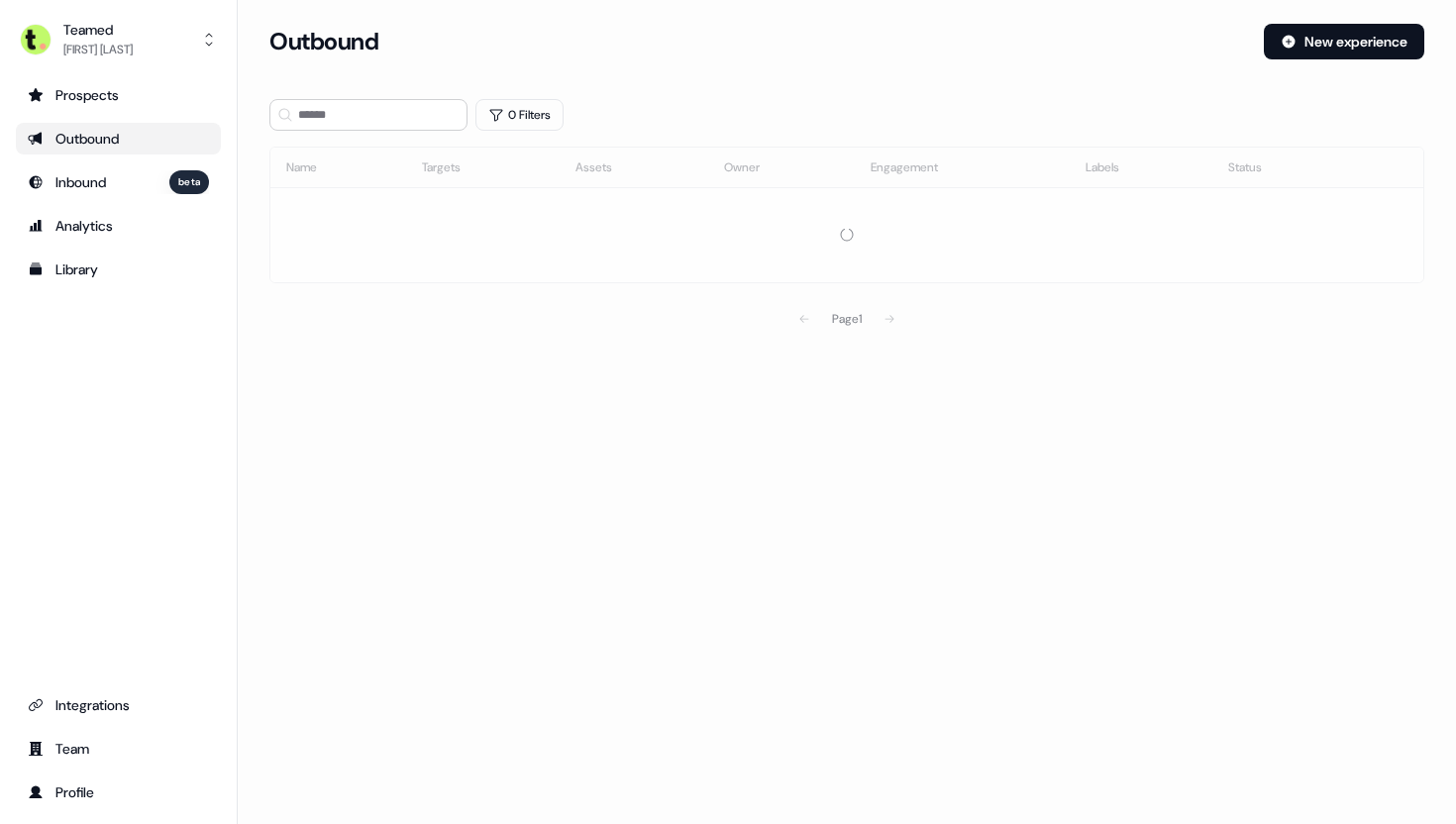 scroll, scrollTop: 0, scrollLeft: 0, axis: both 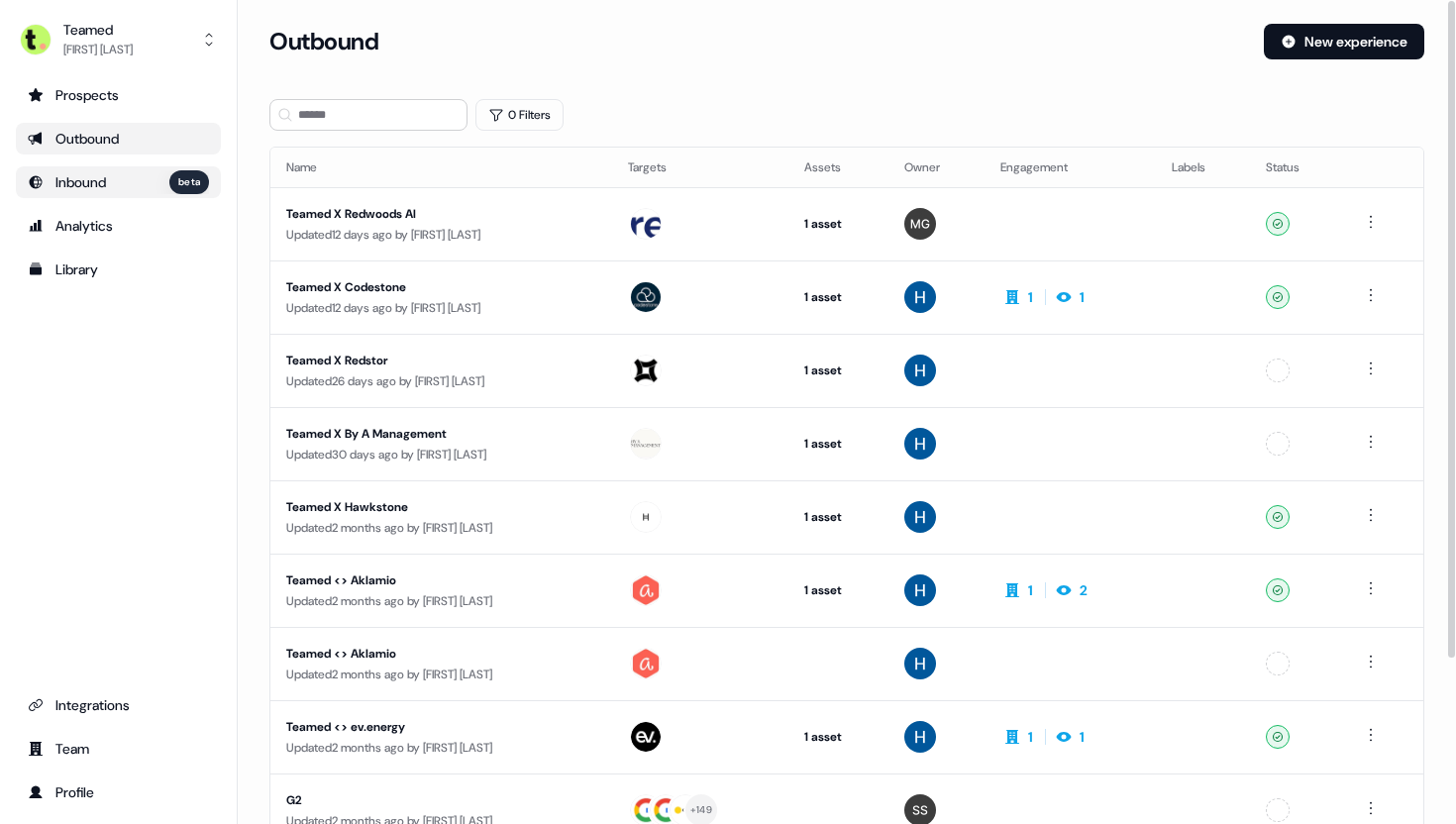 click on "Inbound" at bounding box center (80, 182) 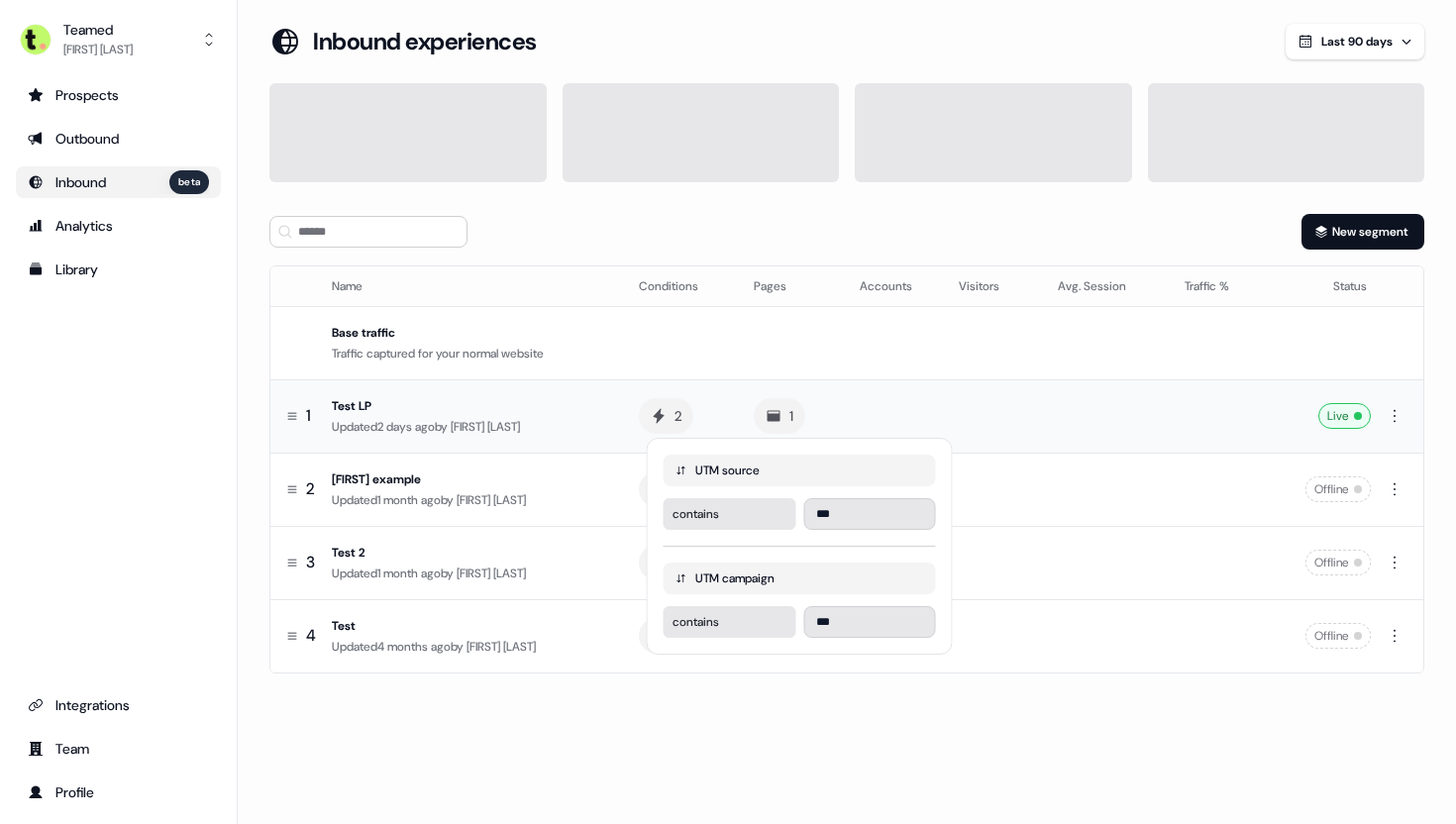 click on "2" at bounding box center [677, 416] 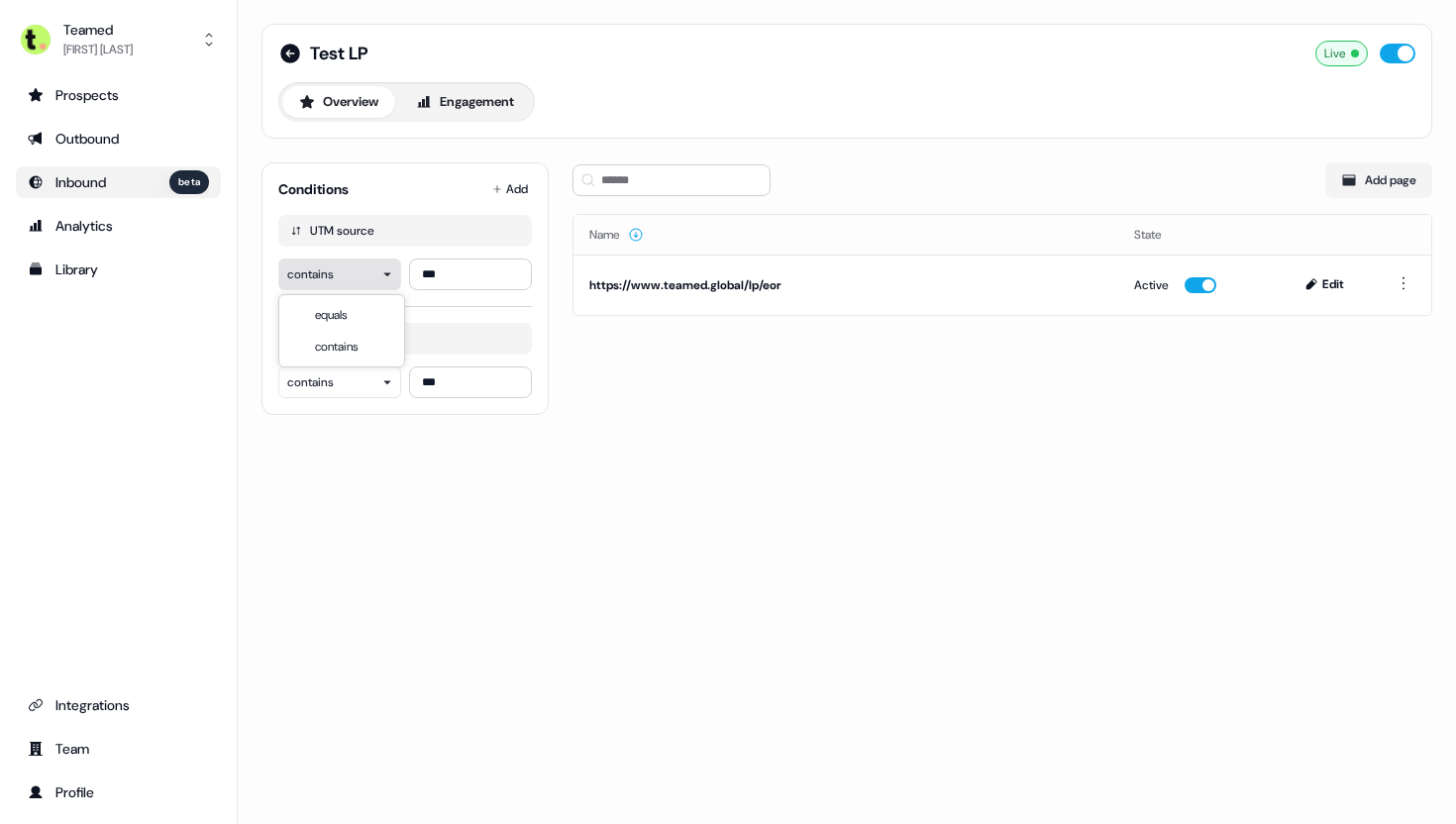 click on "For the best experience switch devices to a bigger screen. Go to Userled.io Teamed [LAST] Prospects Outbound Inbound beta Analytics Library Integrations Team Profile Test LP Live Overview Engagement Conditions Add UTM source contains *** UTM campaign contains *** Add page Name State https://www.teamed.global/lp/eor Active Edit equals contains" at bounding box center [728, 412] 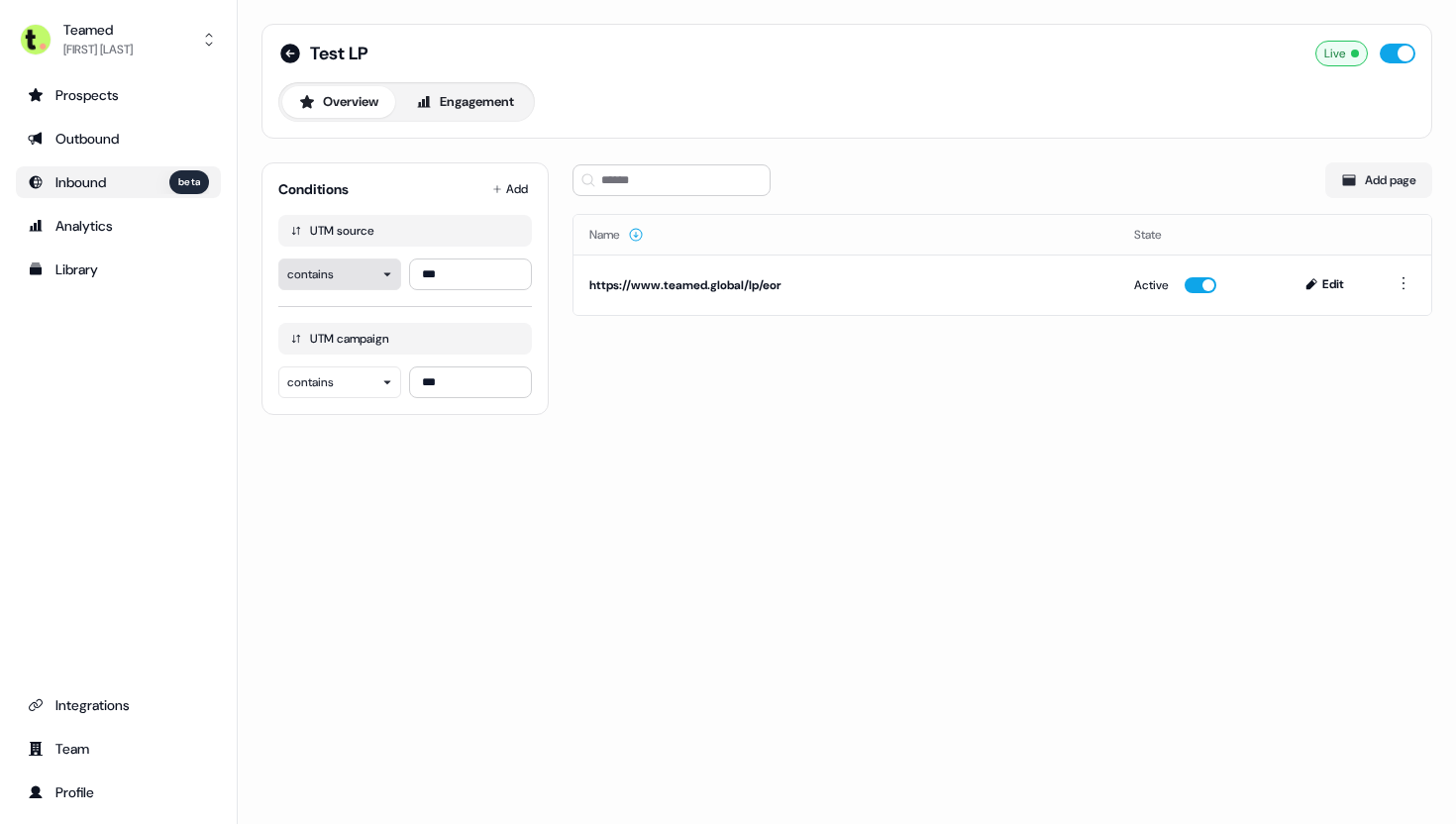 click on "For the best experience switch devices to a bigger screen. Go to Userled.io Teamed [LAST] Prospects Outbound Inbound beta Analytics Library Integrations Team Profile Test LP Live Overview Engagement Conditions Add UTM source contains *** UTM campaign contains *** Add page Name State https://www.teamed.global/lp/eor Active Edit" at bounding box center (728, 412) 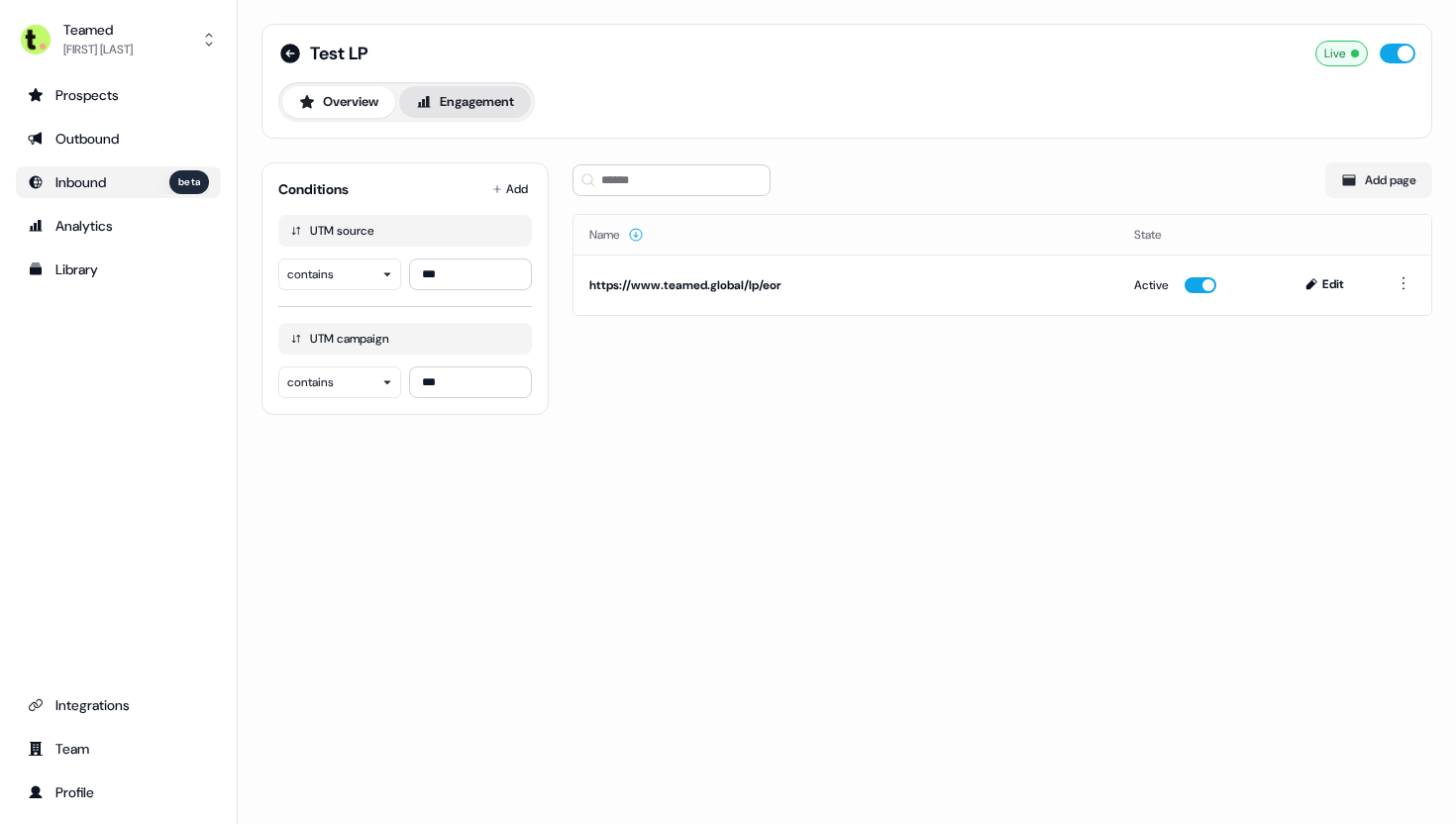 click on "Engagement" at bounding box center (465, 102) 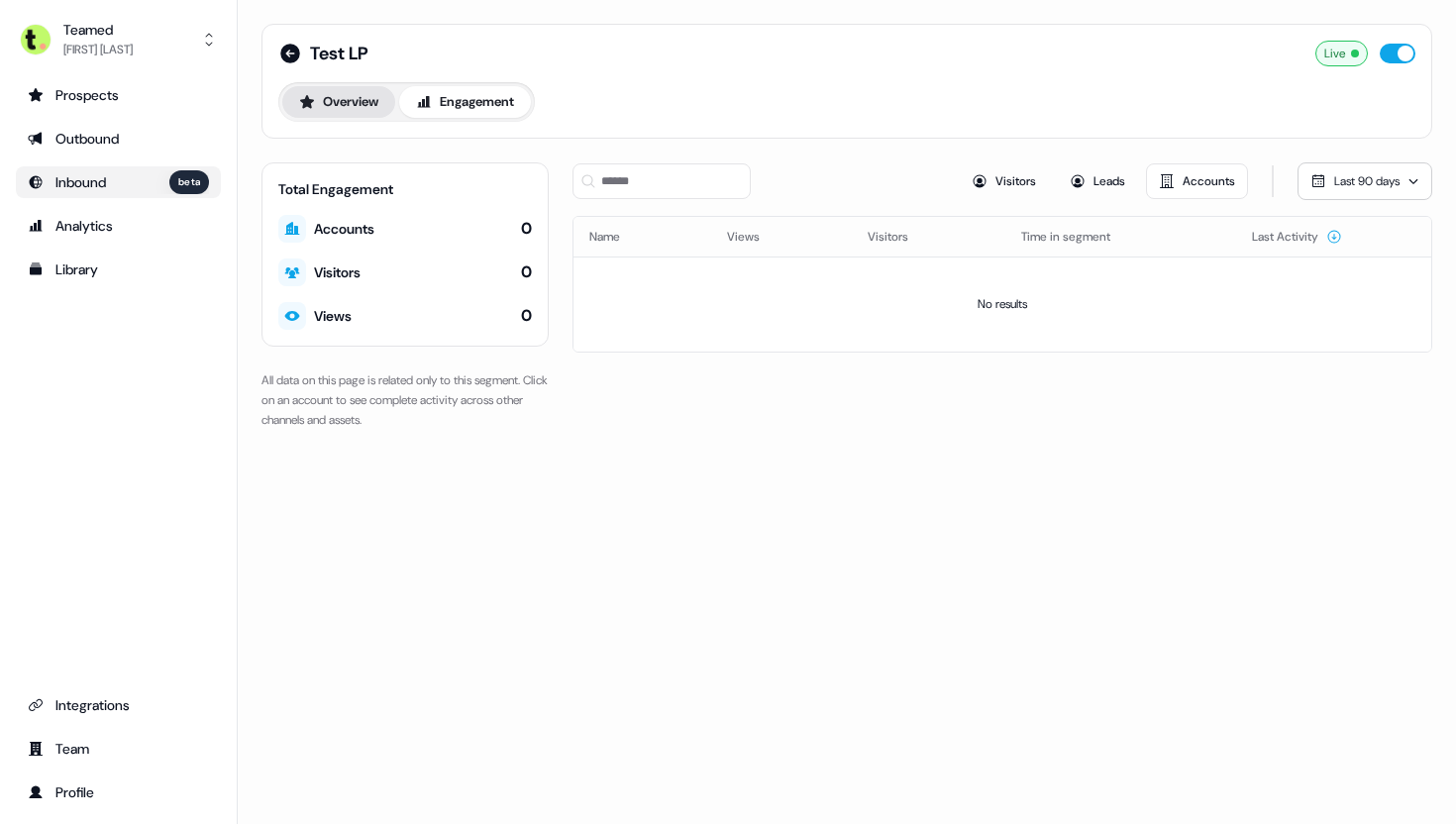 click on "Overview" at bounding box center [339, 102] 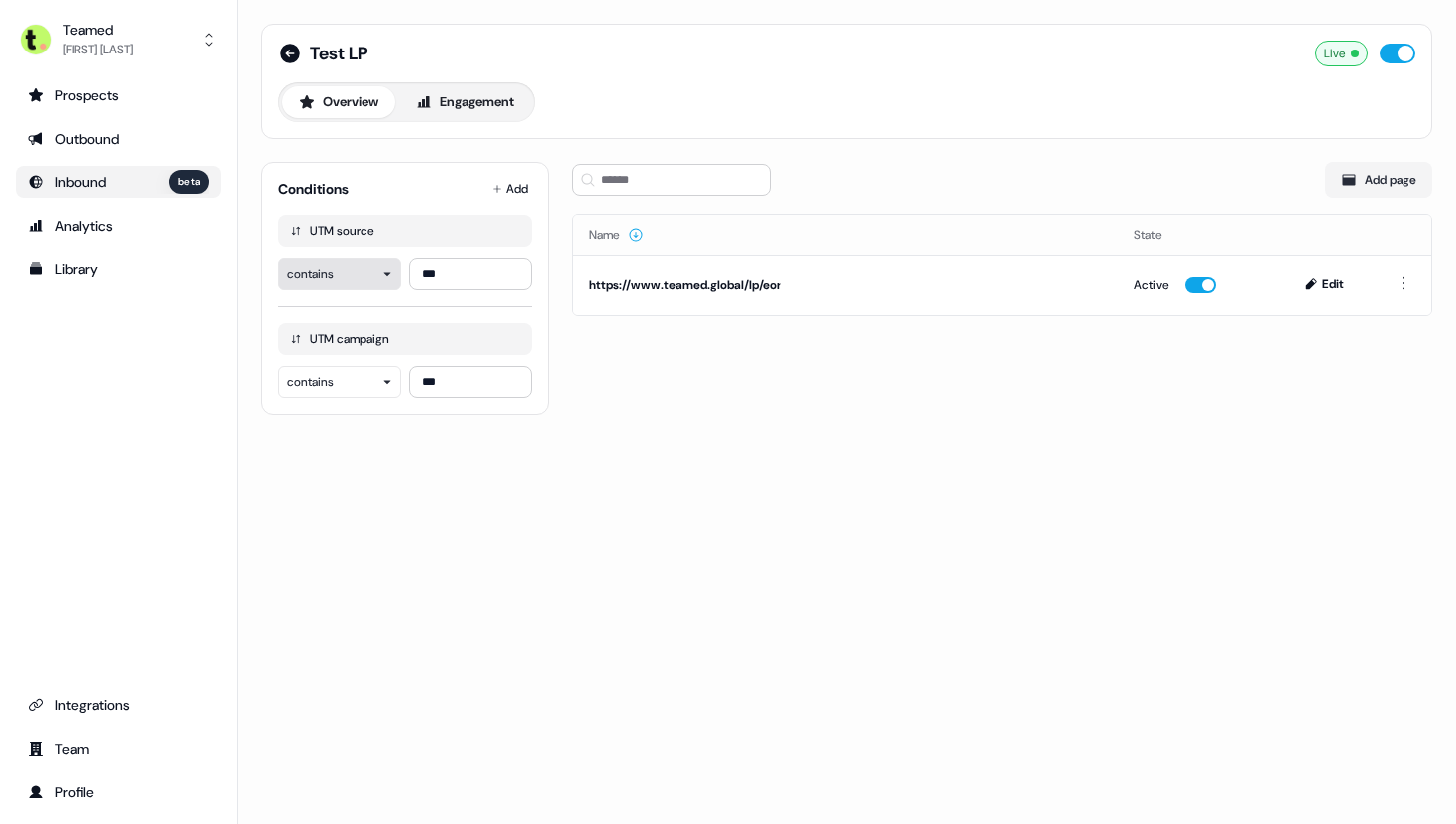 click on "For the best experience switch devices to a bigger screen. Go to Userled.io Teamed [LAST] Prospects Outbound Inbound beta Analytics Library Integrations Team Profile Test LP Live Overview Engagement Conditions Add UTM source contains *** UTM campaign contains *** Add page Name State https://www.teamed.global/lp/eor Active Edit" at bounding box center (728, 412) 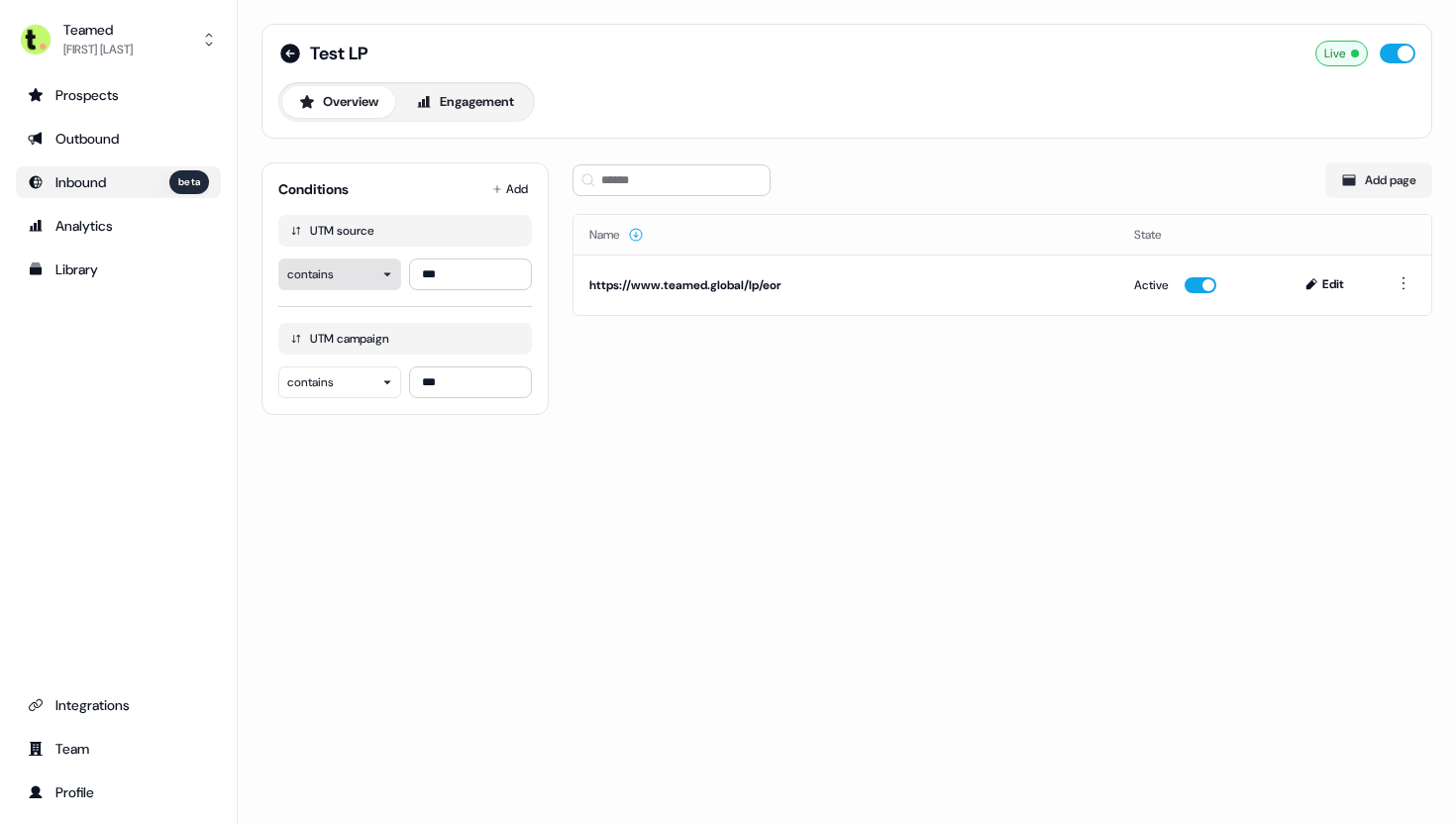click on "For the best experience switch devices to a bigger screen. Go to Userled.io Teamed [LAST] Prospects Outbound Inbound beta Analytics Library Integrations Team Profile Test LP Live Overview Engagement Conditions Add UTM source contains *** UTM campaign contains *** Add page Name State https://www.teamed.global/lp/eor Active Edit" at bounding box center [728, 412] 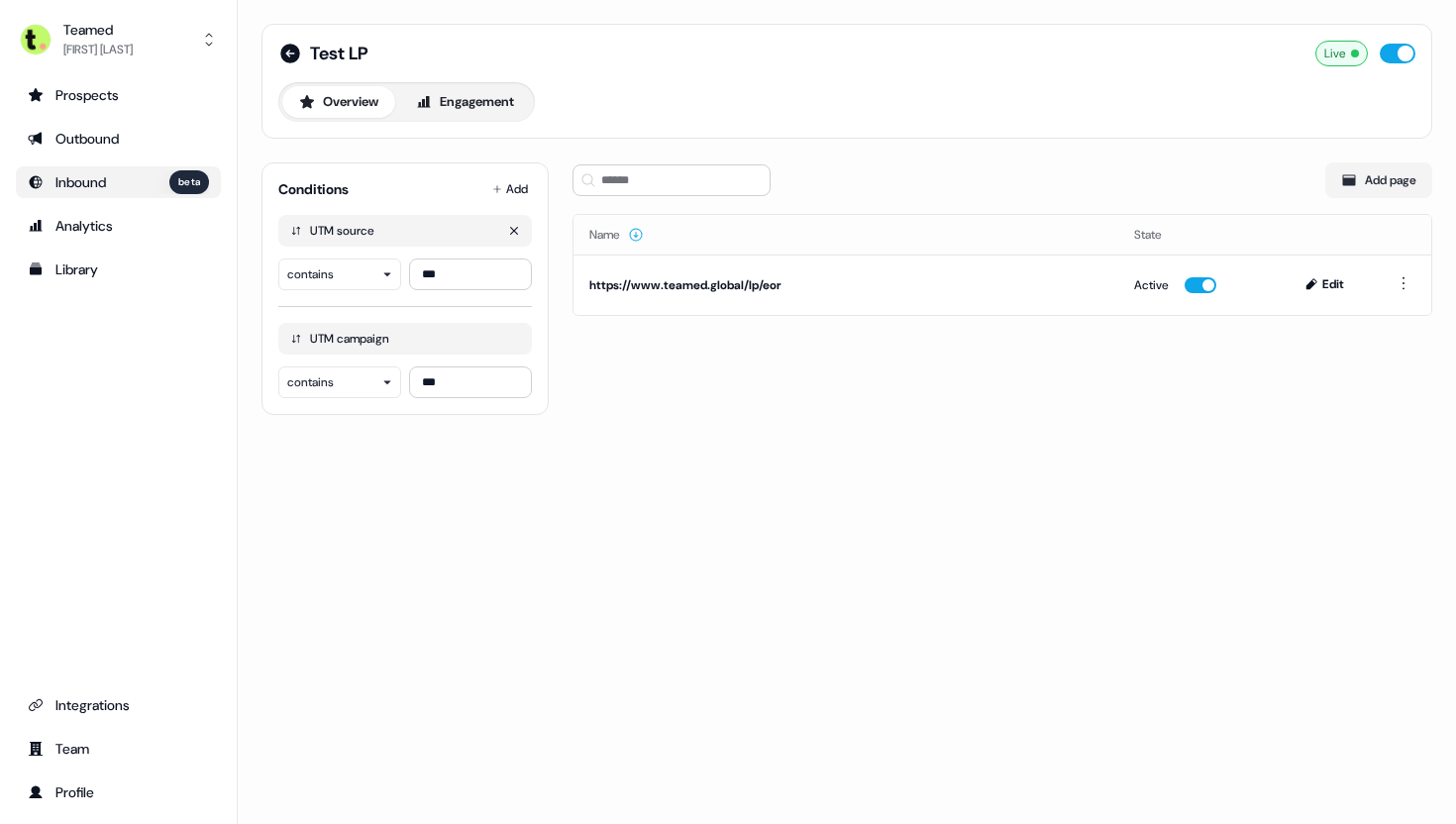 click on "UTM source" at bounding box center (405, 231) 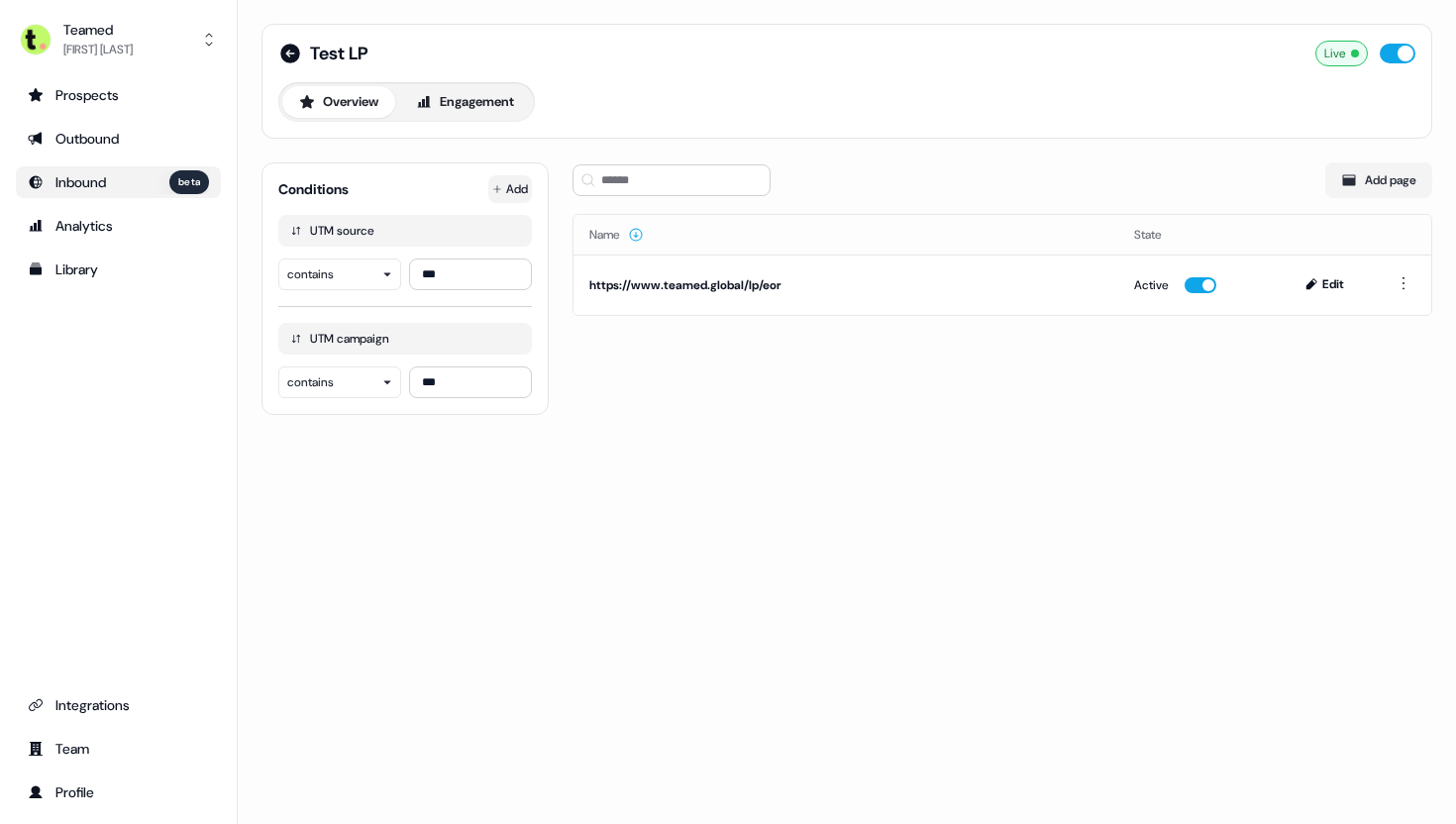 click on "For the best experience switch devices to a bigger screen. Go to Userled.io Teamed [LAST] Prospects Outbound Inbound beta Analytics Library Integrations Team Profile Test LP Live Overview Engagement Conditions Add UTM source contains *** UTM campaign contains *** Add page Name State https://www.teamed.global/lp/eor Active Edit" at bounding box center [728, 412] 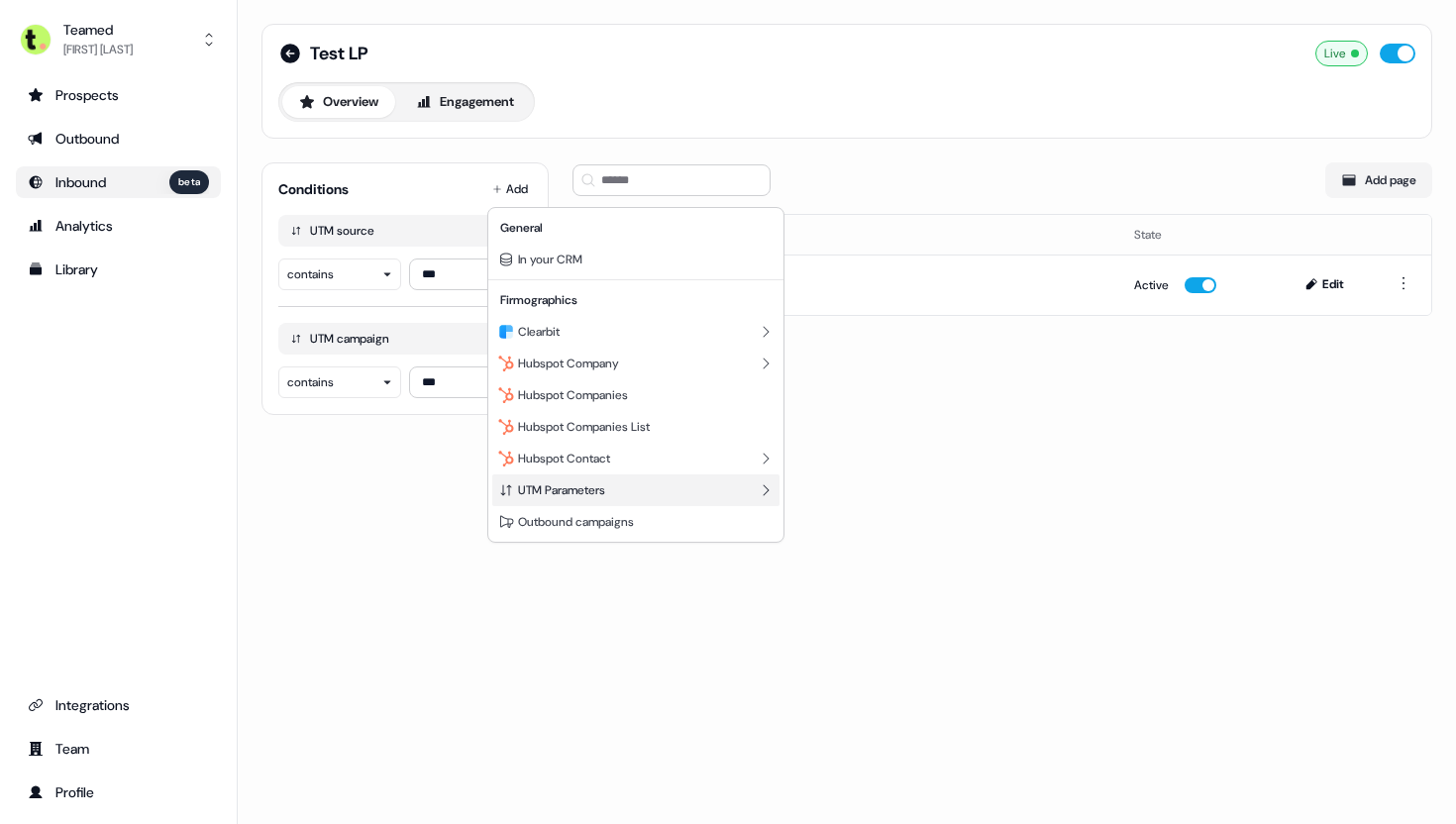 click on "UTM Parameters" at bounding box center [636, 490] 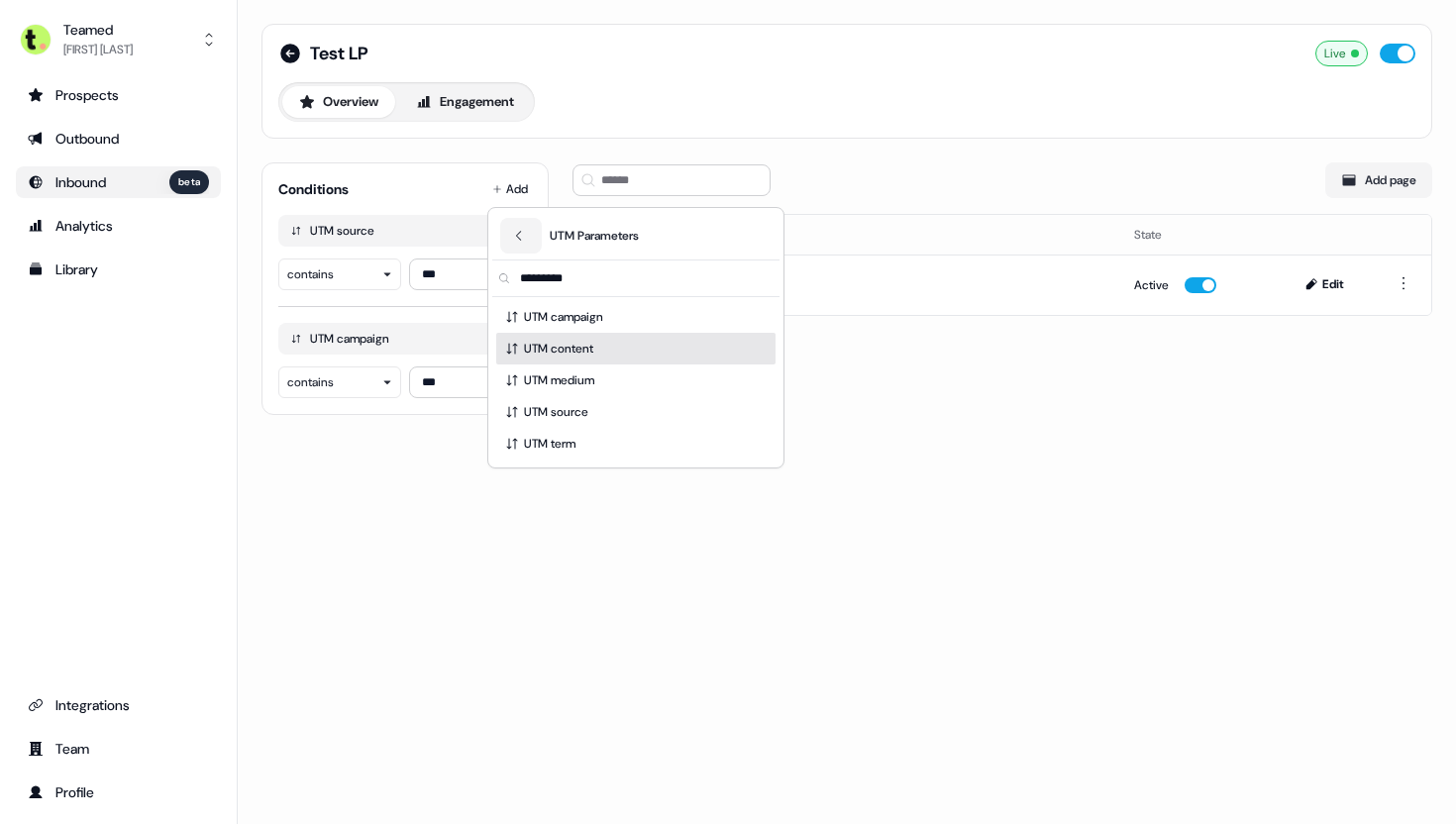 click on "UTM content" at bounding box center (636, 349) 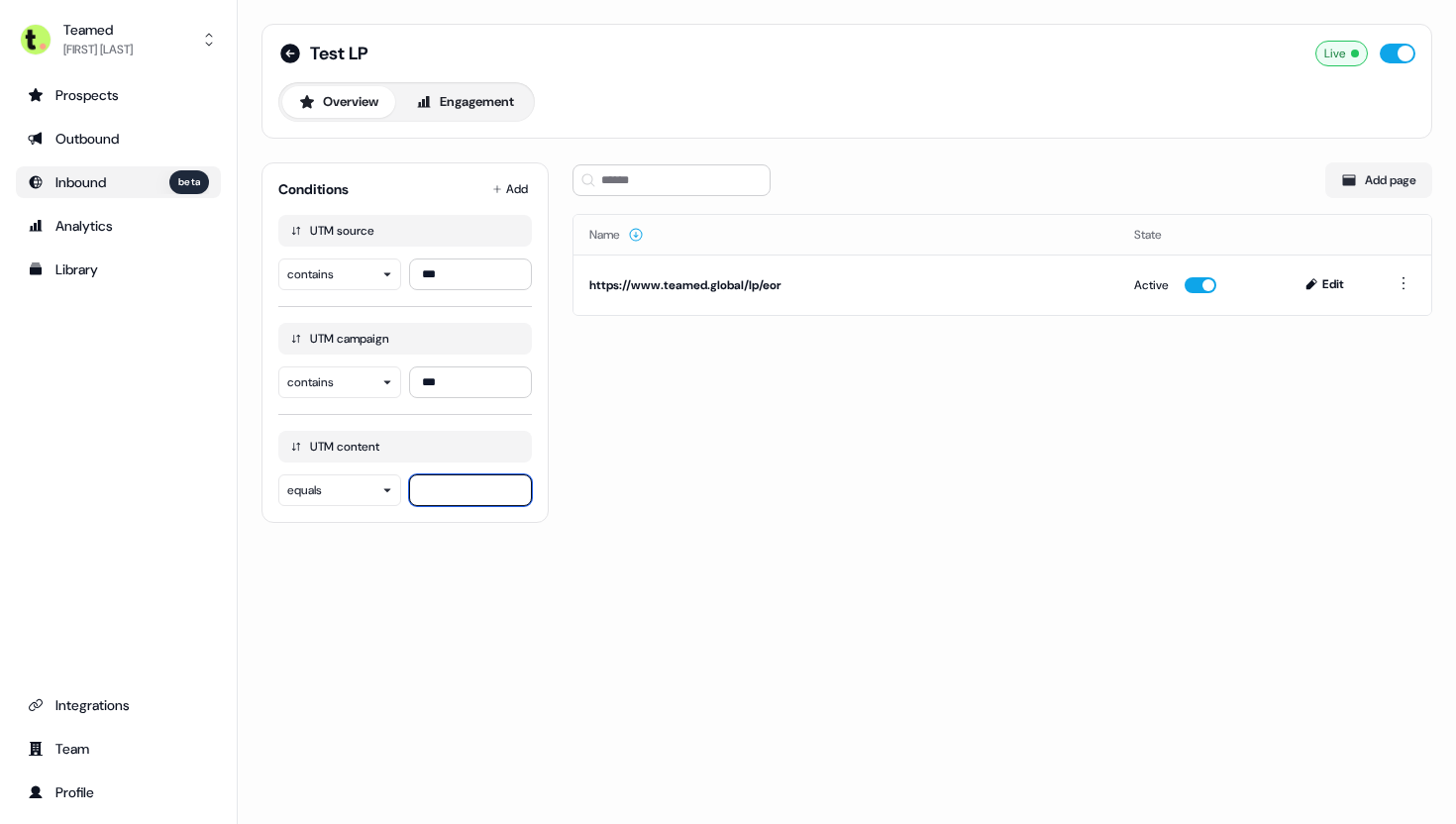 click at bounding box center (470, 490) 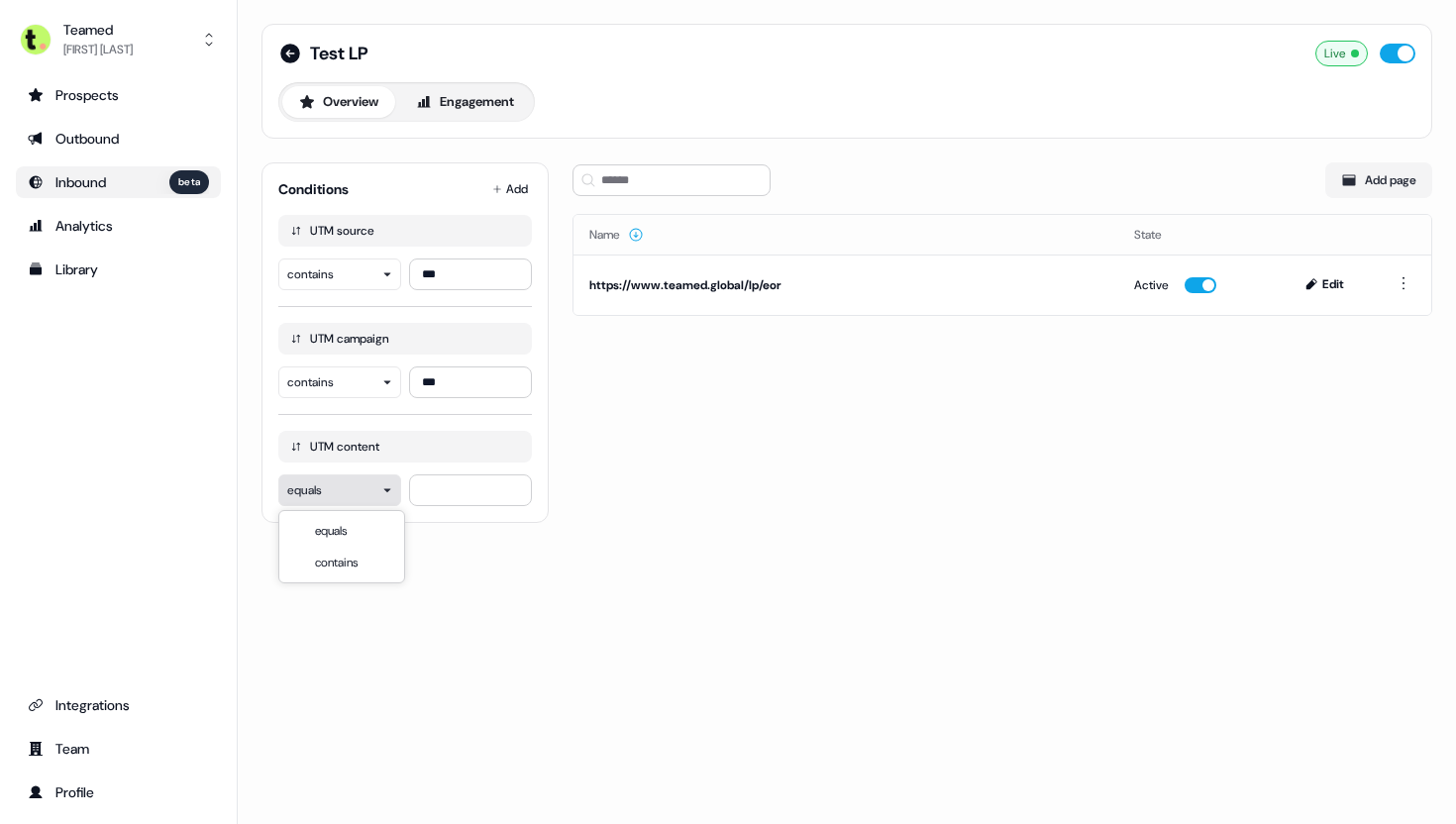 click on "For the best experience switch devices to a bigger screen. Go to Userled.io Teamed [LAST] Prospects Outbound Inbound beta Analytics Library Integrations Team Profile Test LP Live Overview Engagement Conditions Add UTM source contains *** UTM campaign contains *** UTM content equals Add page Name State https://www.teamed.global/lp/eor Active Edit equals contains" at bounding box center (728, 412) 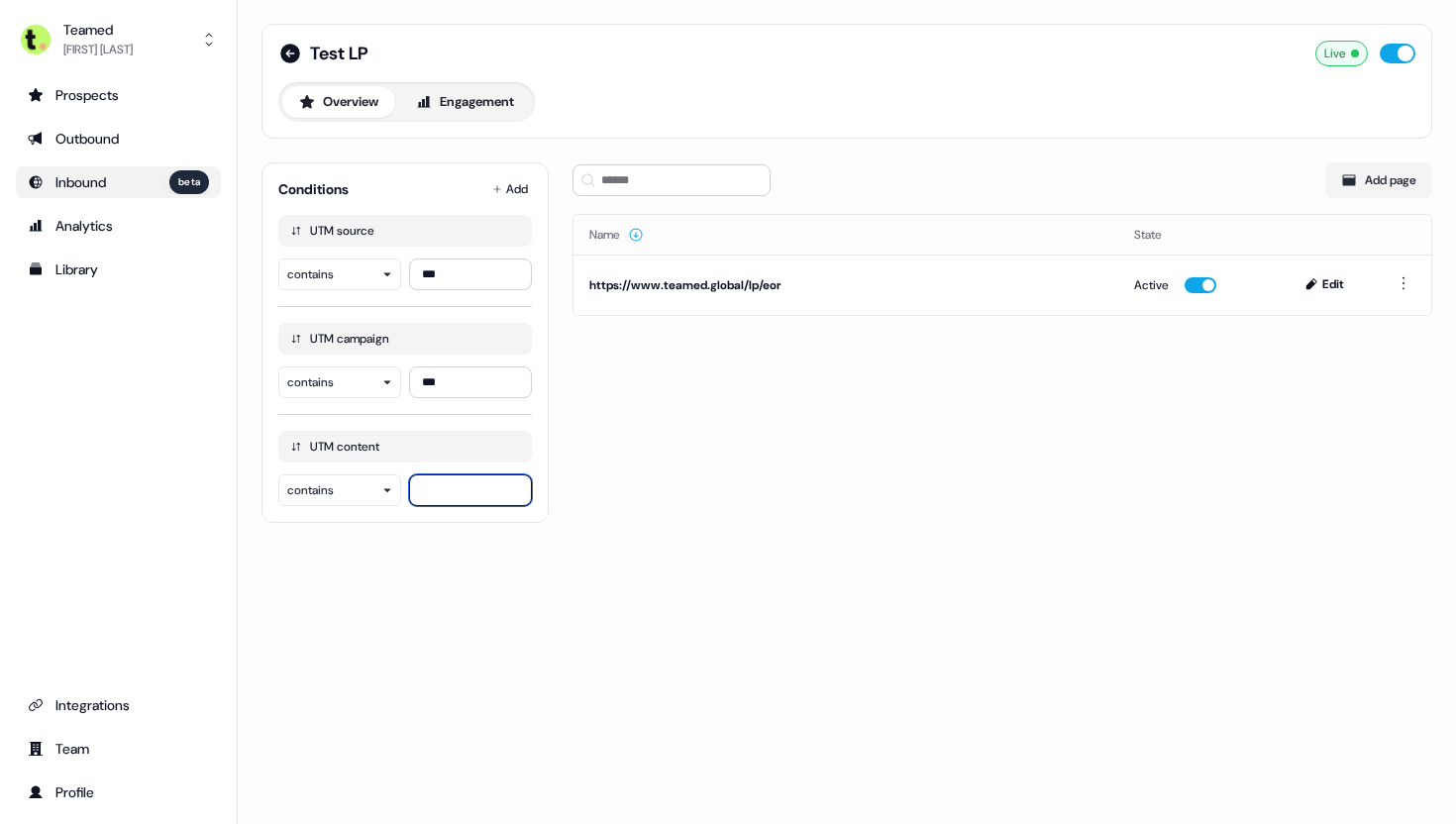 click at bounding box center [470, 490] 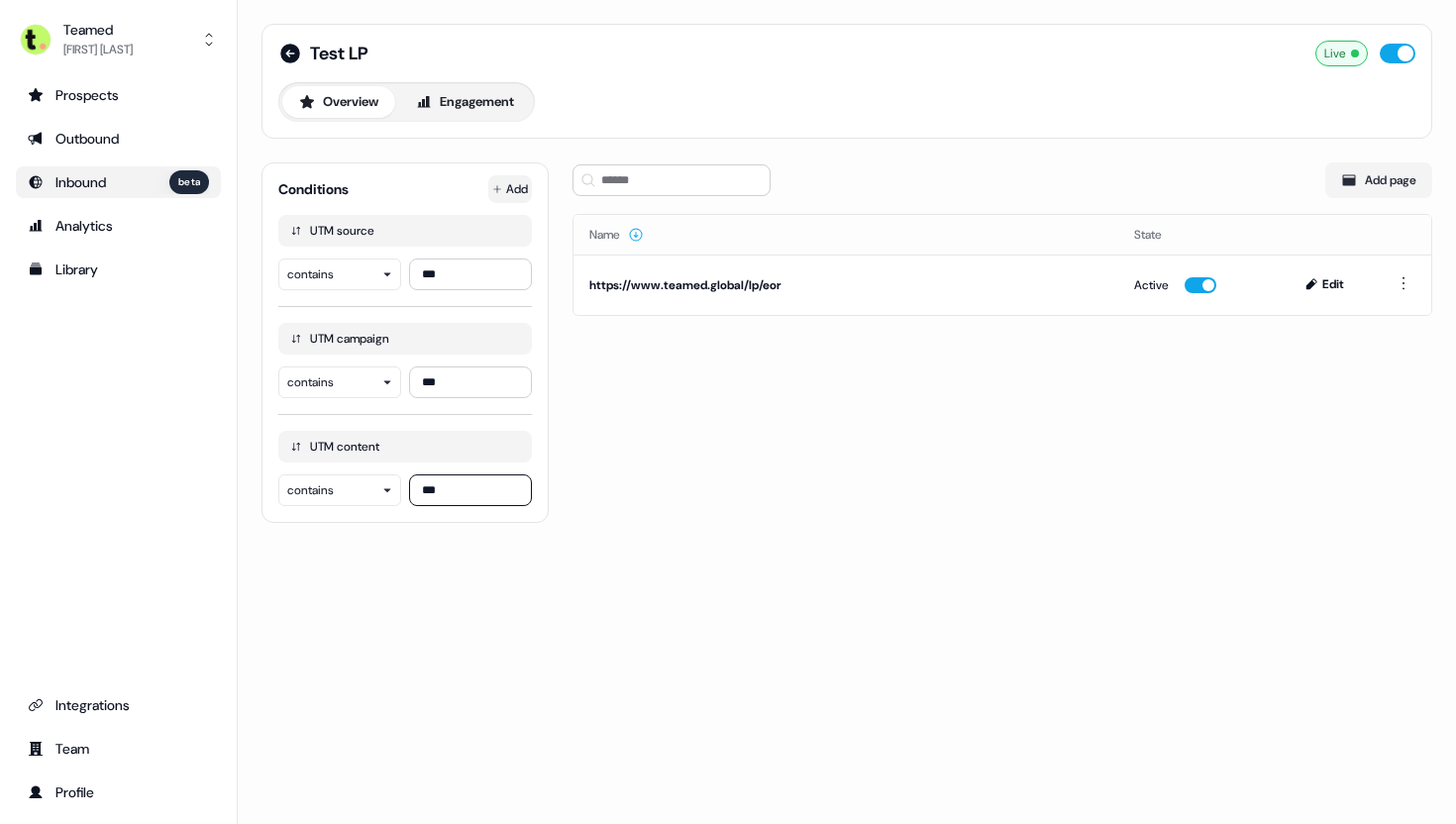 click on "For the best experience switch devices to a bigger screen. Go to Userled.io Teamed [LAST] Prospects Outbound Inbound beta Analytics Library Integrations Team Profile Test LP Live Overview Engagement Conditions Add UTM source contains *** UTM campaign contains *** UTM content contains *** Add page Name State https://www.teamed.global/lp/eor Active Edit" at bounding box center [728, 412] 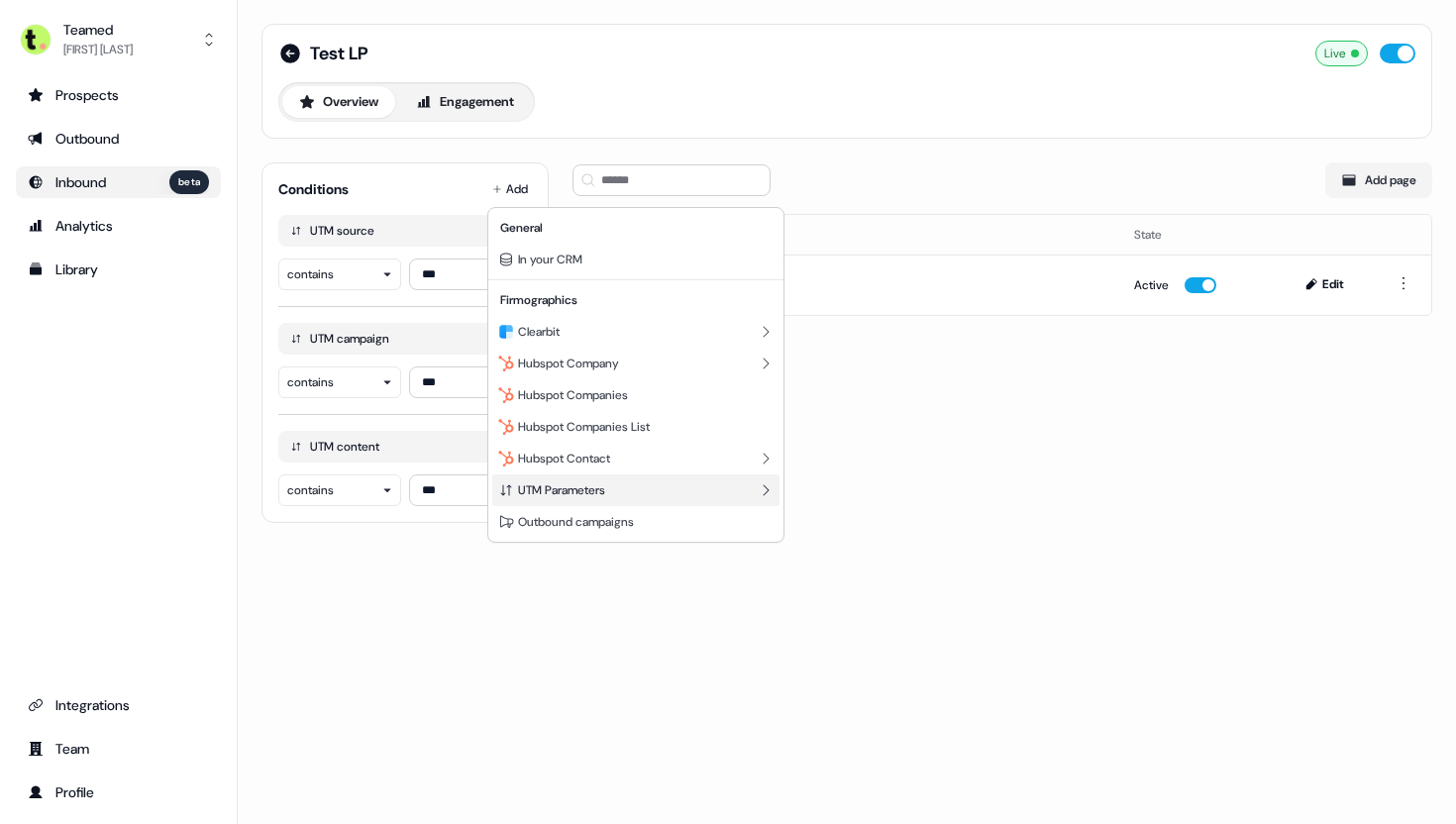 click on "UTM Parameters" at bounding box center (636, 490) 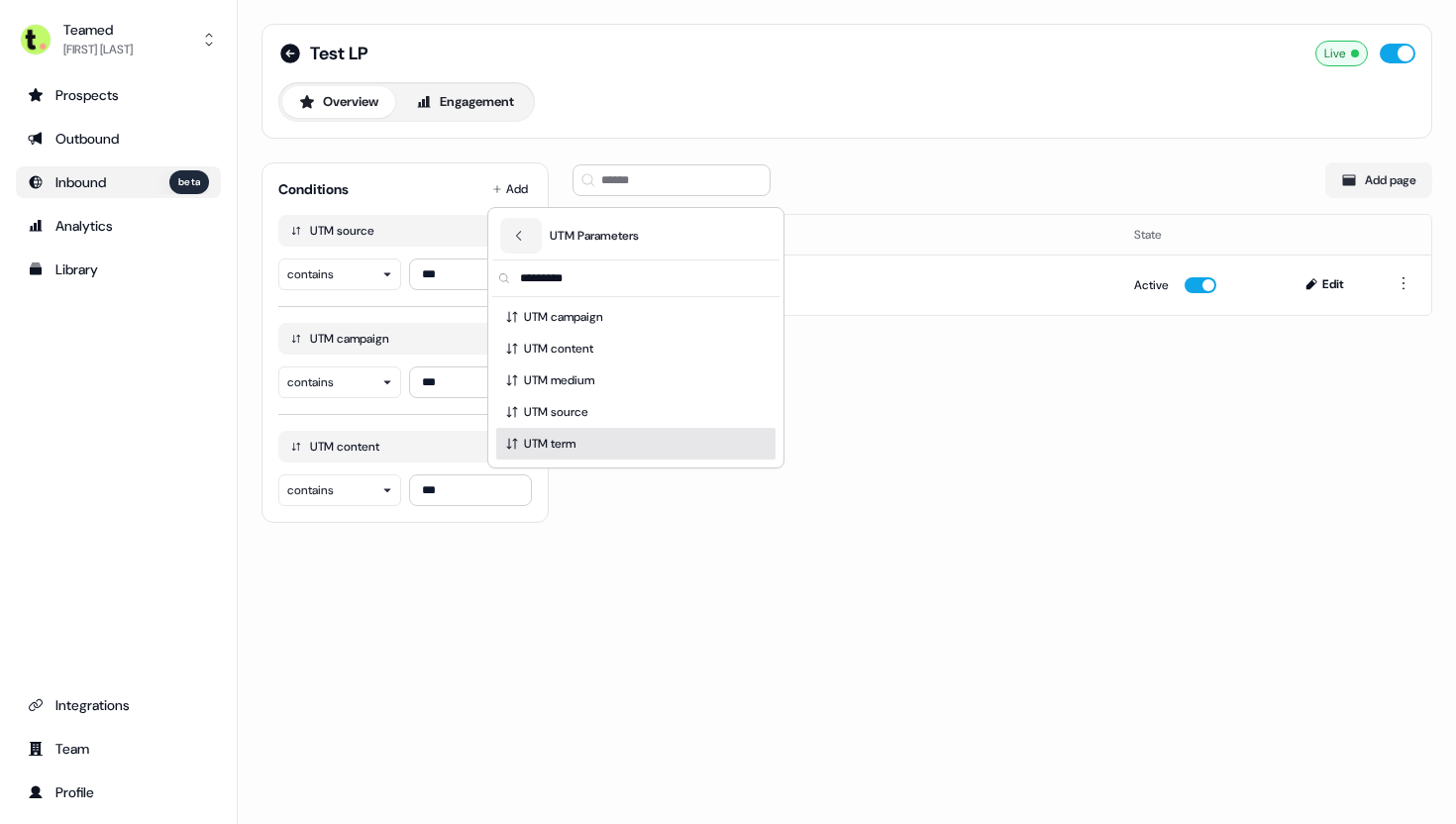 click on "UTM term" at bounding box center (636, 444) 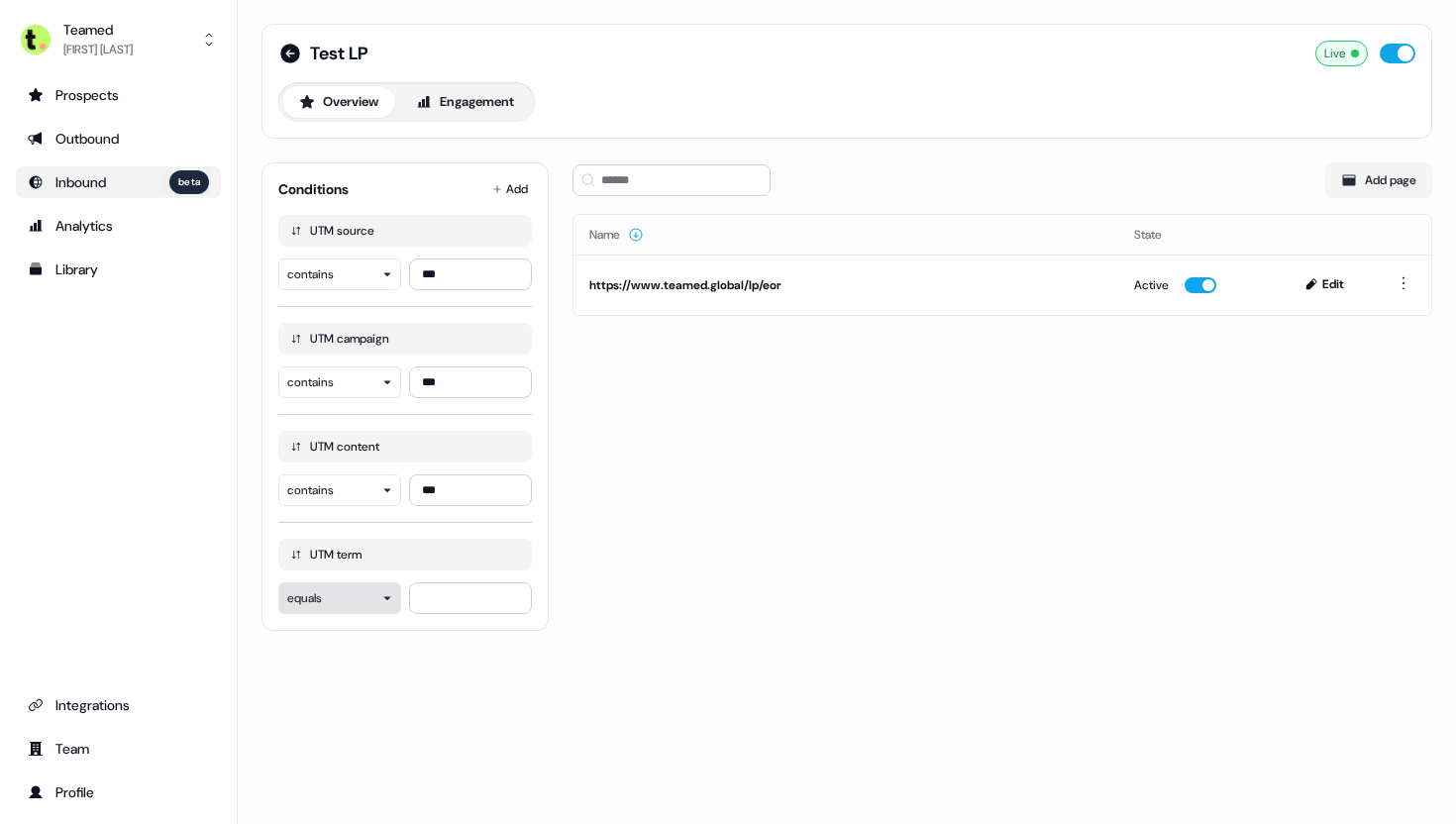 click on "For the best experience switch devices to a bigger screen. Go to Userled.io Teamed [LAST] Prospects Outbound Inbound beta Analytics Library Integrations Team Profile Test LP Live Overview Engagement Conditions Add UTM source contains *** UTM campaign contains *** UTM content contains *** UTM term equals Add page Name State https://www.teamed.global/lp/eor Active Edit" at bounding box center [728, 412] 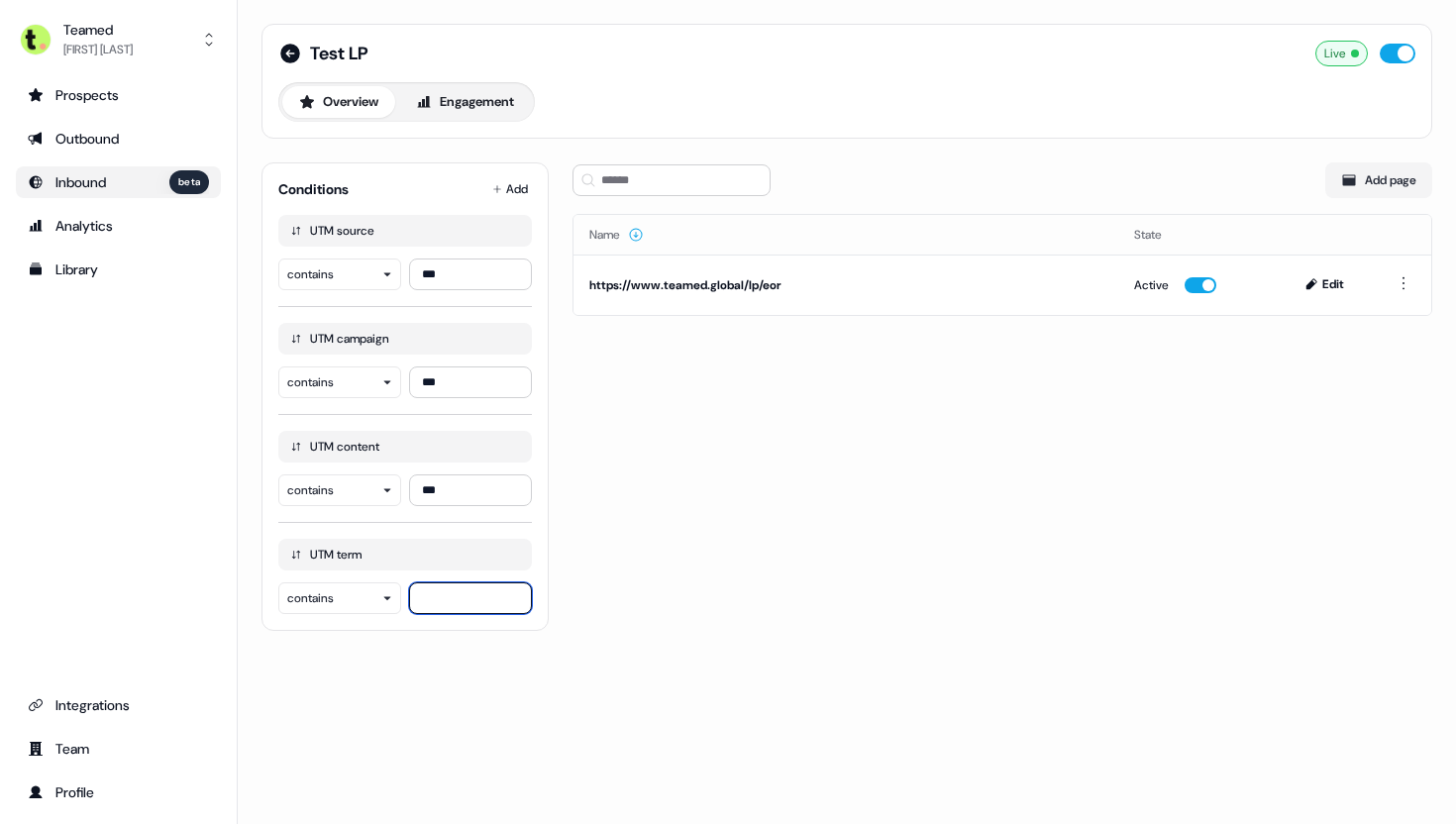 click at bounding box center (470, 598) 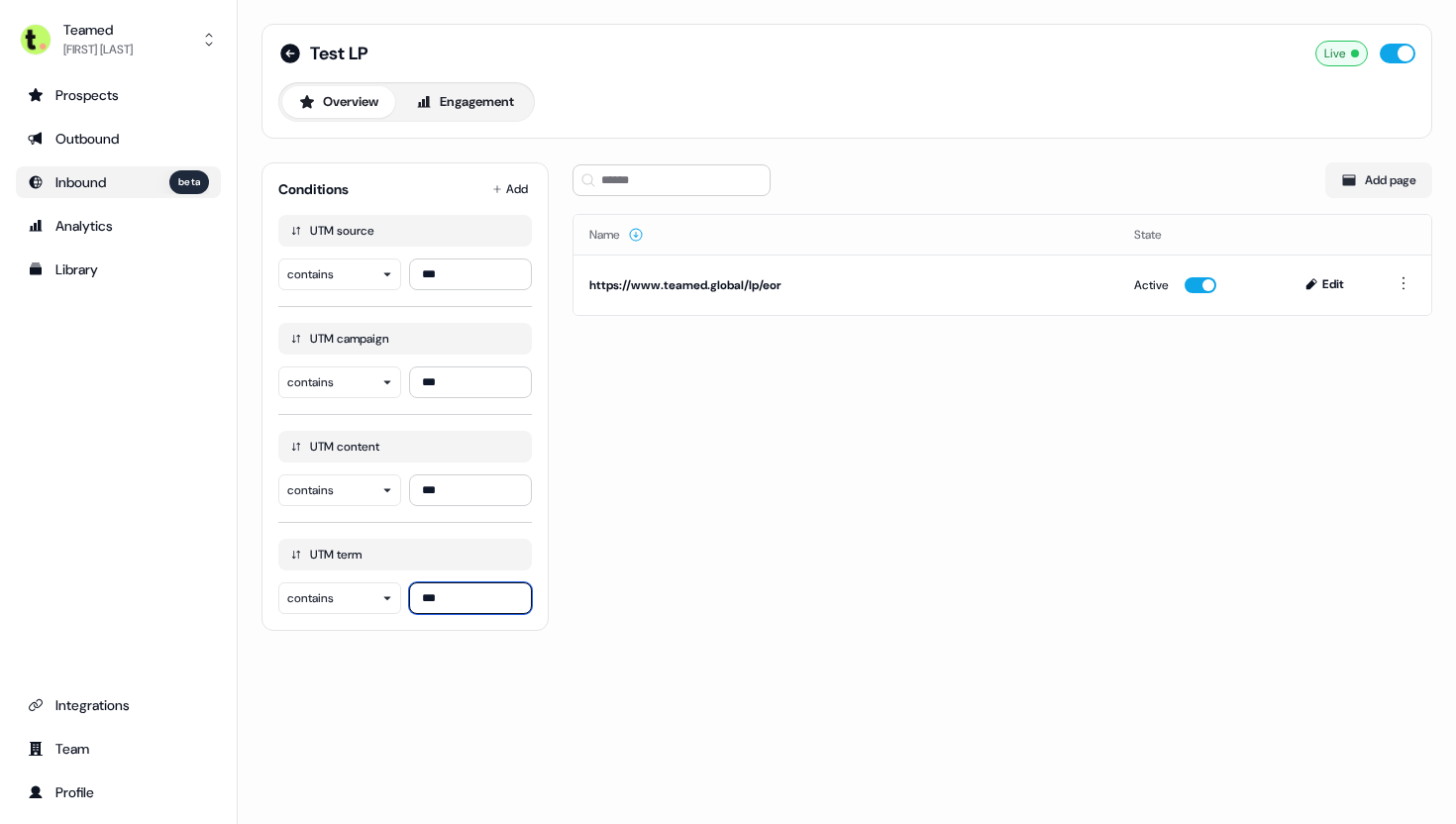 type on "***" 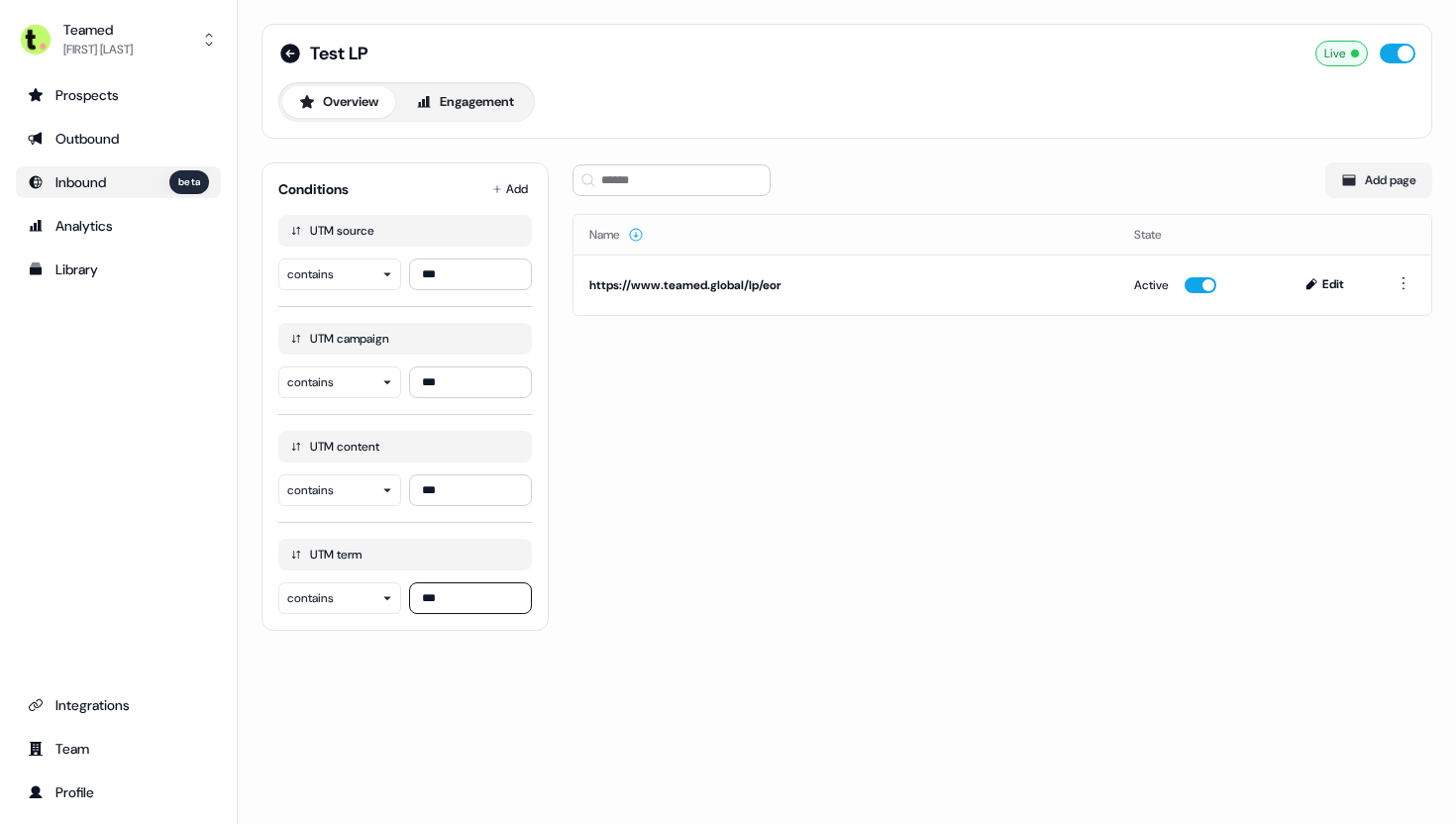 click on "Test LP Live Overview Engagement Conditions Add UTM source contains *** UTM campaign contains *** UTM content contains *** UTM term contains *** Add page Name State https://www.teamed.global/lp/eor Active Edit" at bounding box center [847, 412] 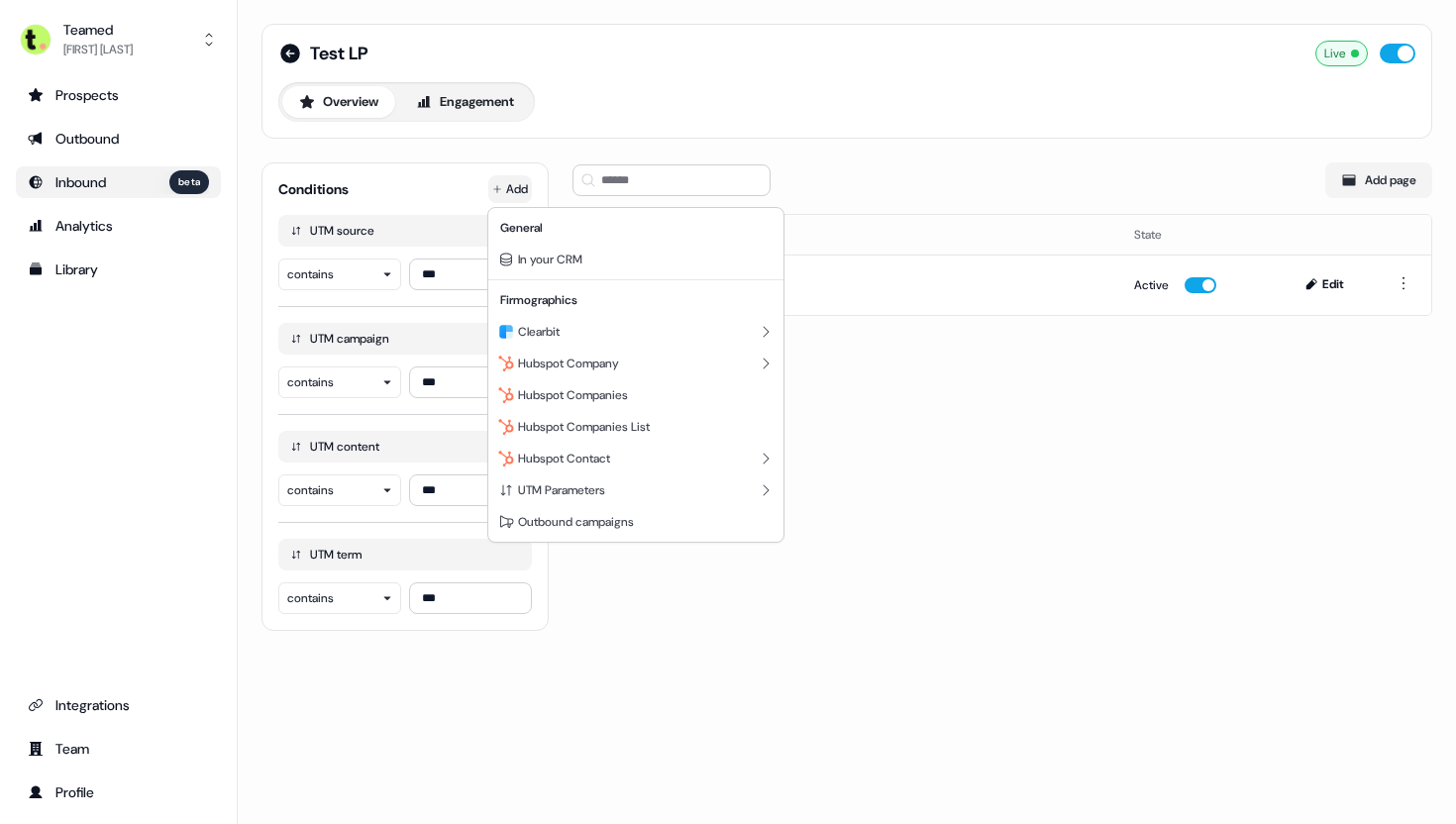 click on "For the best experience switch devices to a bigger screen. Go to Userled.io Teamed [LAST] Prospects Outbound Inbound beta Analytics Library Integrations Team Profile Test LP Live Overview Engagement Conditions Add UTM source contains *** UTM campaign contains *** UTM content contains *** UTM term contains *** Add page Name State https://www.teamed.global/lp/eor Active Edit General In your CRM Firmographics Clearbit Hubspot Company Hubspot Companies Hubspot Companies List Hubspot Contact UTM Parameters Outbound campaigns" at bounding box center (728, 412) 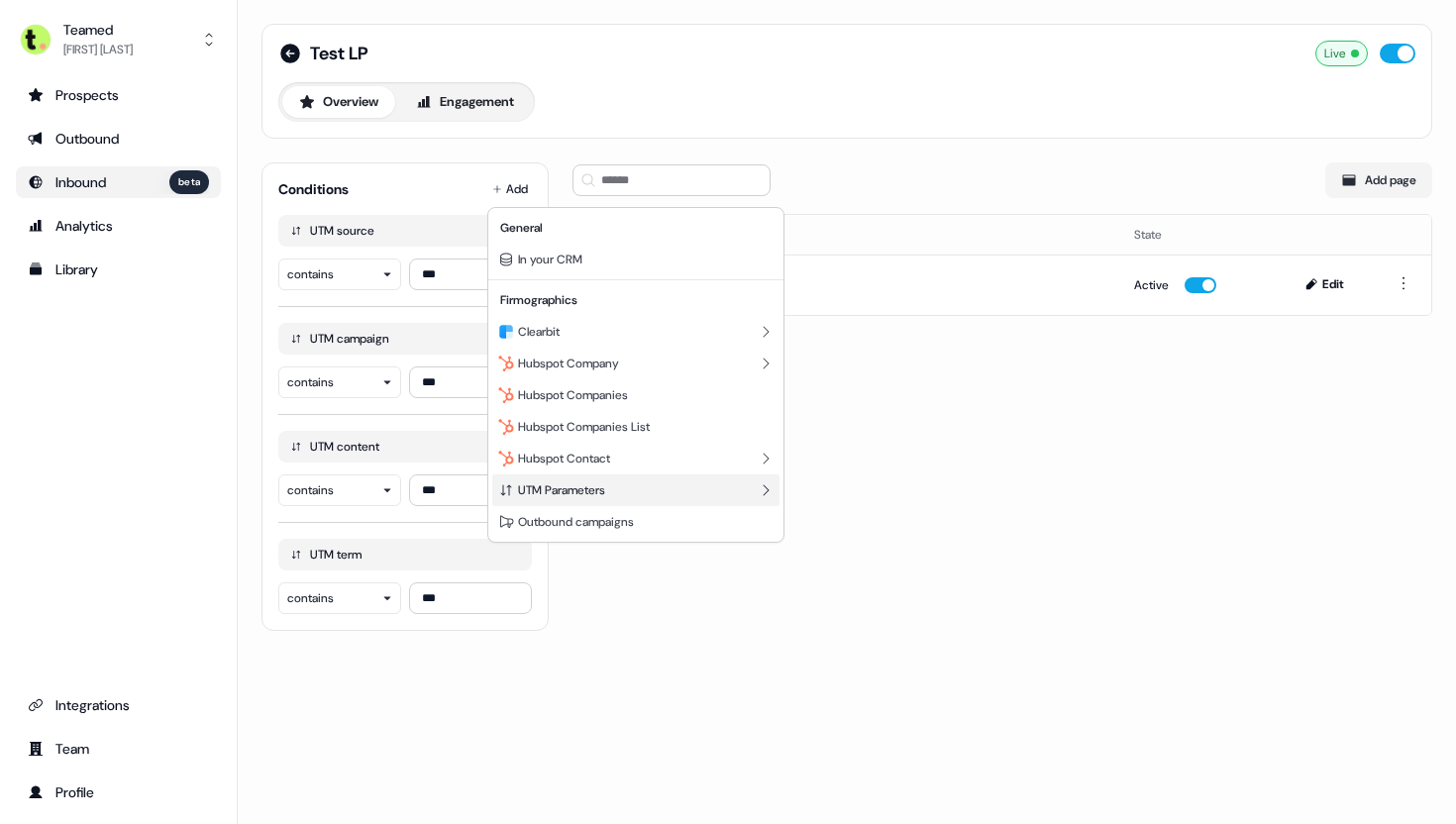 click on "UTM Parameters" at bounding box center [562, 490] 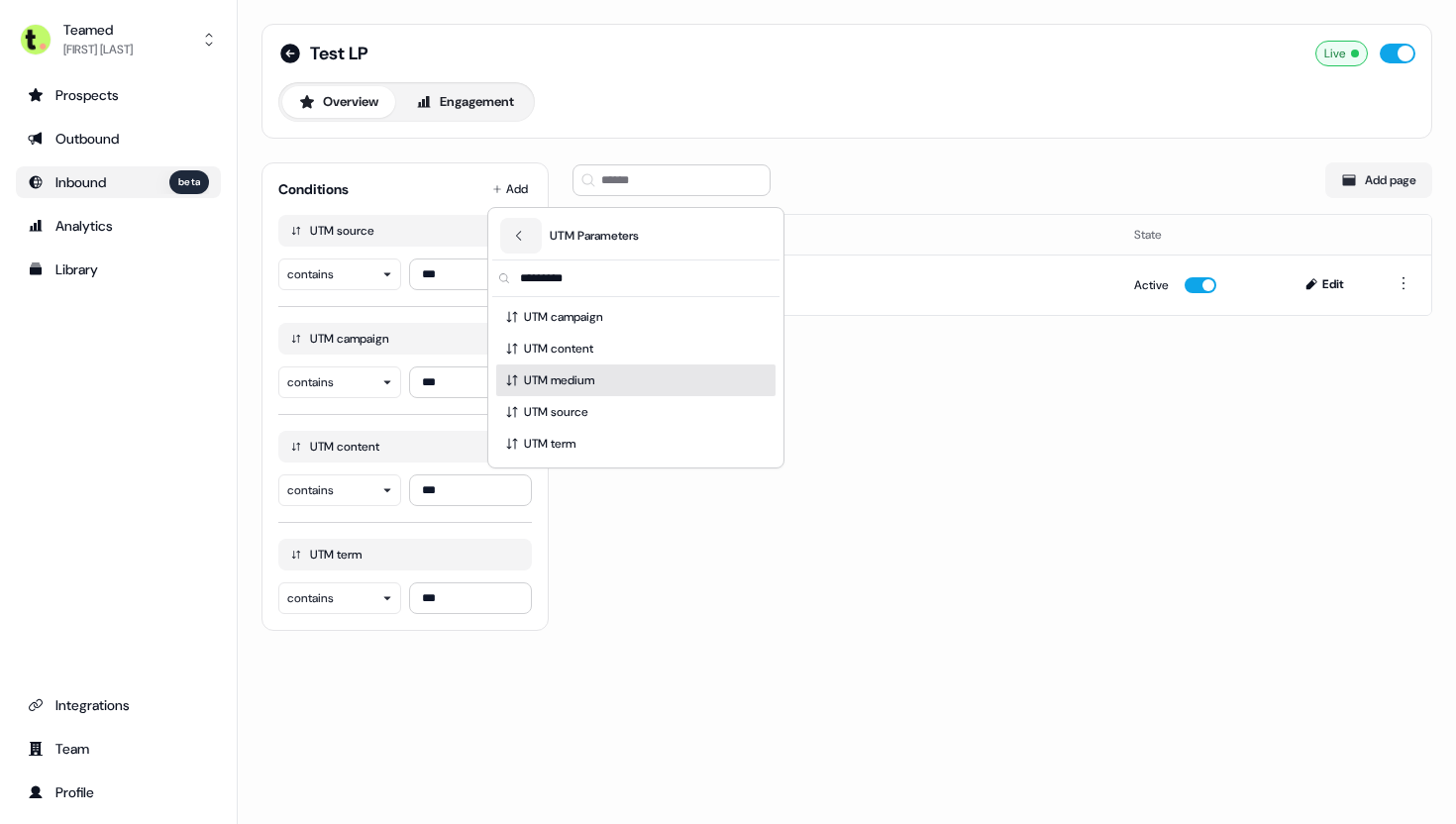 click on "UTM medium" at bounding box center [636, 380] 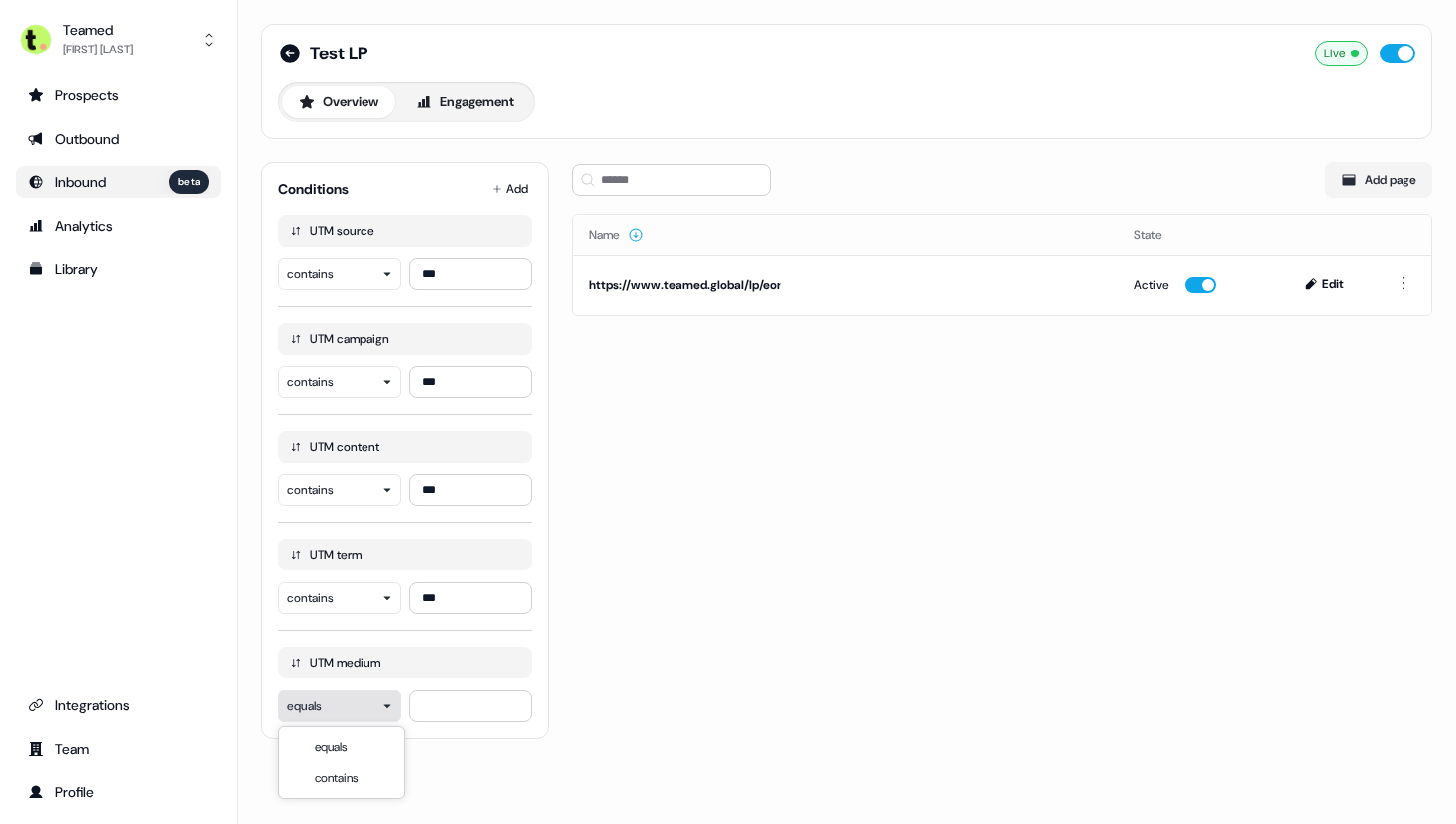 click on "For the best experience switch devices to a bigger screen. Go to Userled.io Teamed [LAST] Prospects Outbound Inbound beta Analytics Library Integrations Team Profile Test LP Live Overview Engagement Conditions Add UTM source contains *** UTM campaign contains *** UTM content contains *** UTM term contains *** UTM medium equals Add page Name State https://www.teamed.global/lp/eor Active Edit equals contains" at bounding box center [728, 412] 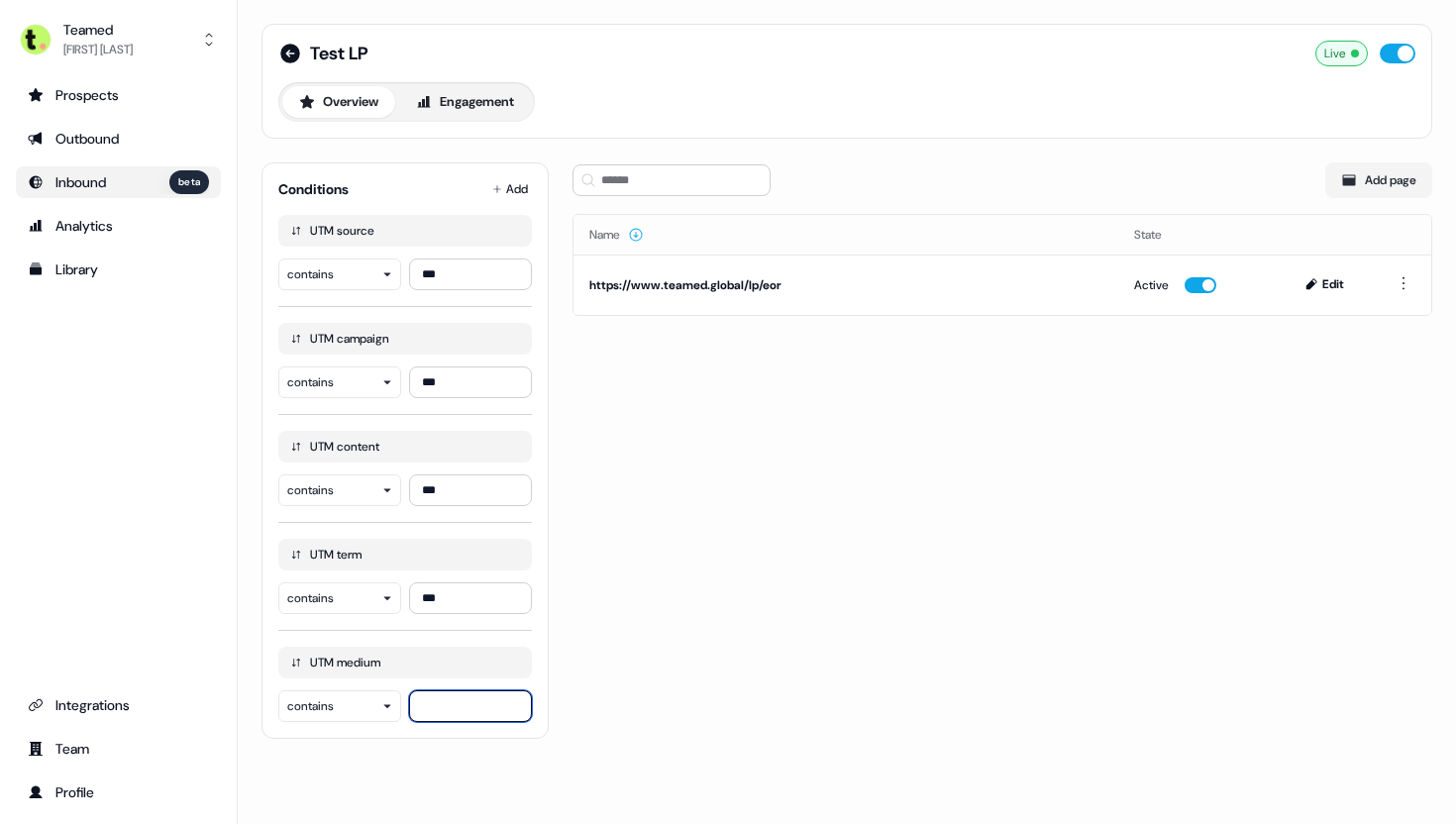 click at bounding box center (470, 706) 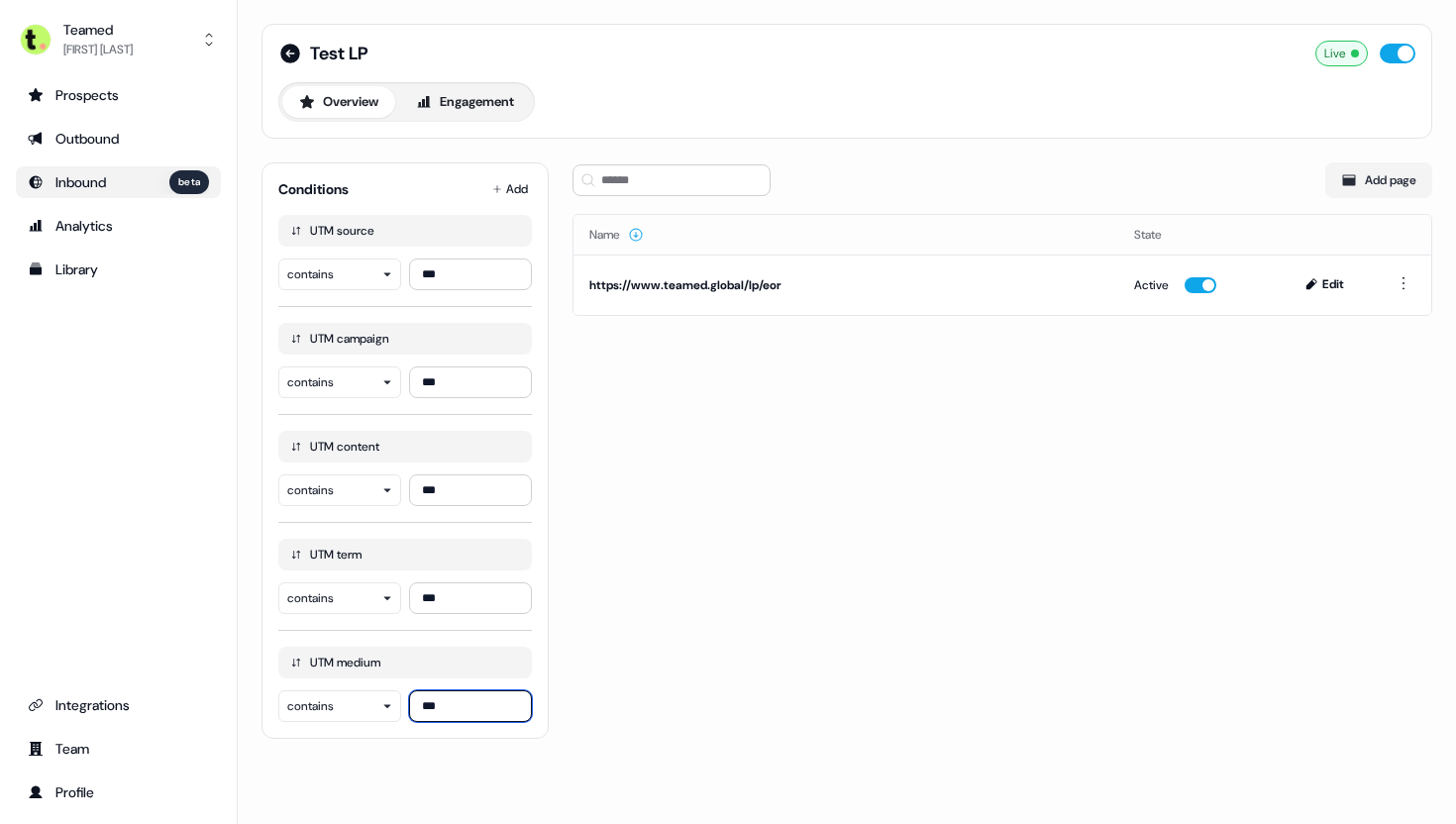 type on "***" 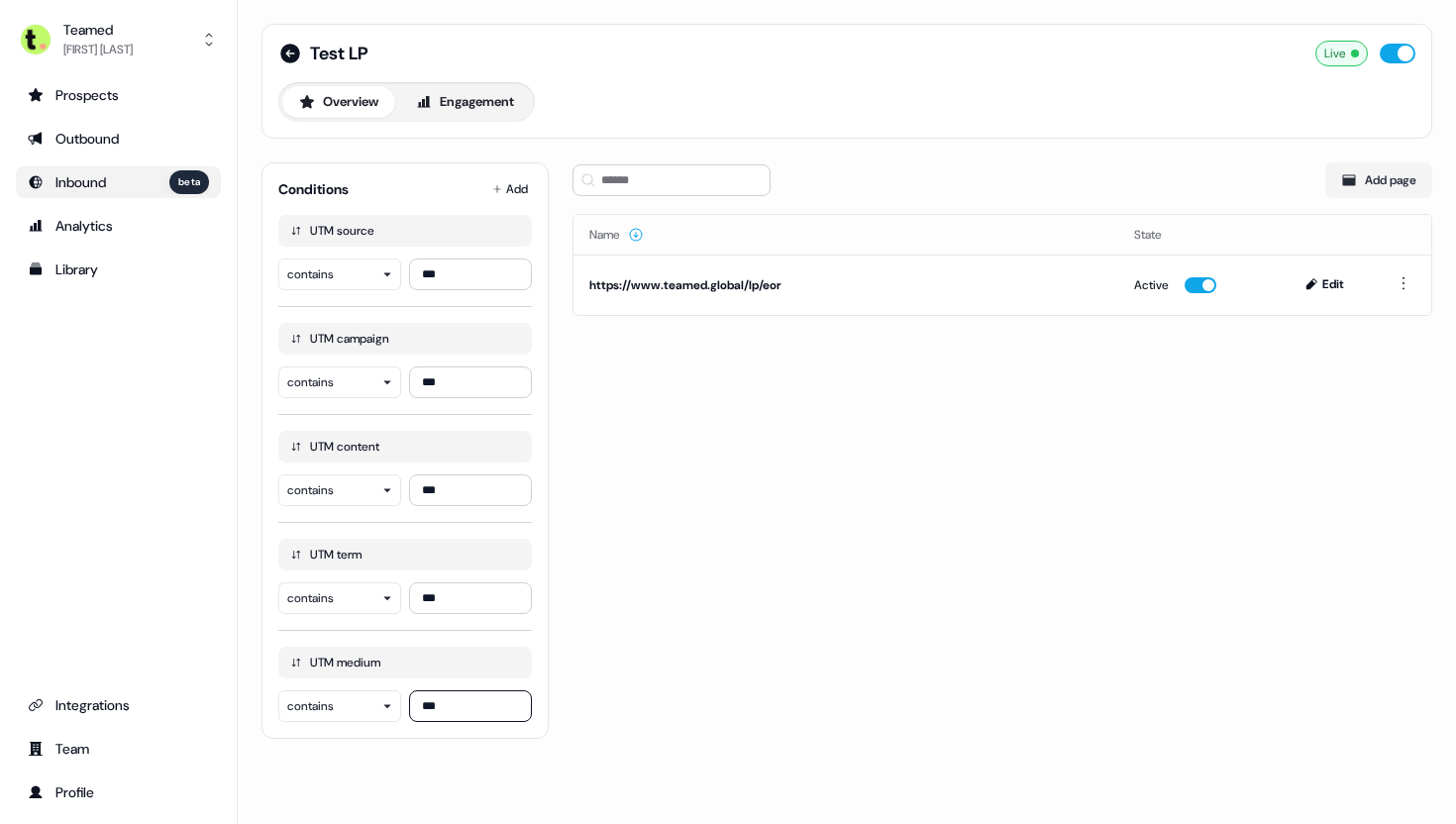 click on "Add page Name State https://www.teamed.global/lp/eor Active Edit" at bounding box center (1002, 443) 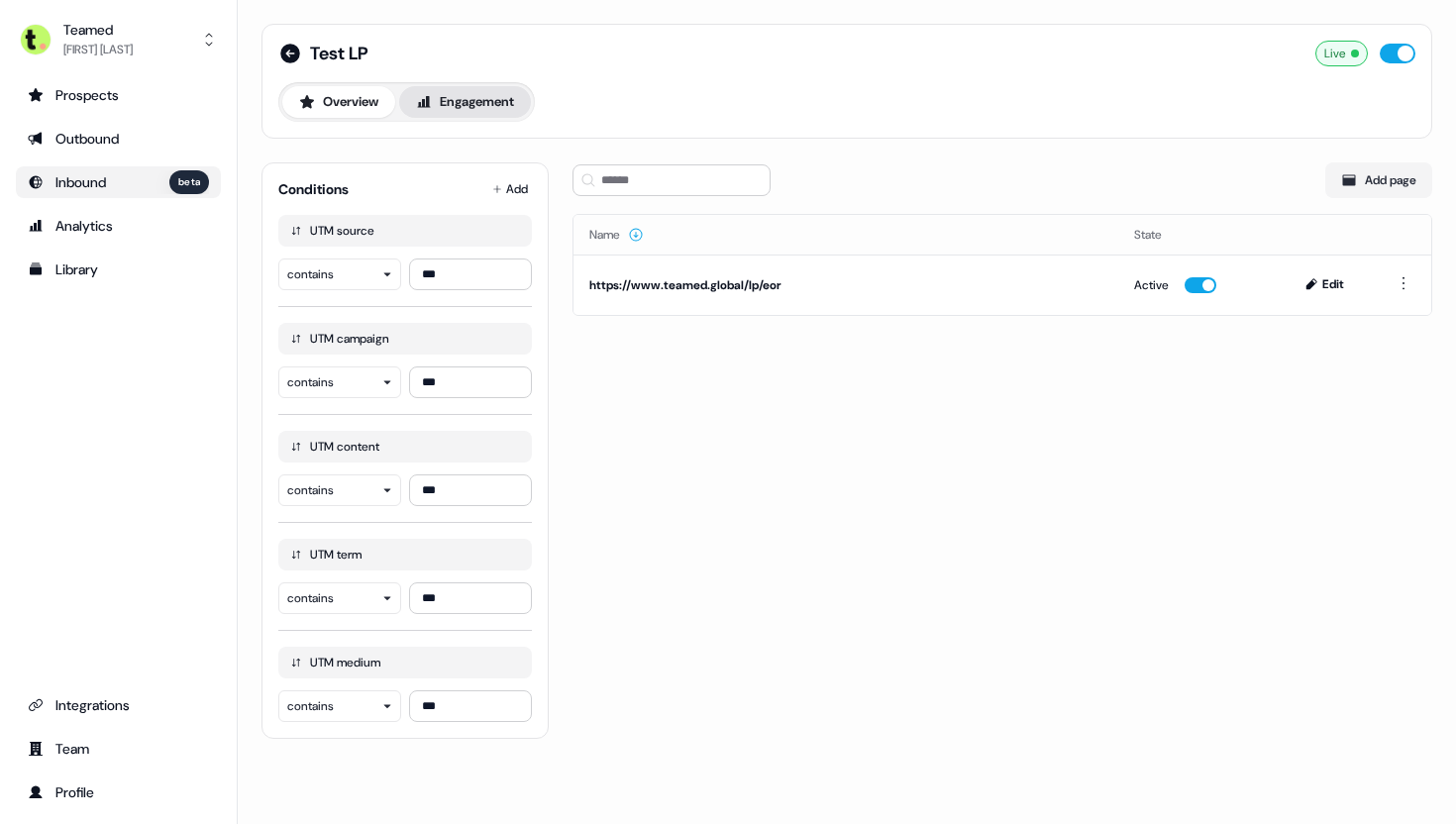 click on "Engagement" at bounding box center (465, 102) 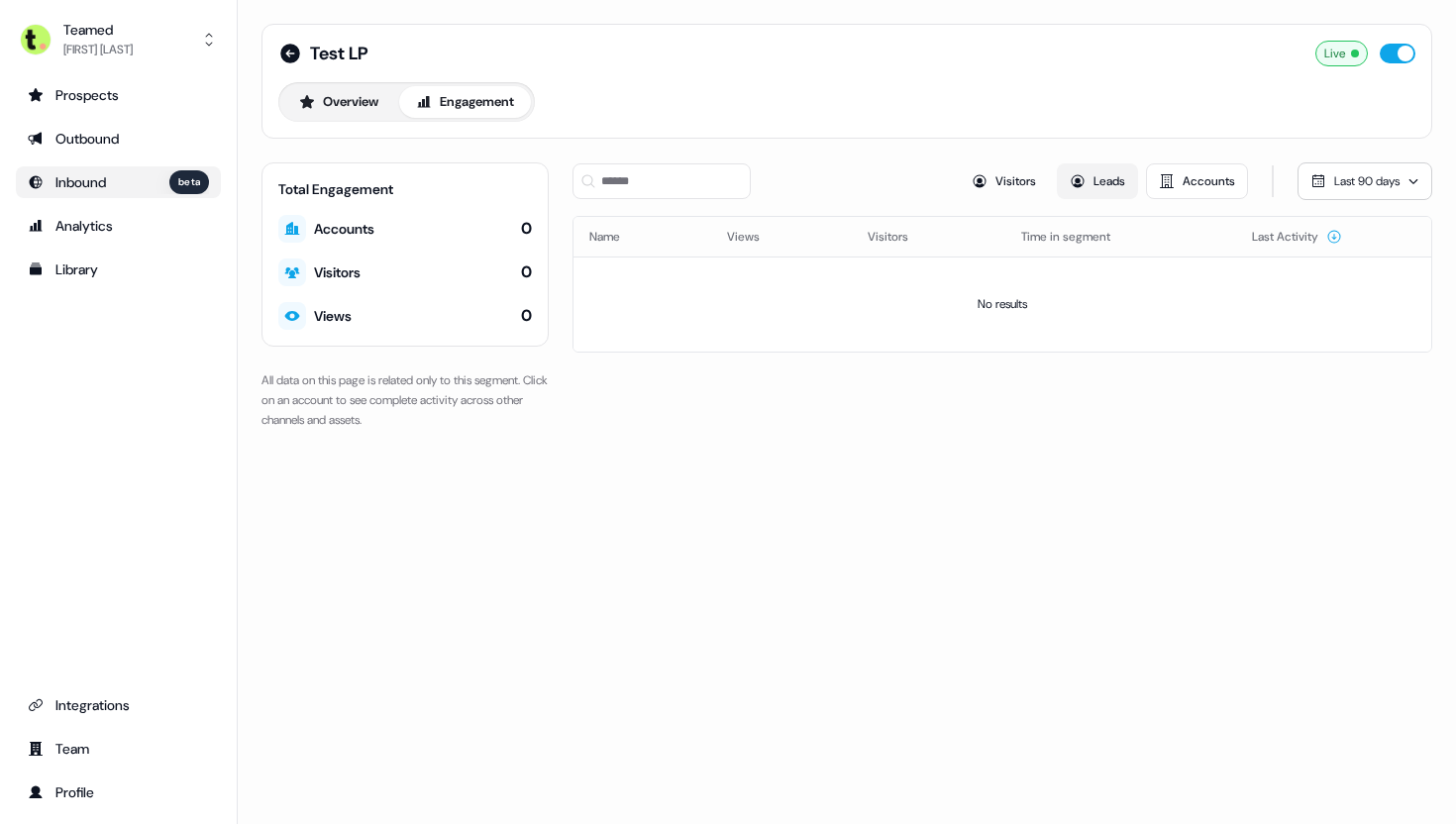 click on "Leads" at bounding box center (1097, 181) 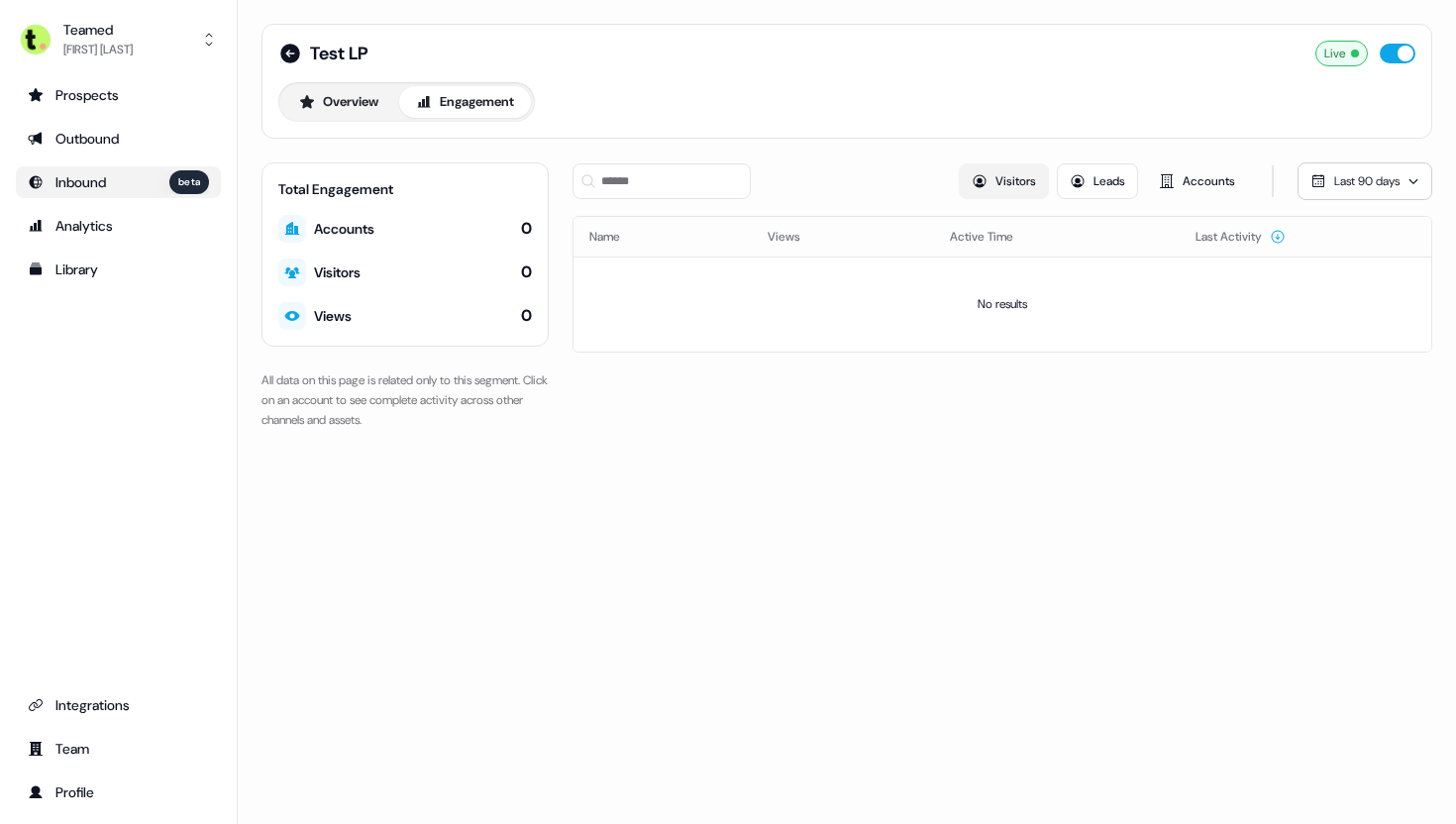 click on "Visitors" at bounding box center (1003, 181) 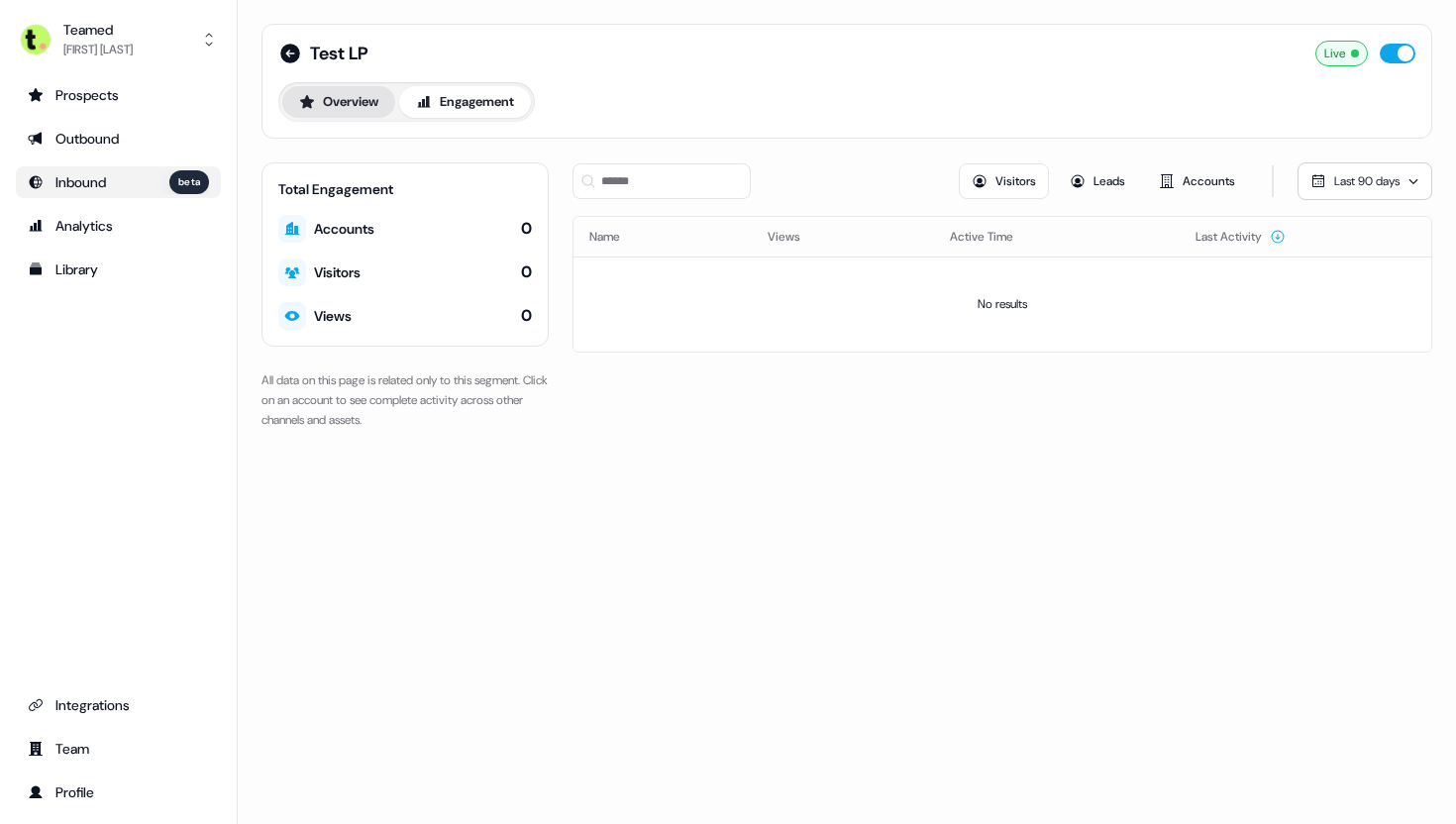 click on "Overview" at bounding box center [339, 102] 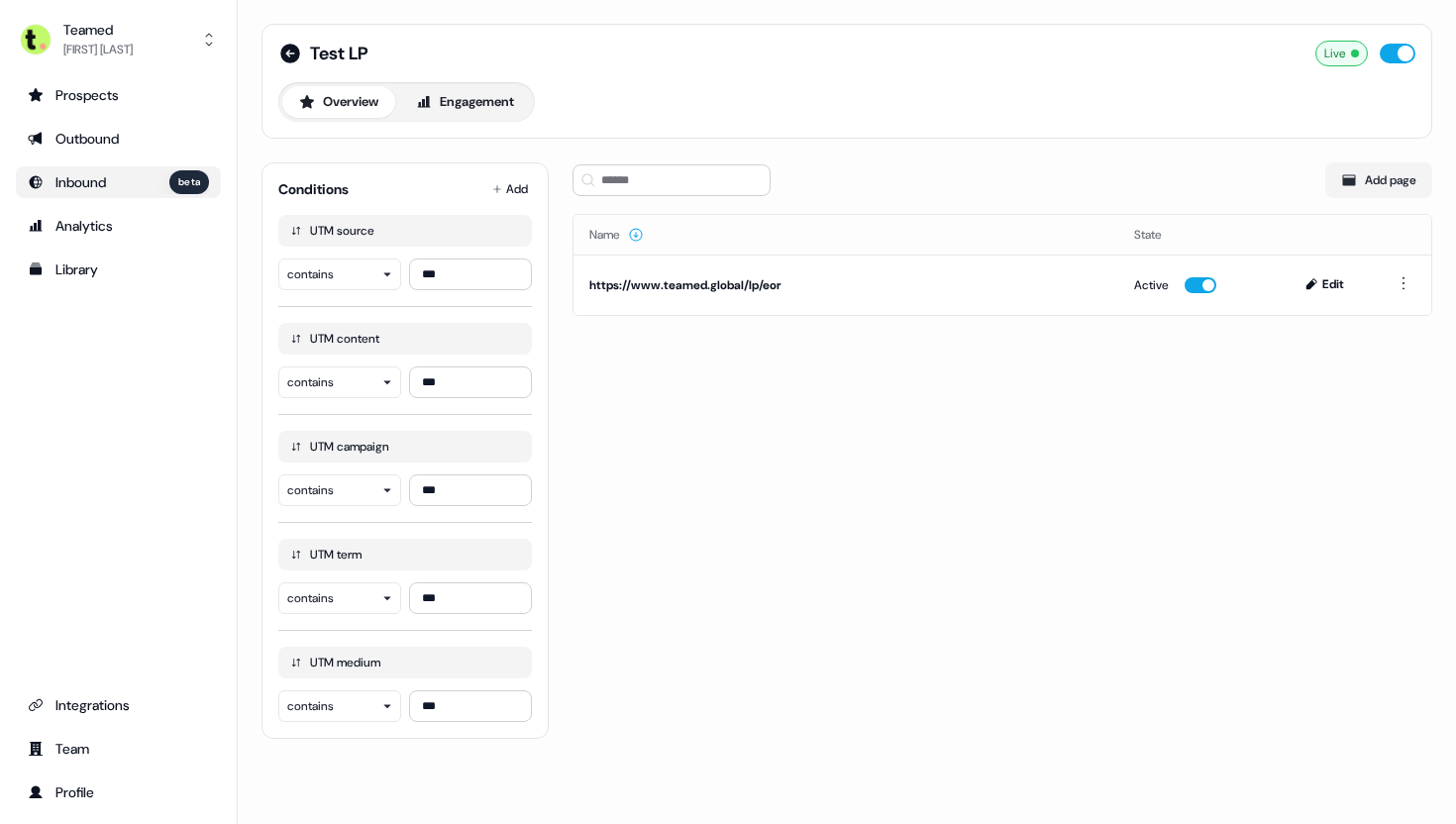 click on "Inbound" at bounding box center (80, 182) 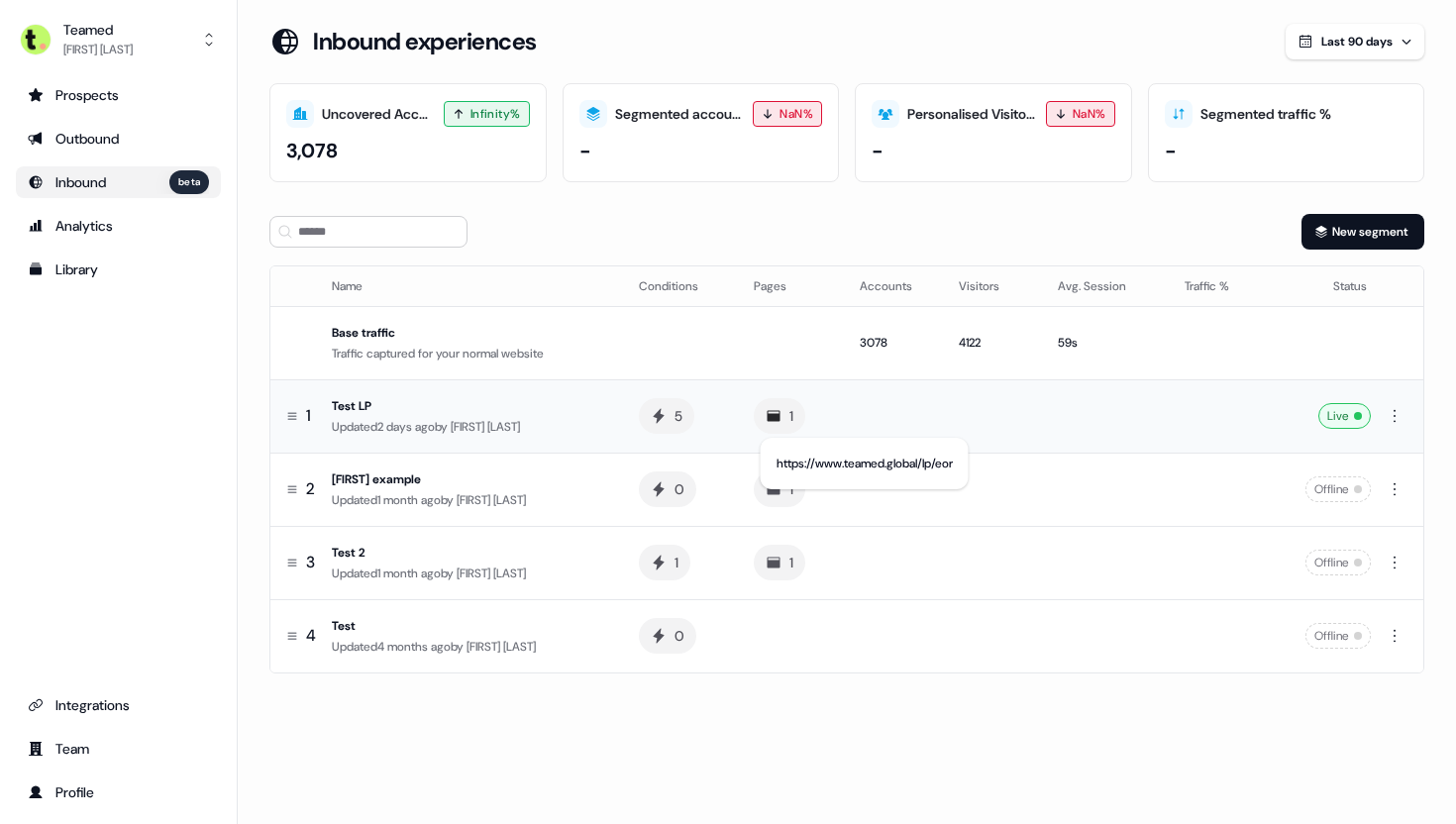 click 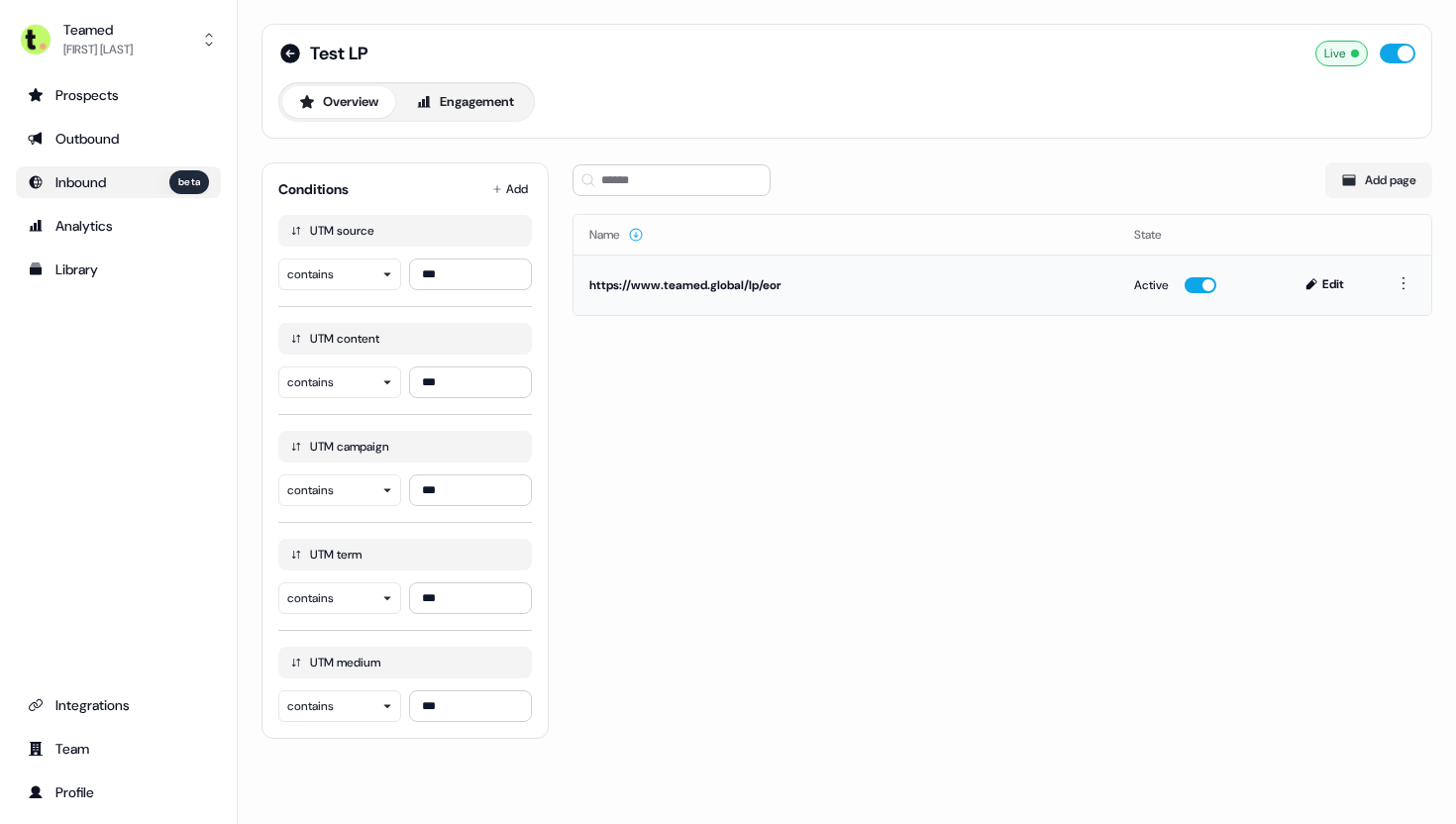 click on "https://www.teamed.global/lp/eor" at bounding box center [846, 285] 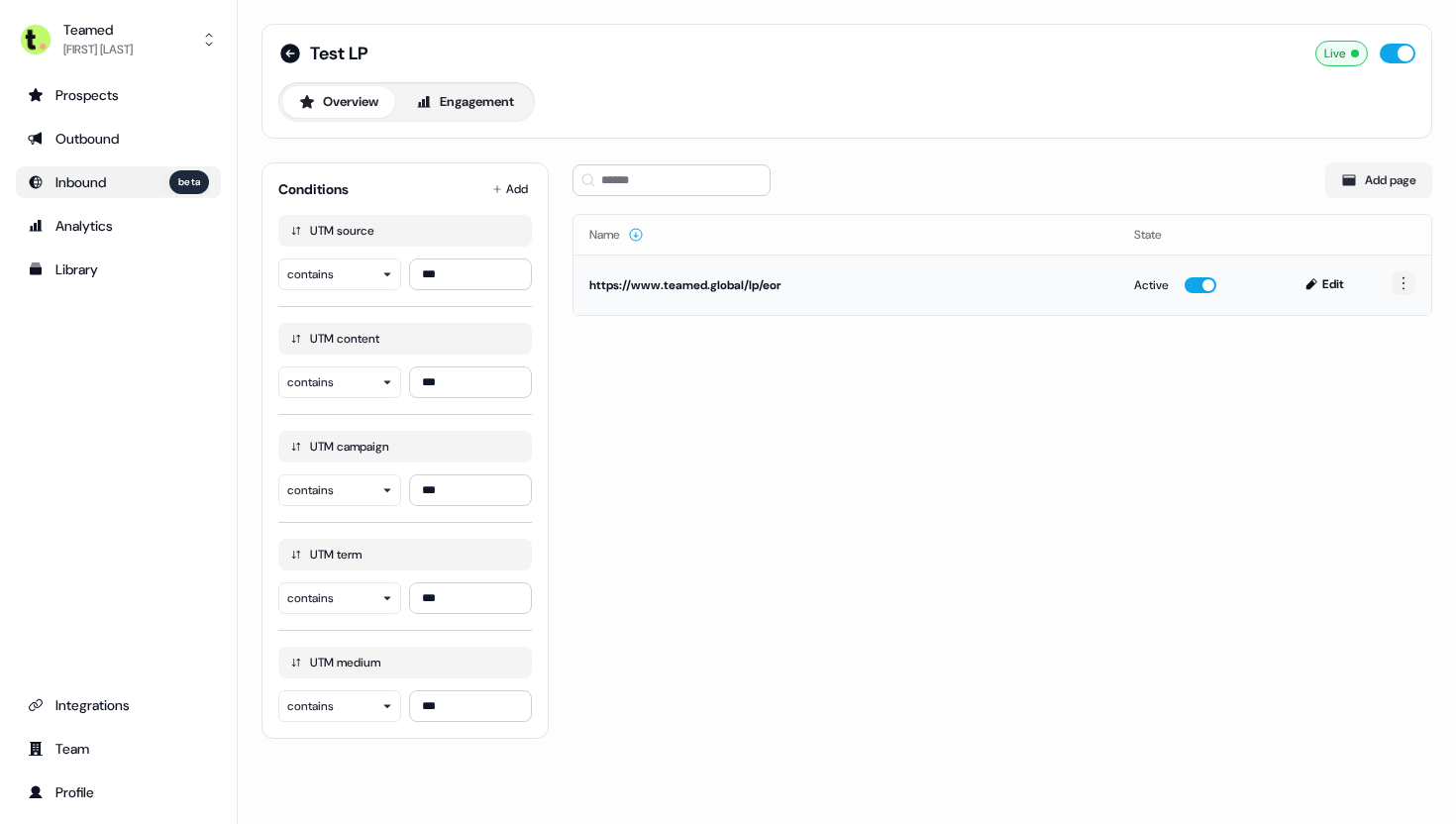 click on "For the best experience switch devices to a bigger screen. Go to Userled.io Teamed [LAST] Prospects Outbound Inbound beta Analytics Library Integrations Team Profile Test LP Live Overview Engagement Conditions Add UTM source contains *** UTM content contains *** UTM campaign contains *** UTM term contains *** UTM medium contains *** Add page Name State https://www.teamed.global/lp/eor Active Edit" at bounding box center [728, 412] 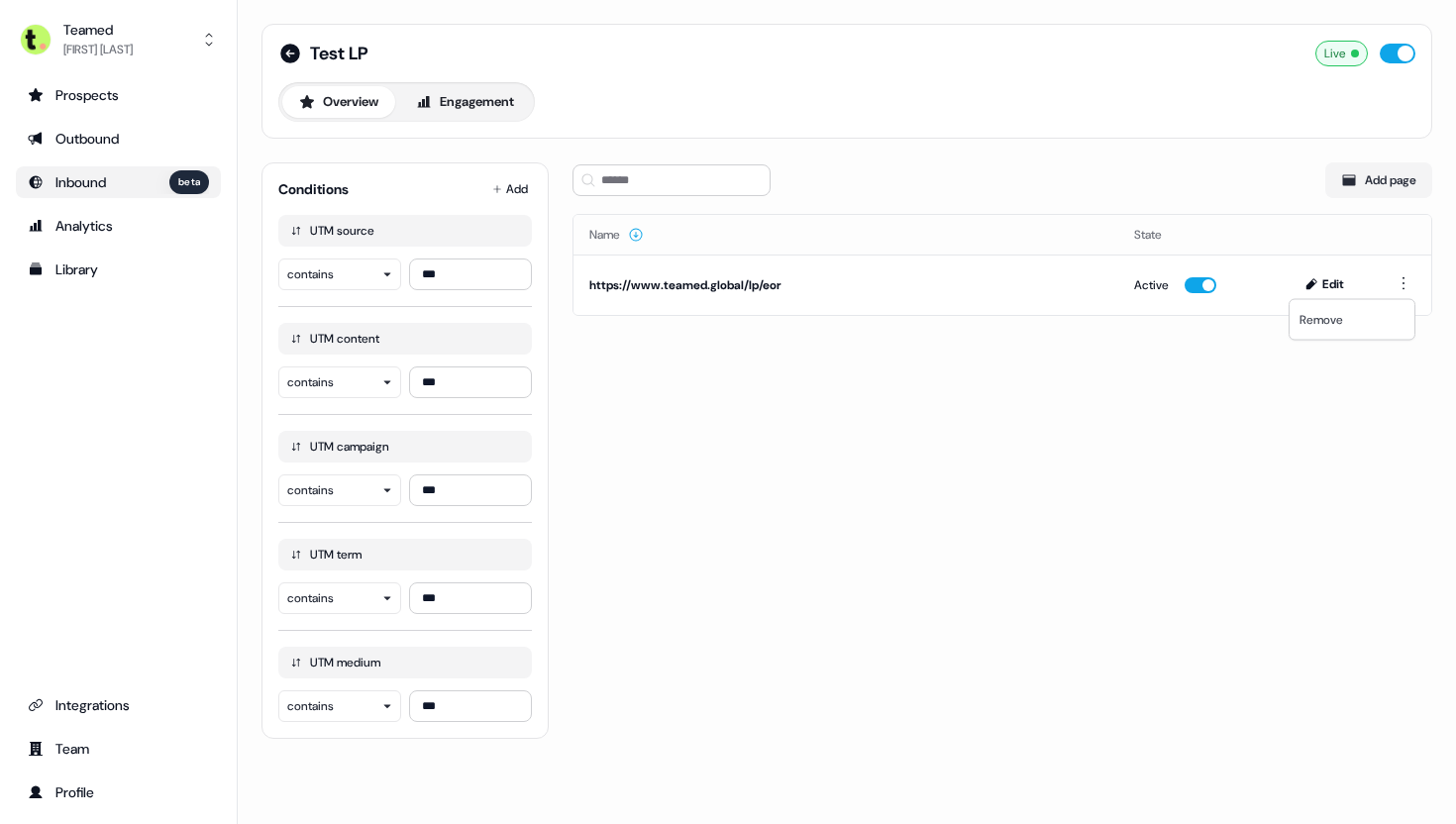 click on "For the best experience switch devices to a bigger screen. Go to Userled.io Teamed [LAST] Prospects Outbound Inbound beta Analytics Library Integrations Team Profile Test LP Live Overview Engagement Conditions Add UTM source contains *** UTM content contains *** UTM campaign contains *** UTM term contains *** UTM medium contains *** Add page Name State https://www.teamed.global/lp/eor Active Edit Remove" at bounding box center (728, 412) 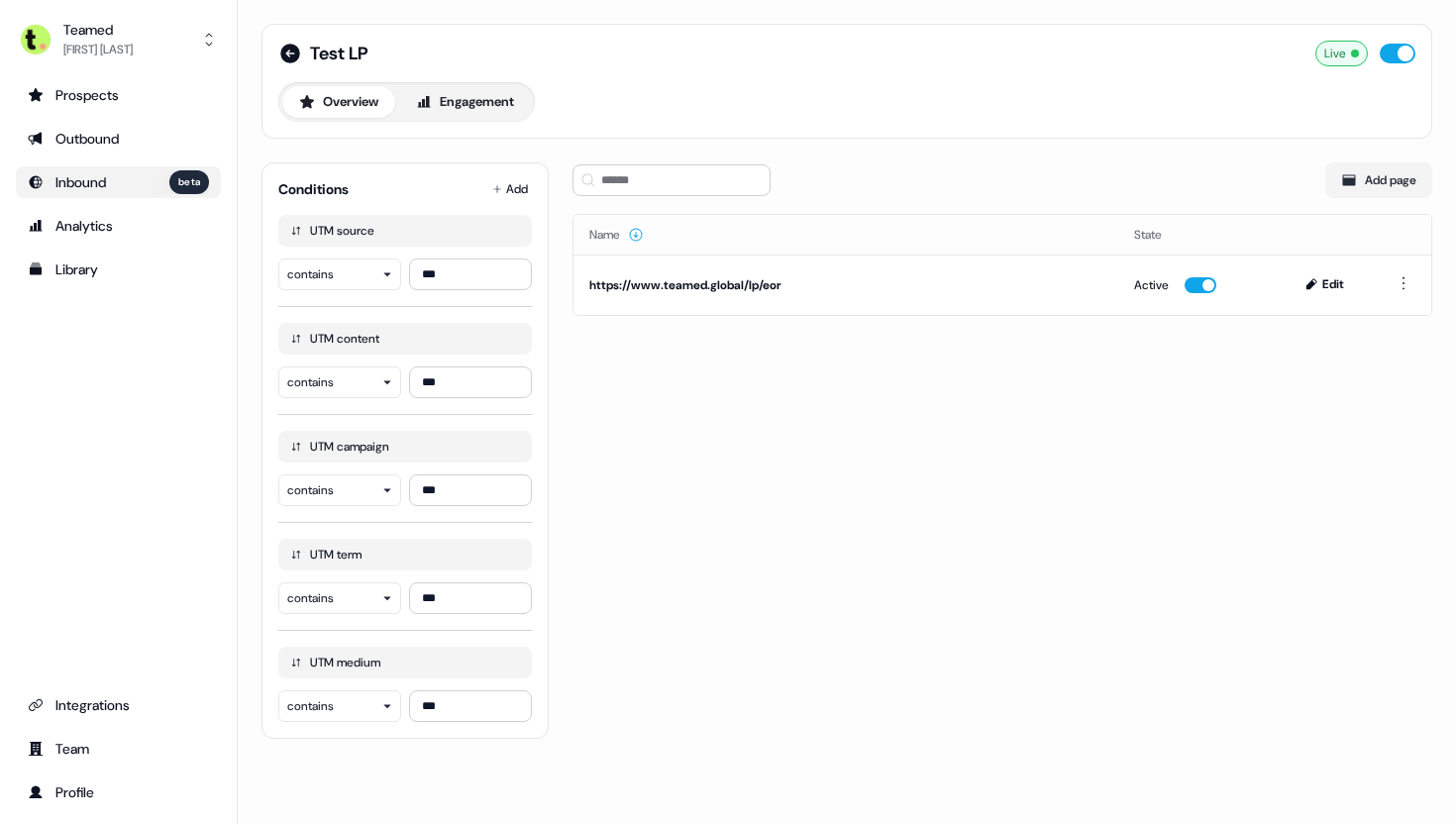 click 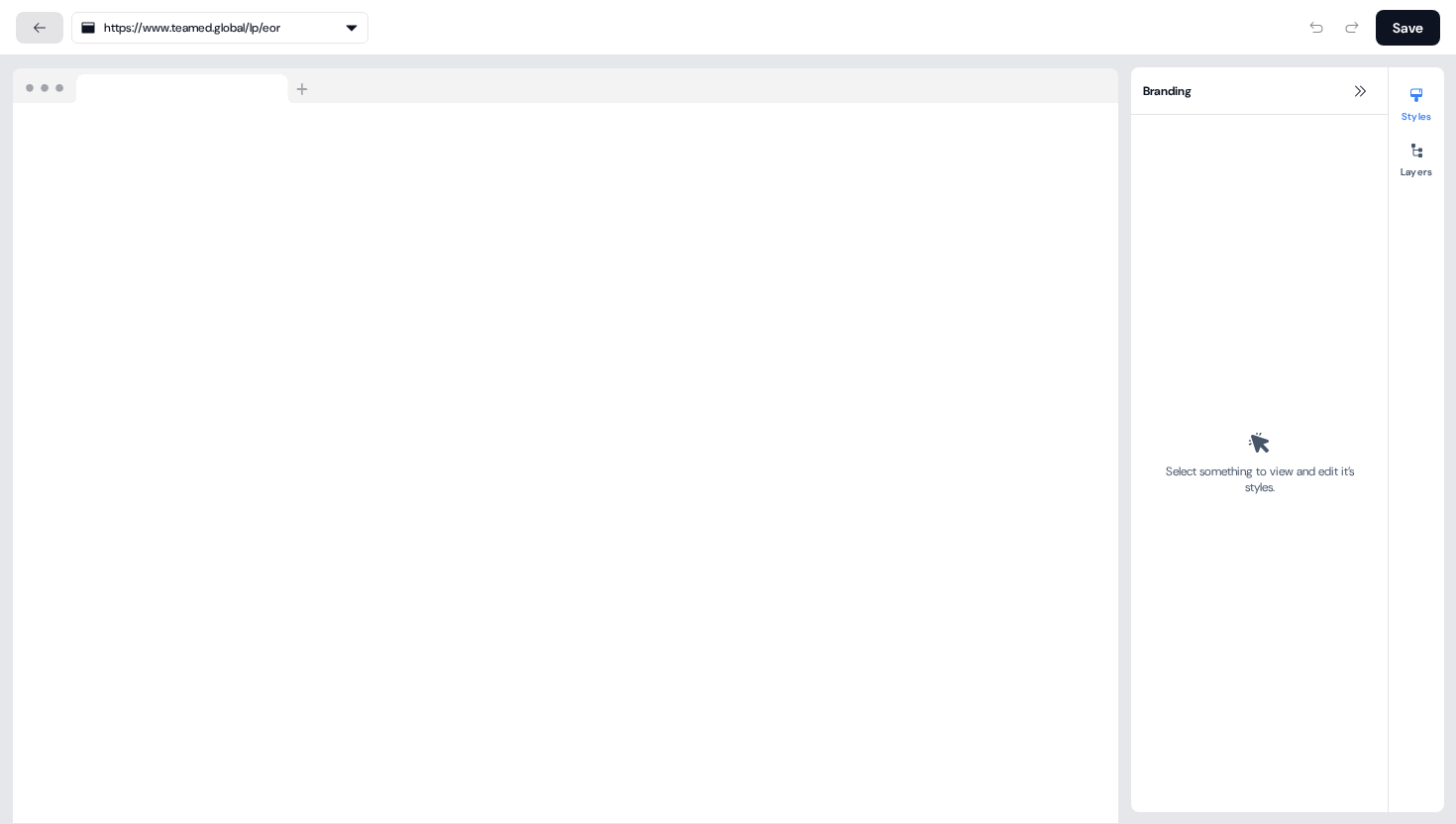 click at bounding box center [40, 28] 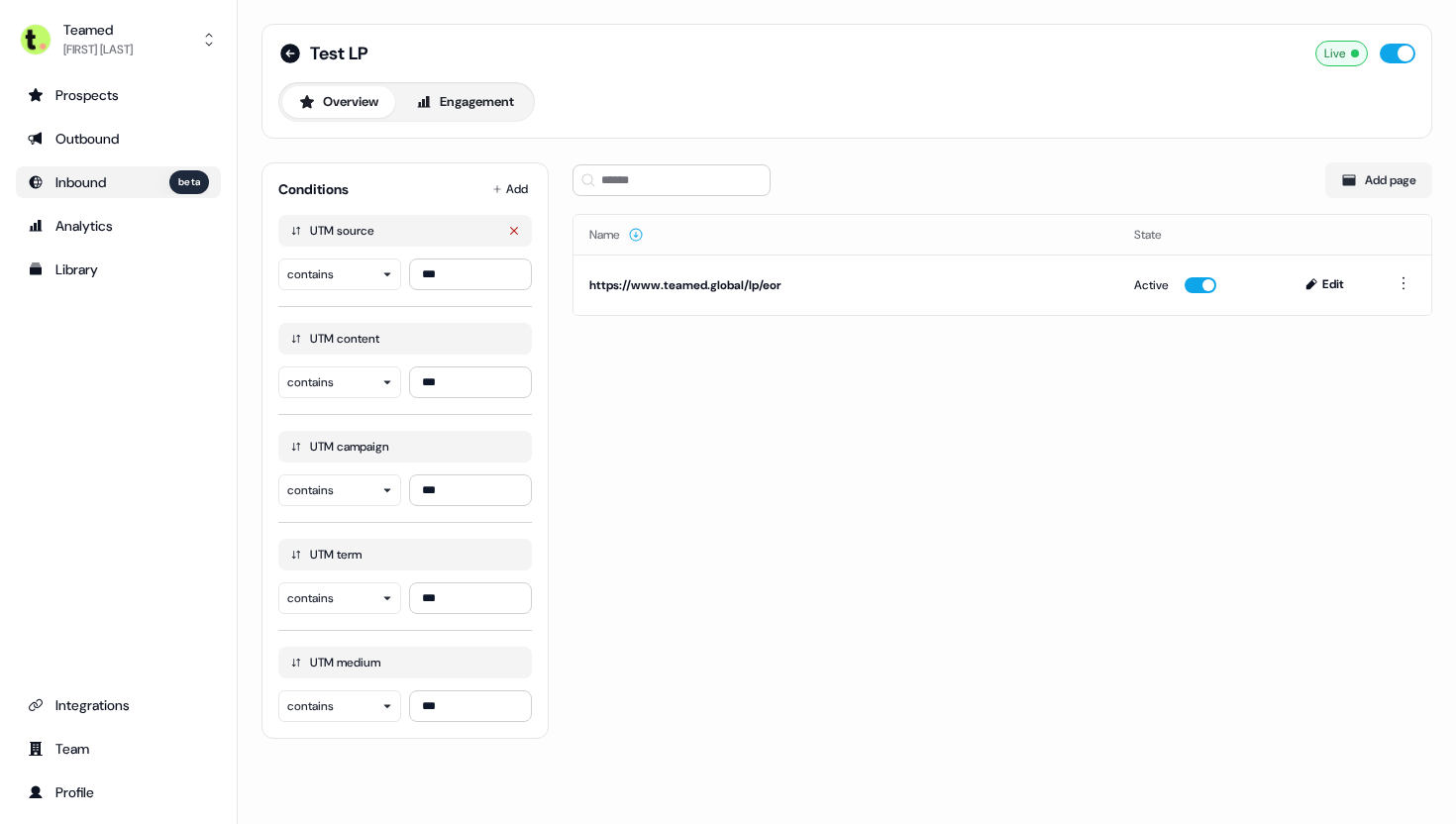 click 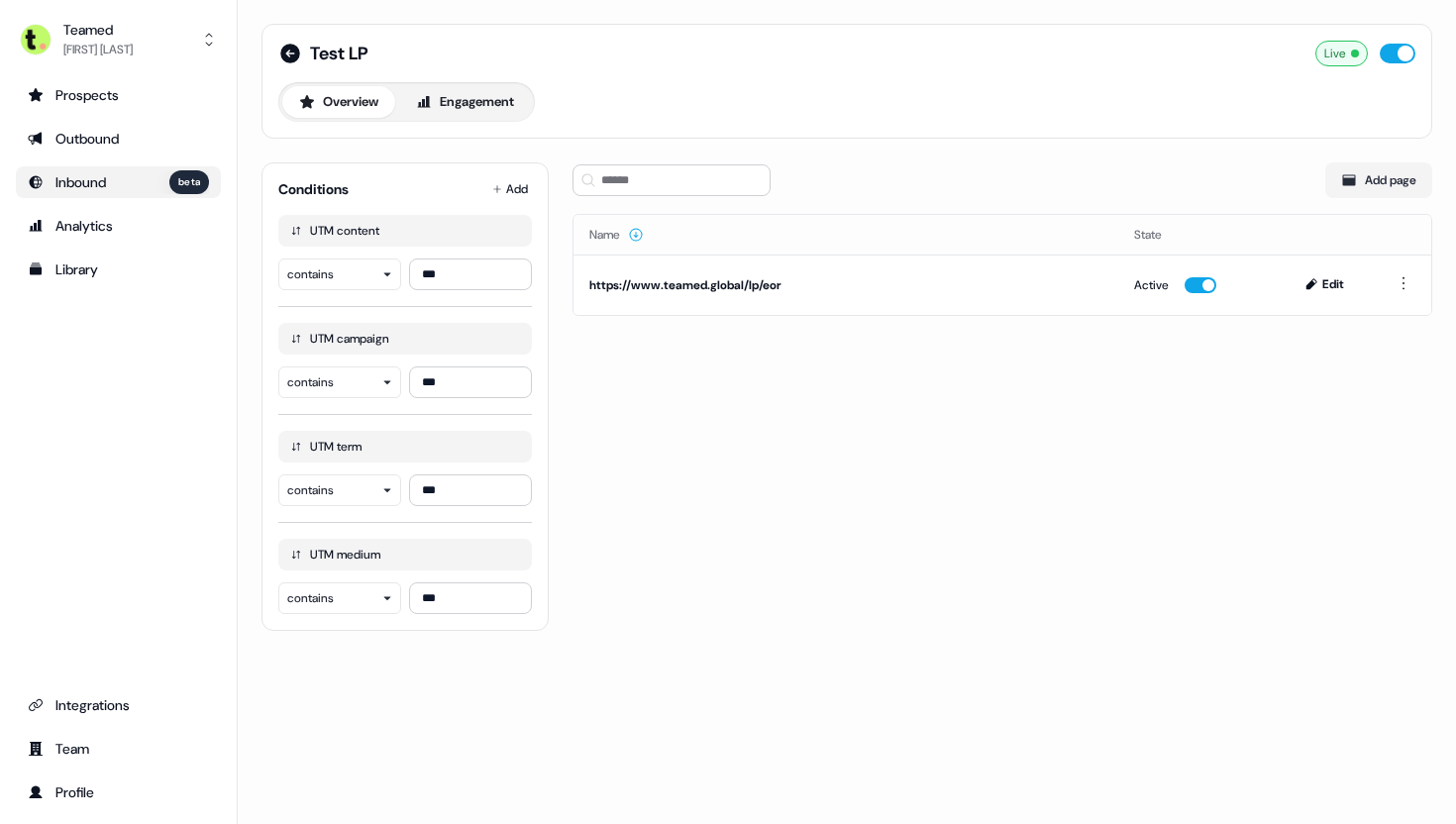 click 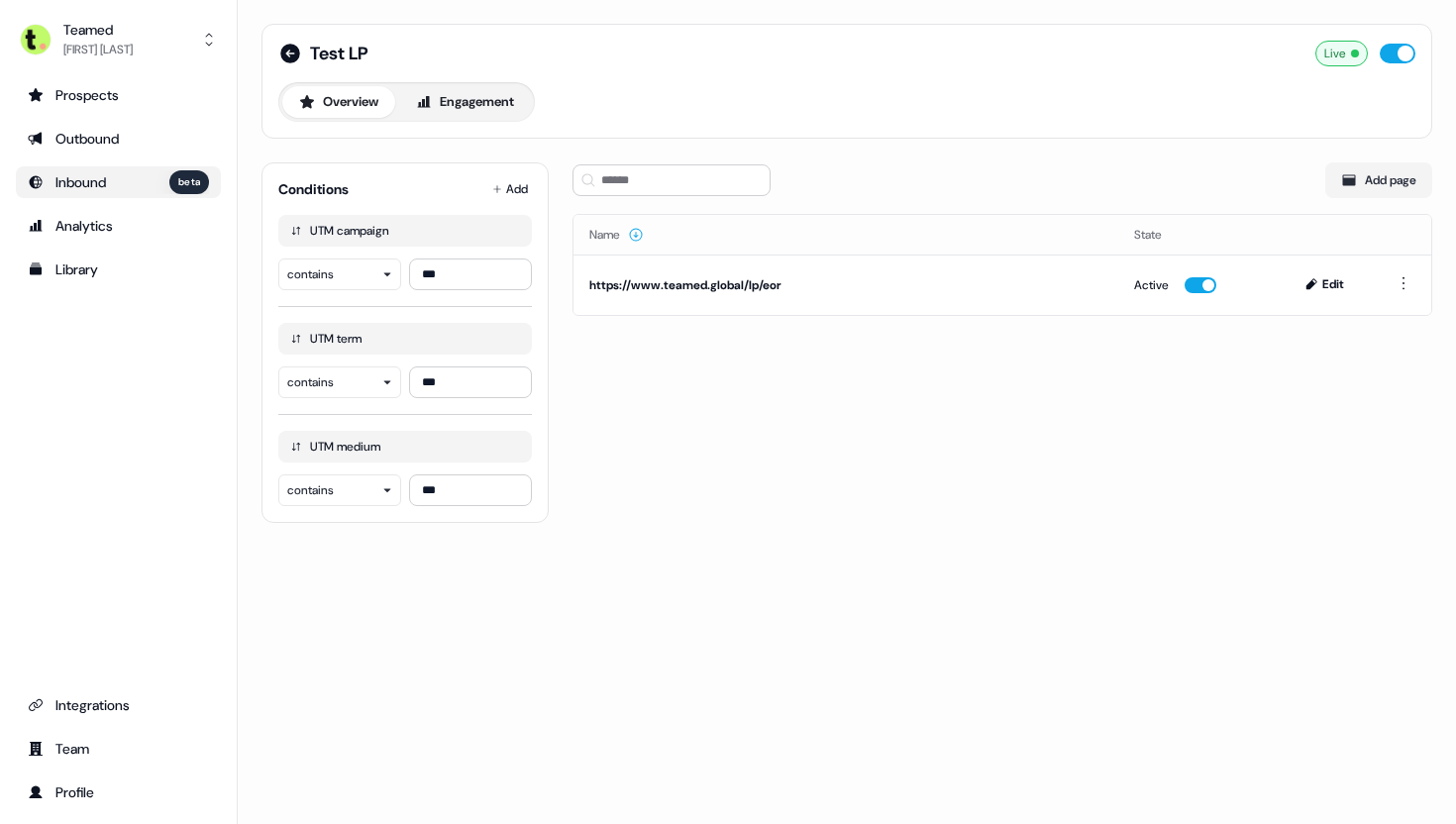 click 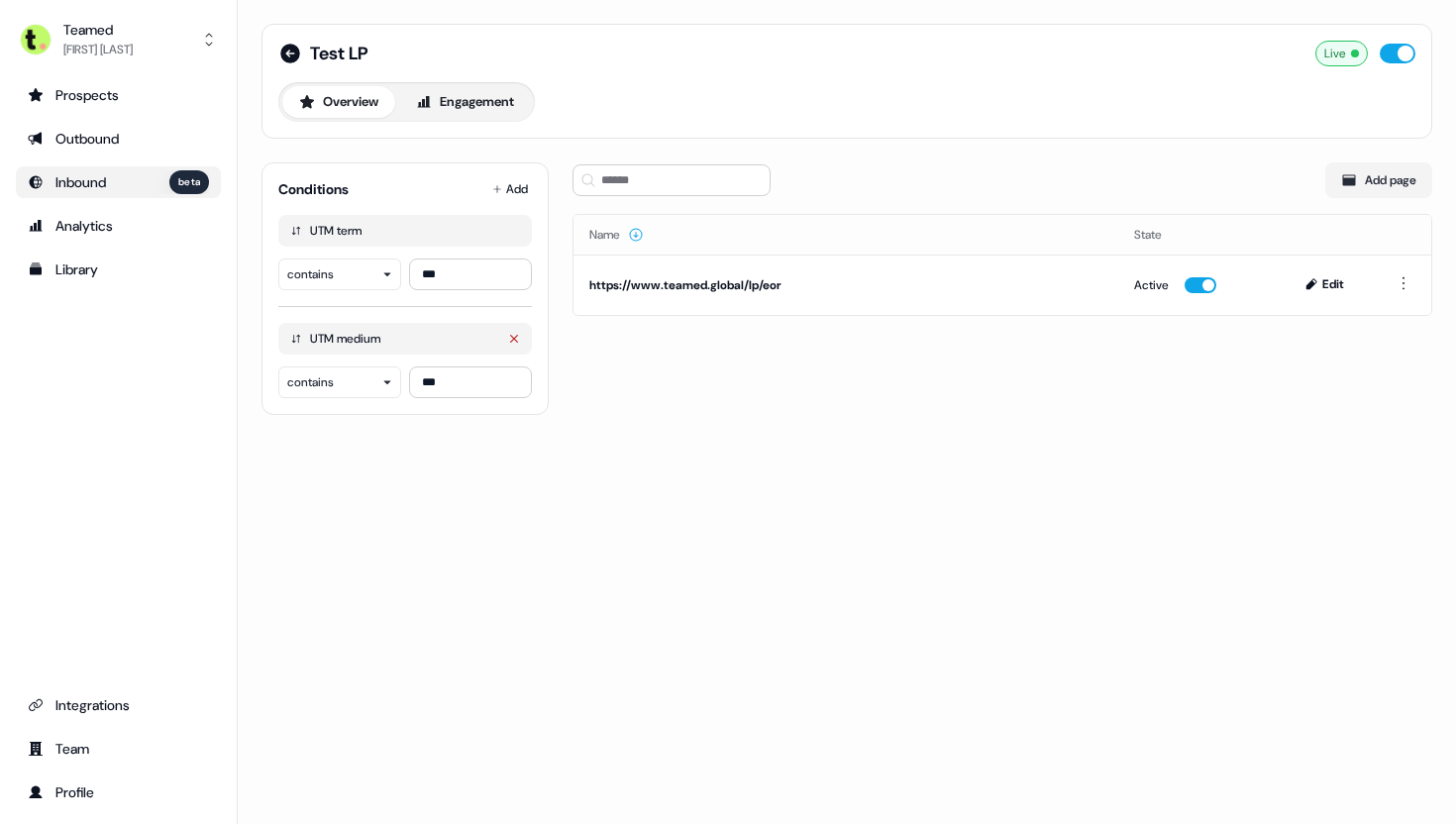 click 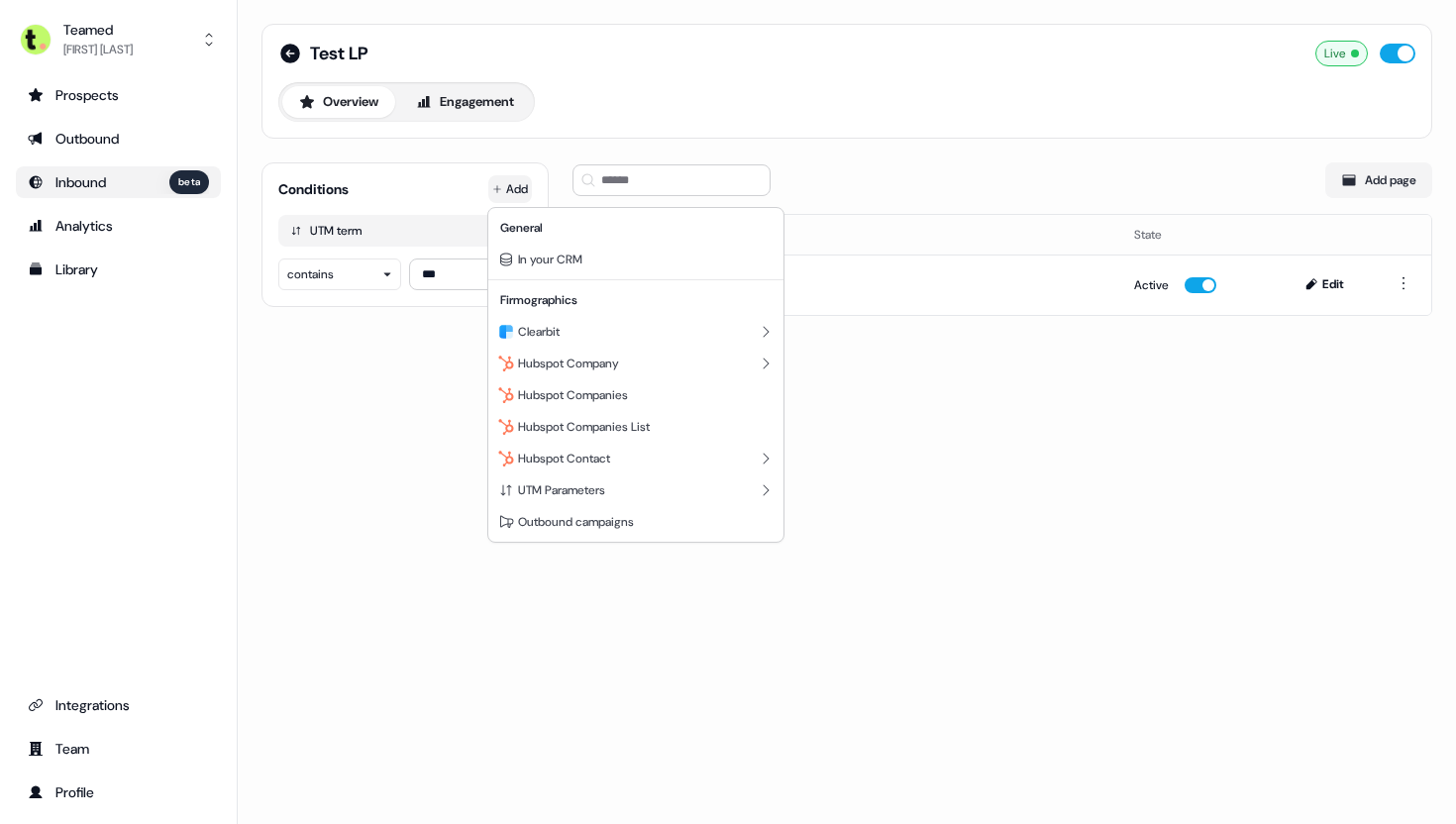 click on "For the best experience switch devices to a bigger screen. Go to Userled.io Teamed [LAST] Prospects Outbound Inbound beta Analytics Library Integrations Team Profile Test LP Live Overview Engagement Conditions Add UTM term contains *** Add page Name State https://www.teamed.global/lp/eor Active Edit General In your CRM Firmographics Clearbit Hubspot Company Hubspot Companies Hubspot Companies List Hubspot Contact UTM Parameters Outbound campaigns" at bounding box center (728, 412) 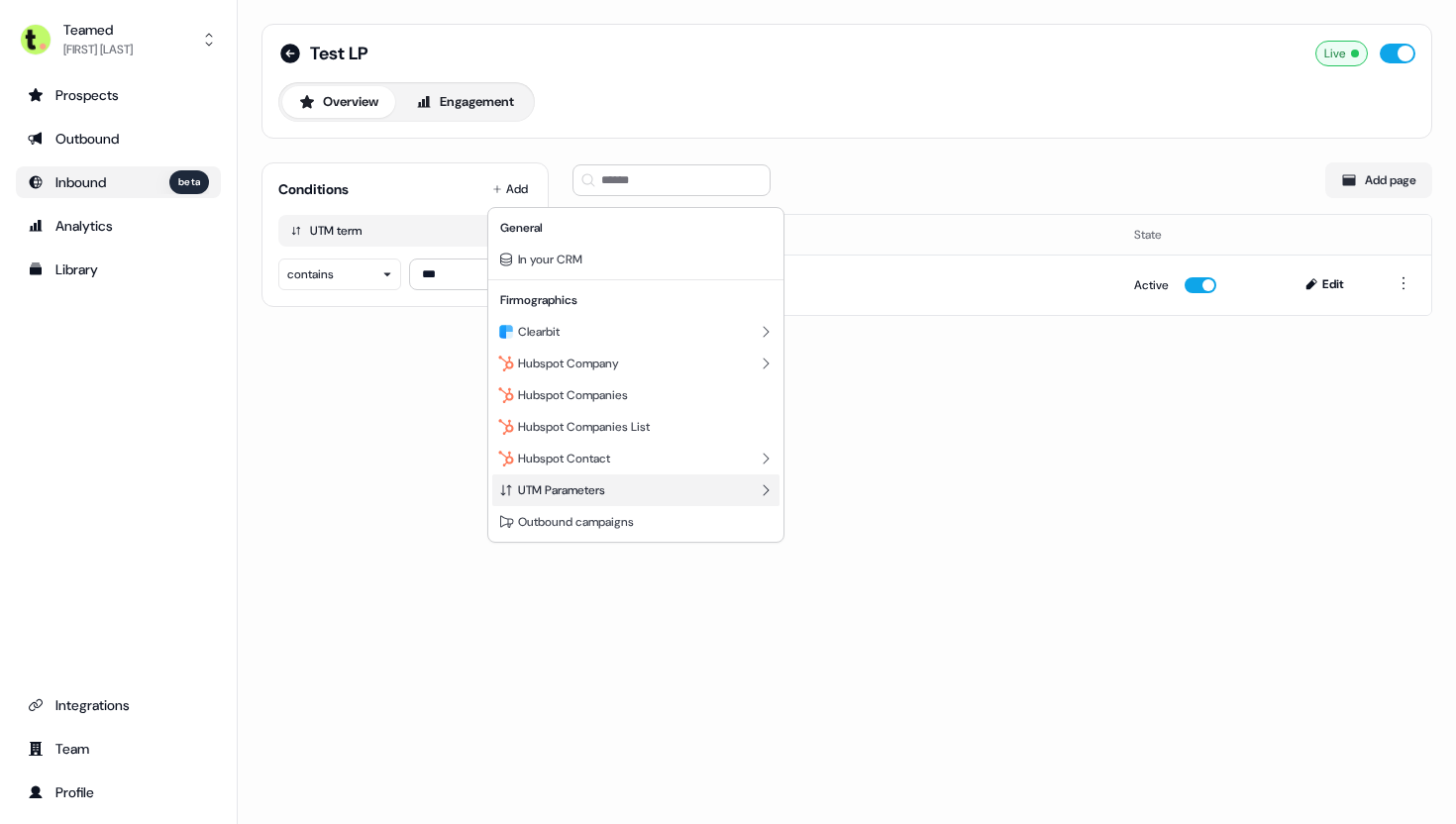 click on "UTM Parameters" at bounding box center (636, 490) 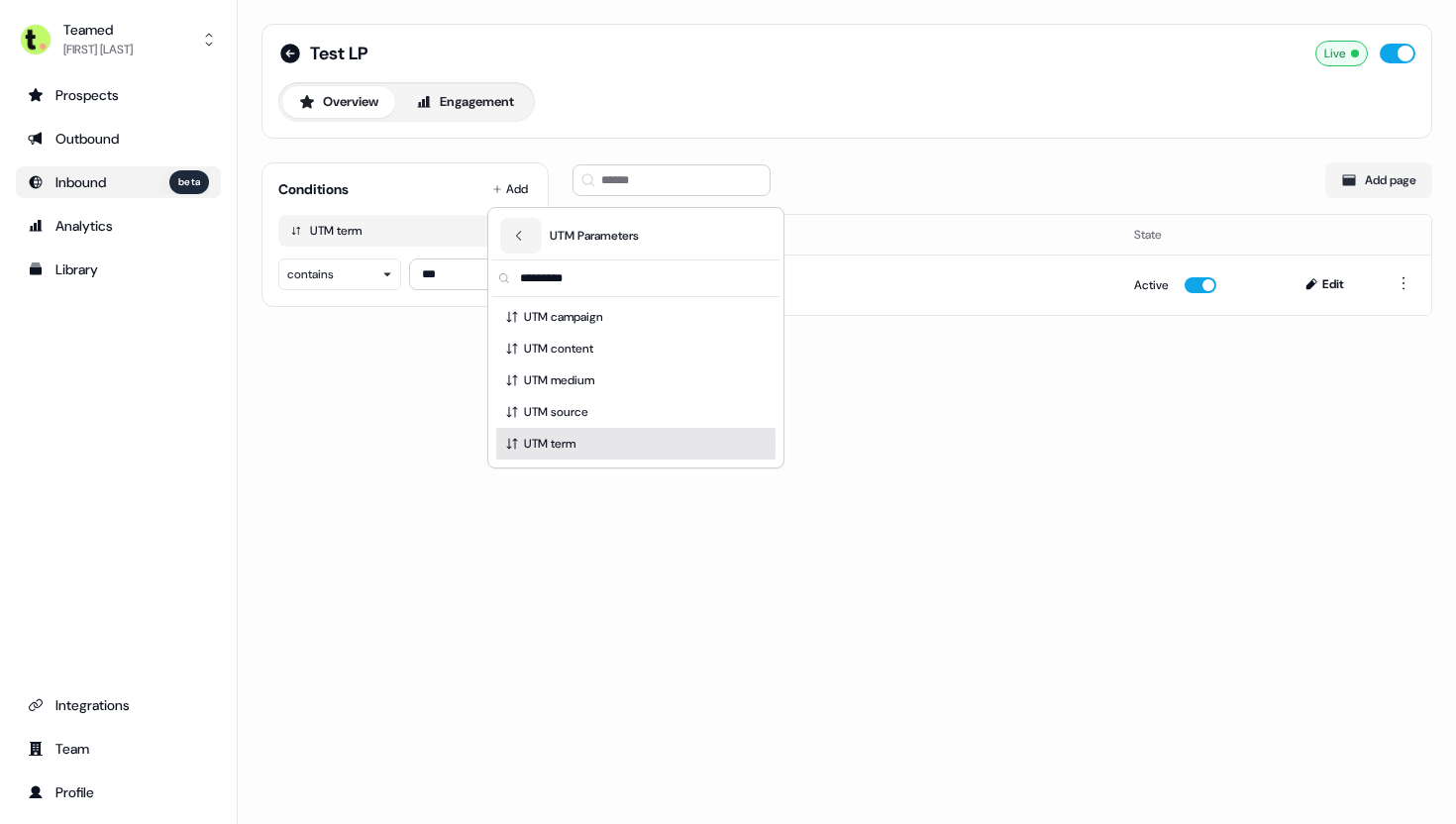 click on "UTM term" at bounding box center (636, 444) 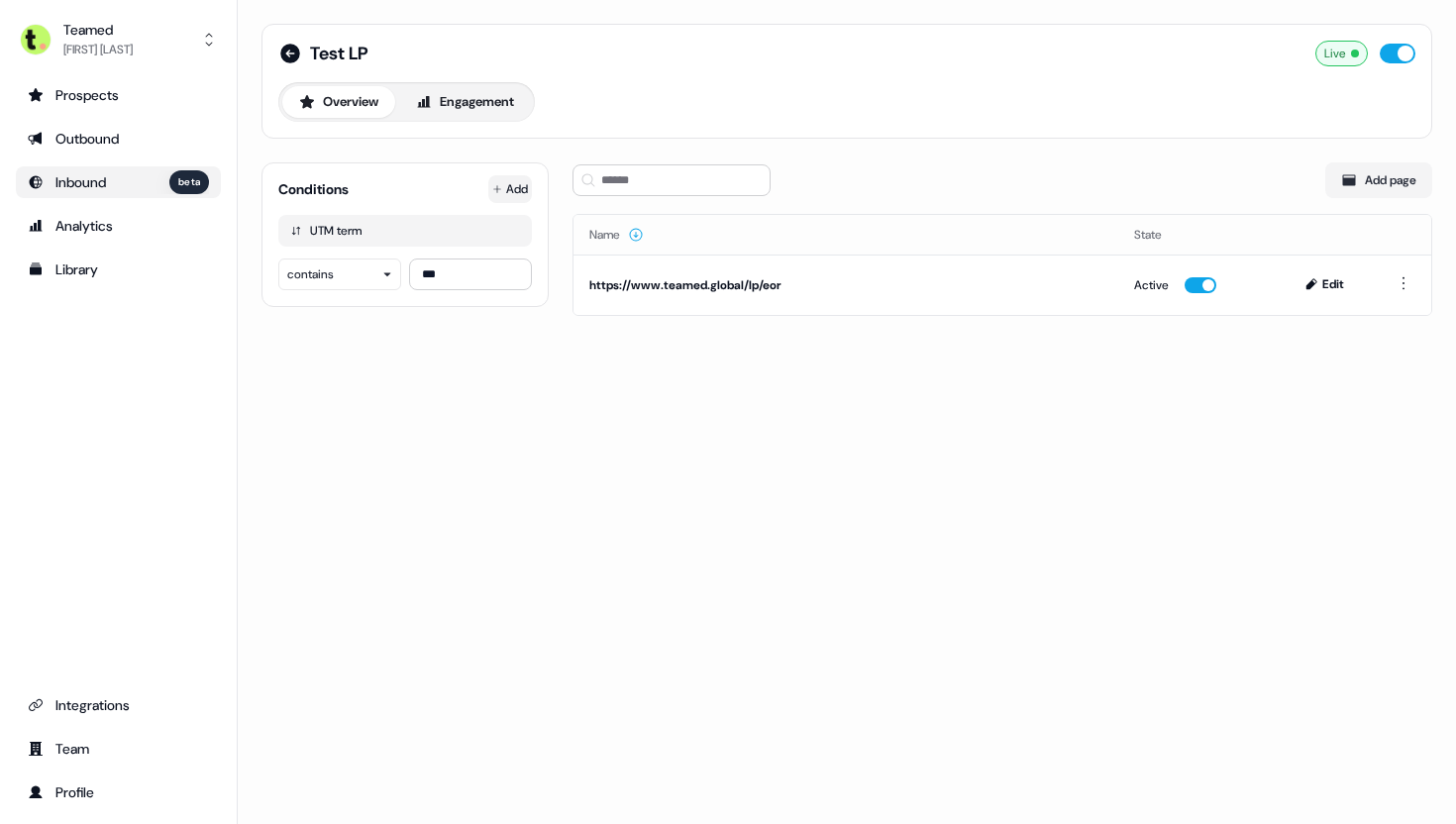 click on "For the best experience switch devices to a bigger screen. Go to Userled.io Teamed [LAST] Prospects Outbound Inbound beta Analytics Library Integrations Team Profile Test LP Live Overview Engagement Conditions Add UTM term contains *** Add page Name State https://www.teamed.global/lp/eor Active Edit" at bounding box center [728, 412] 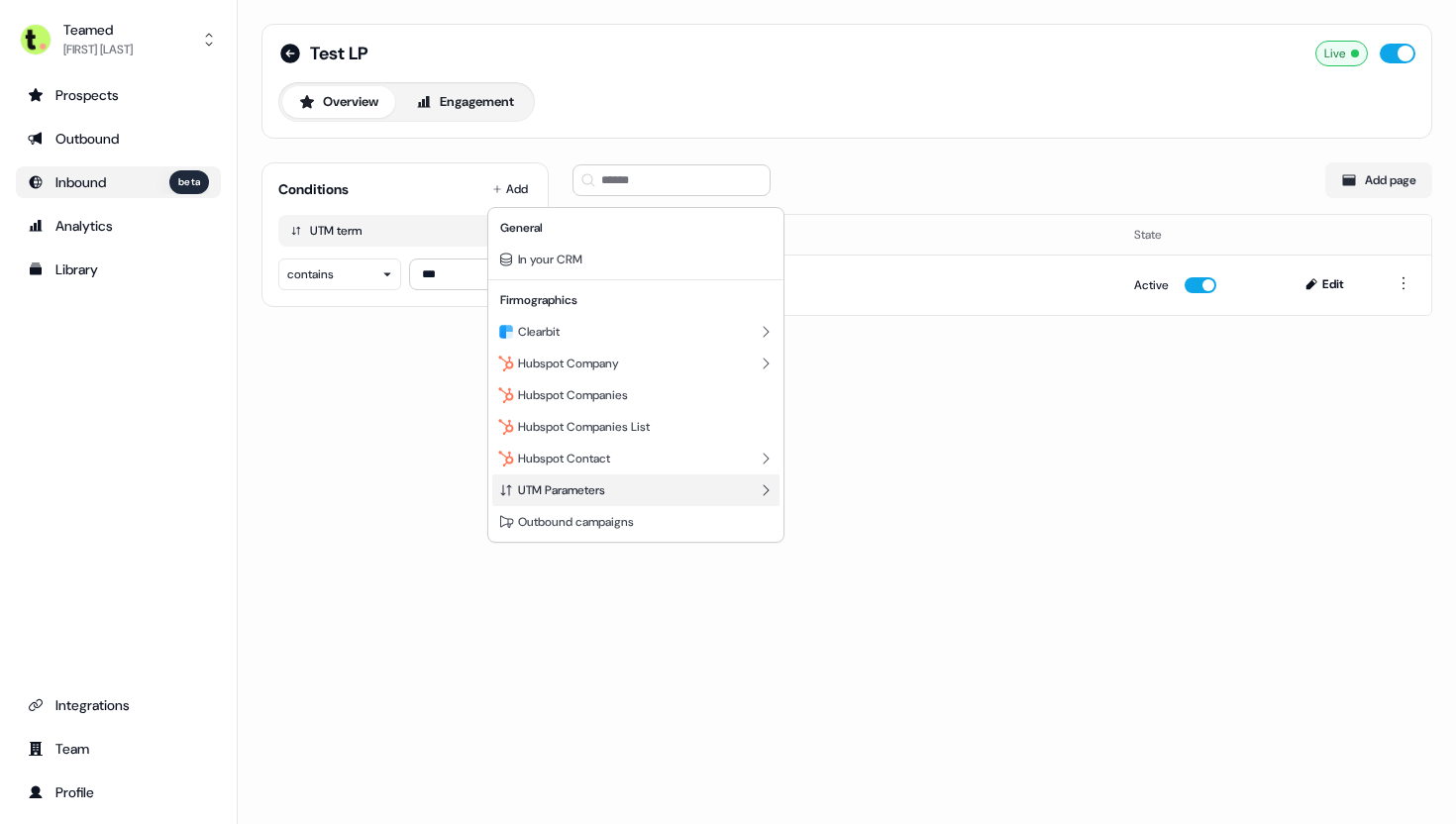 click on "UTM Parameters" at bounding box center [562, 490] 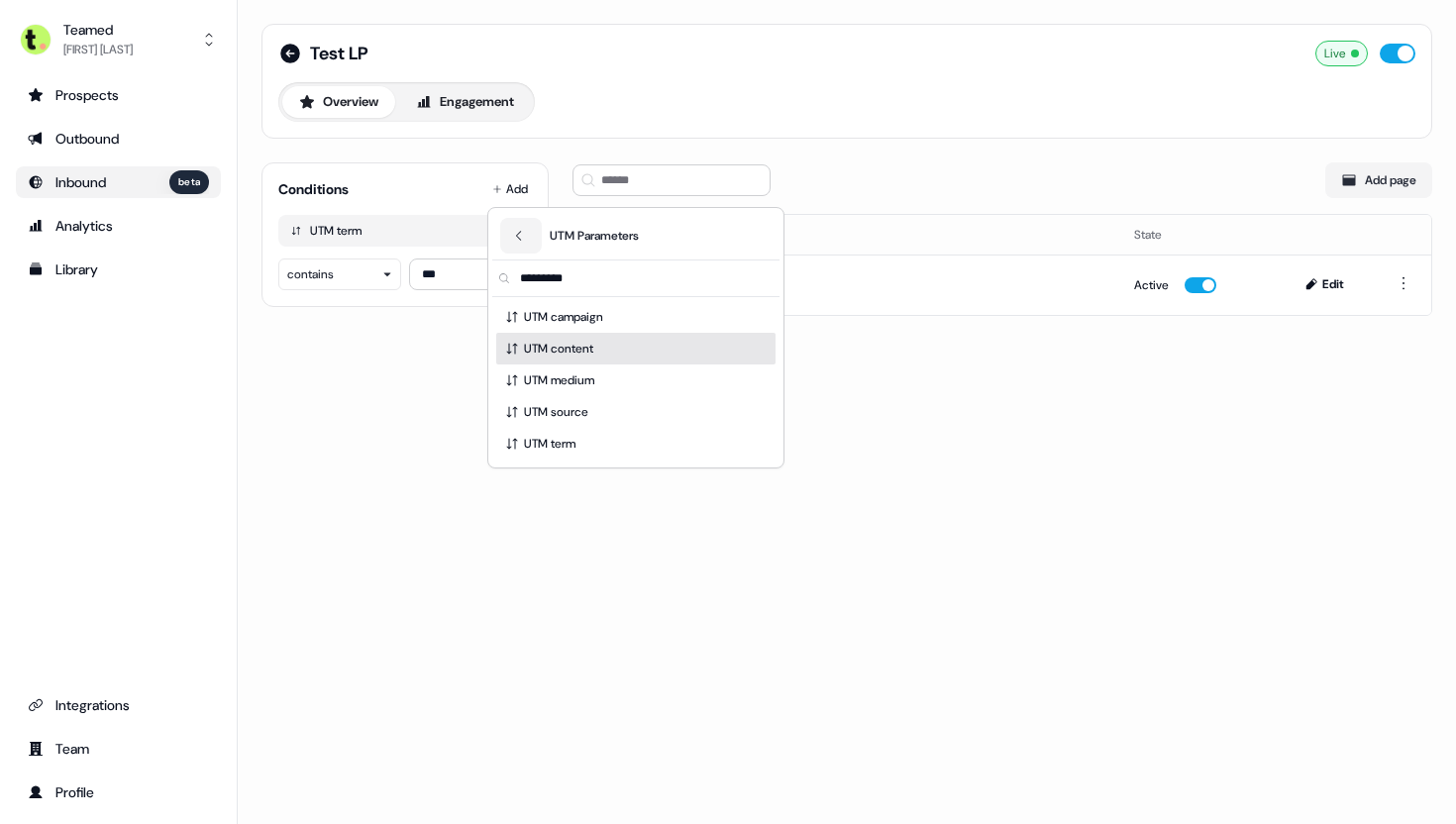 click on "For the best experience switch devices to a bigger screen. Go to Userled.io Teamed [LAST] Prospects Outbound Inbound beta Analytics Library Integrations Team Profile Test LP Live Overview Engagement Conditions Add UTM term contains *** Add page Name State https://www.teamed.global/lp/eor Active Edit UTM Parameters UTM campaign UTM content UTM medium UTM source UTM term" at bounding box center (728, 412) 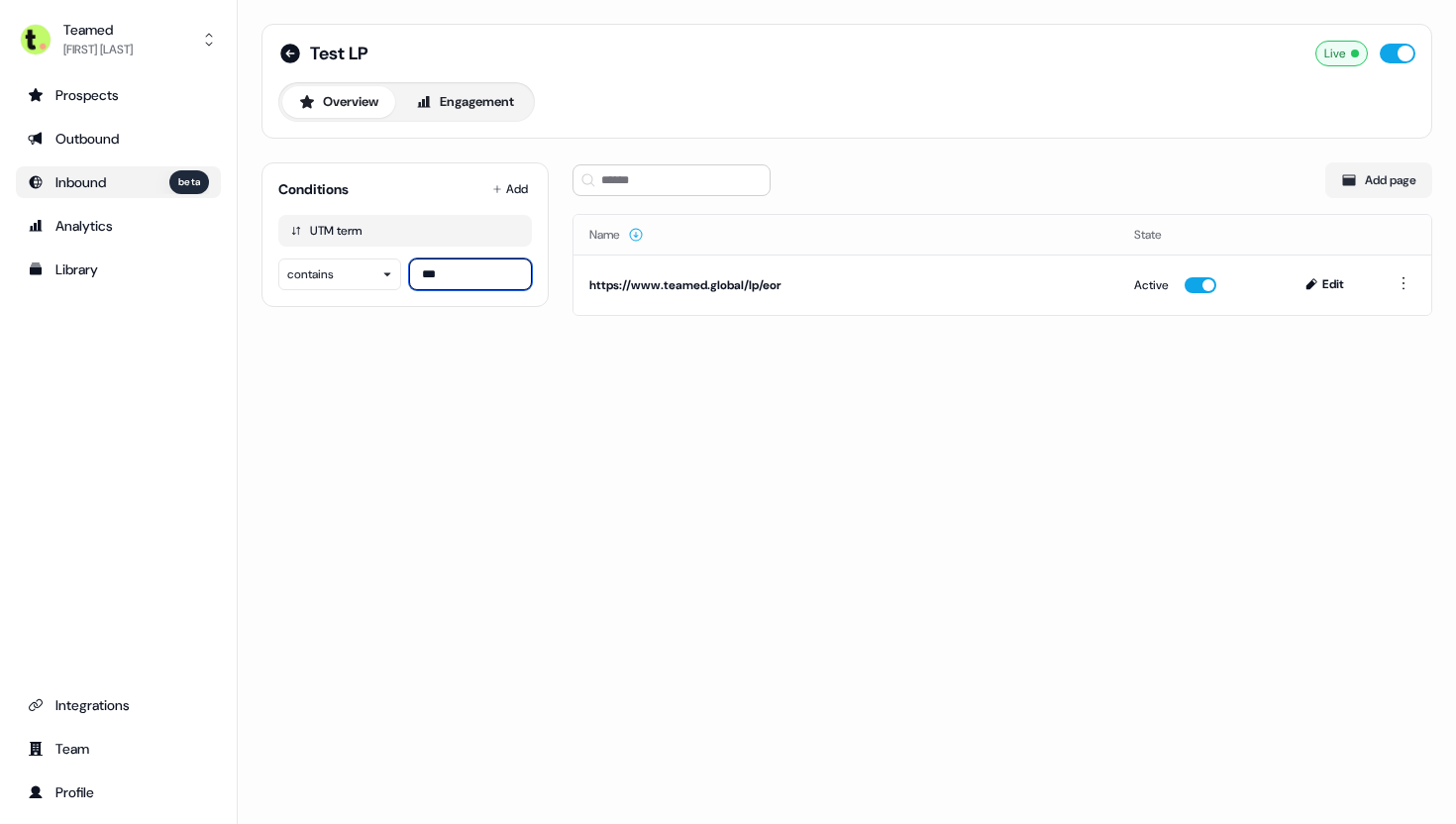 click on "***" at bounding box center [470, 274] 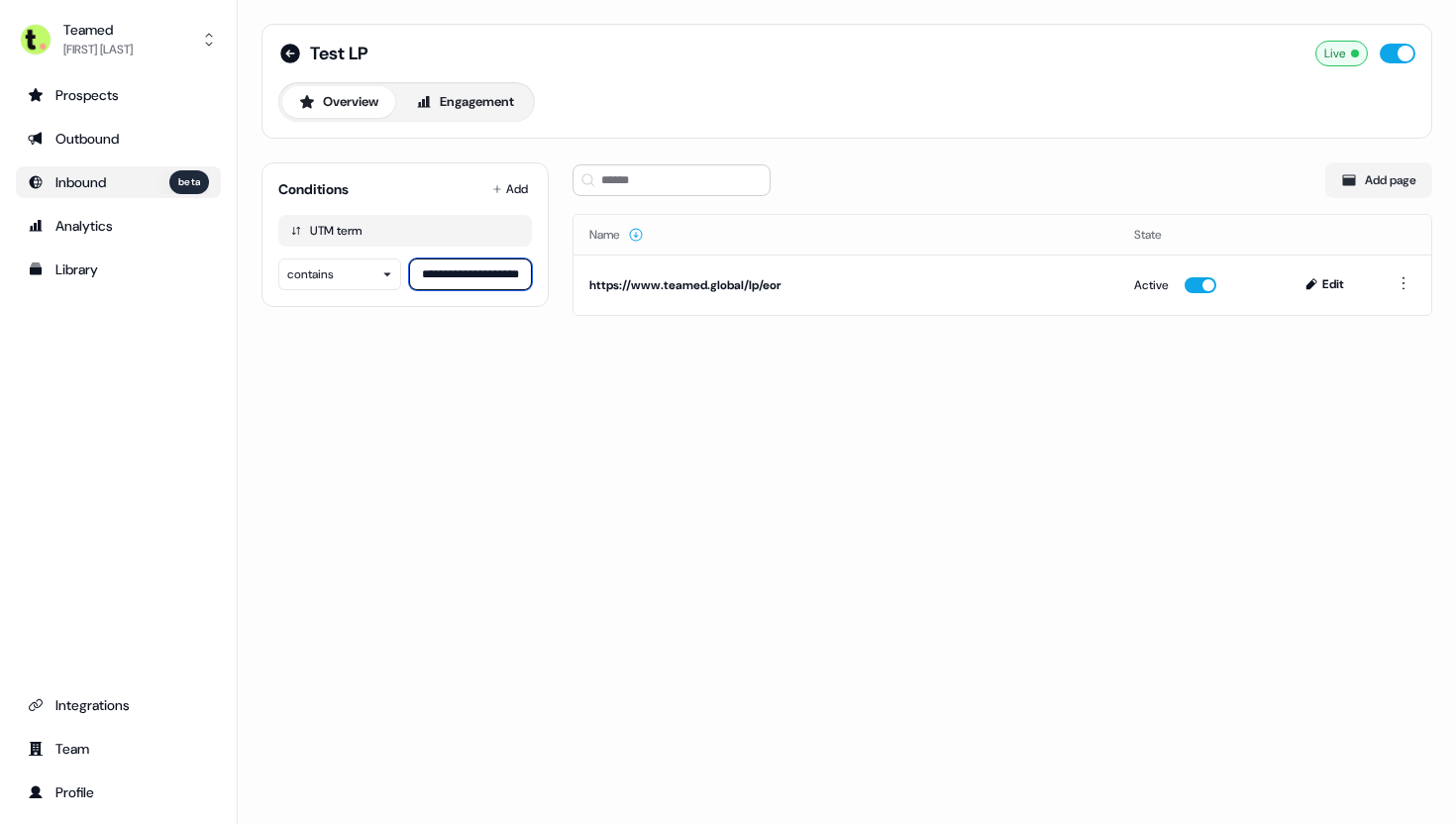 scroll, scrollTop: 0, scrollLeft: 13, axis: horizontal 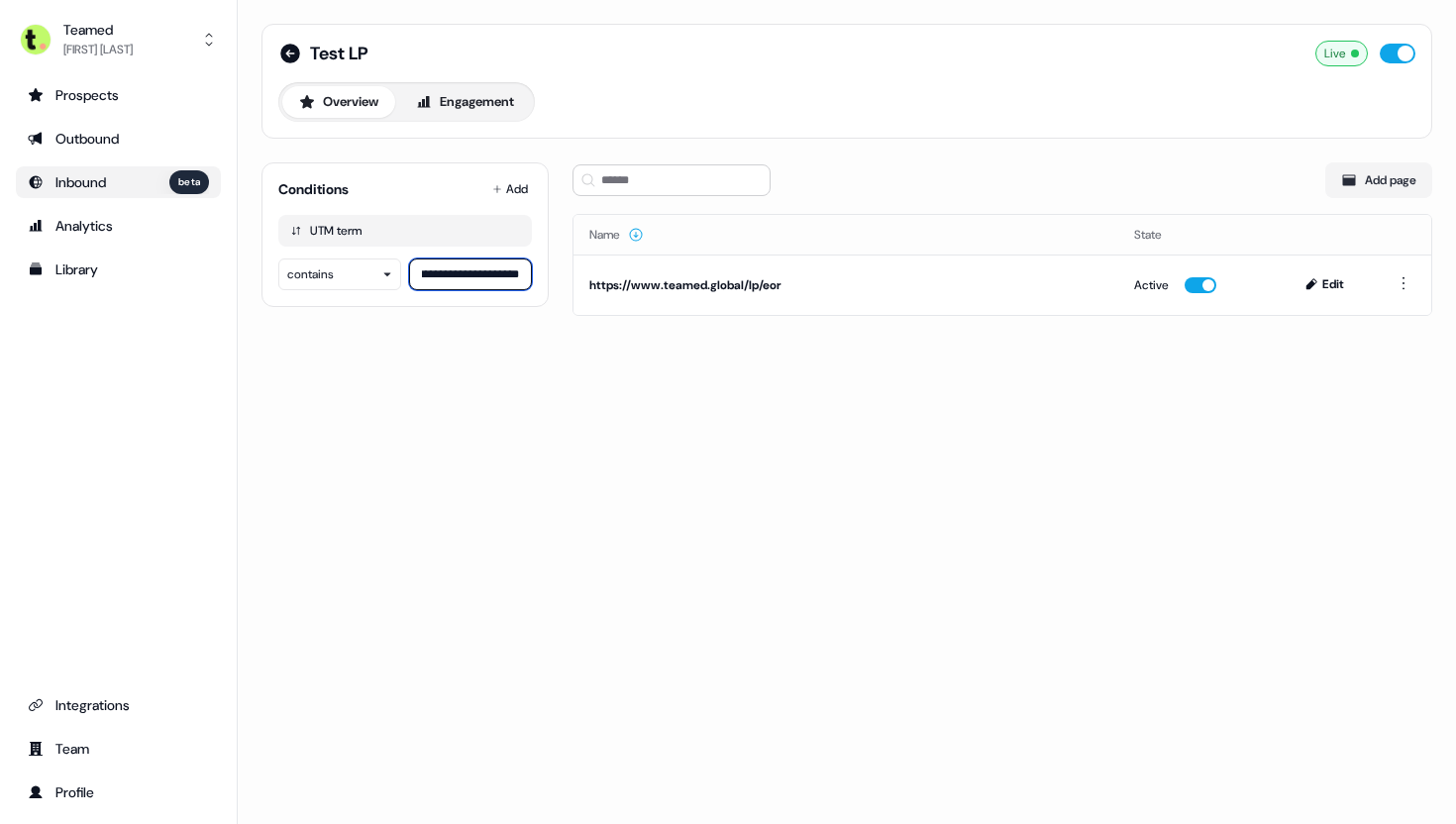 type on "**********" 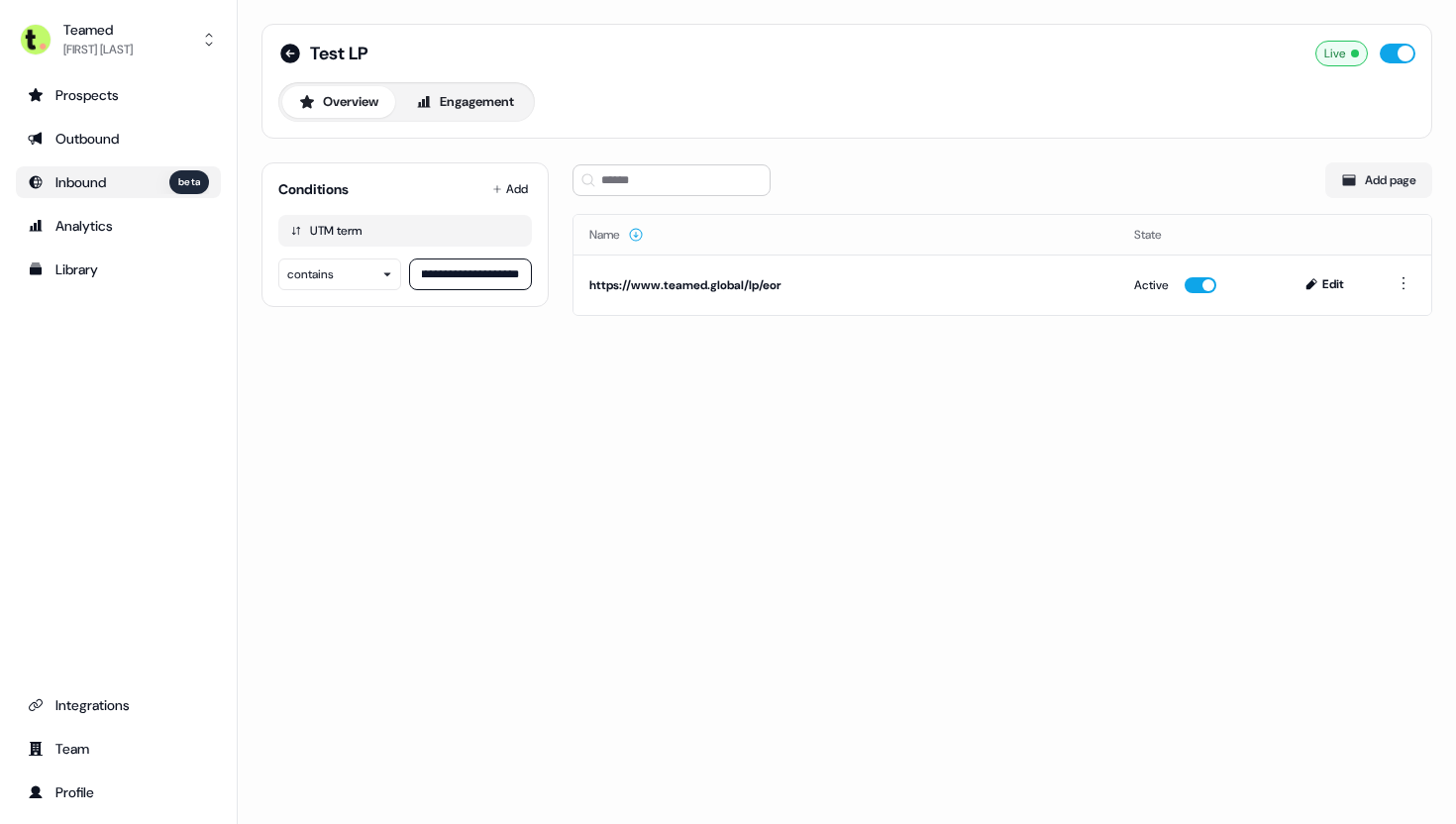 scroll, scrollTop: 0, scrollLeft: 0, axis: both 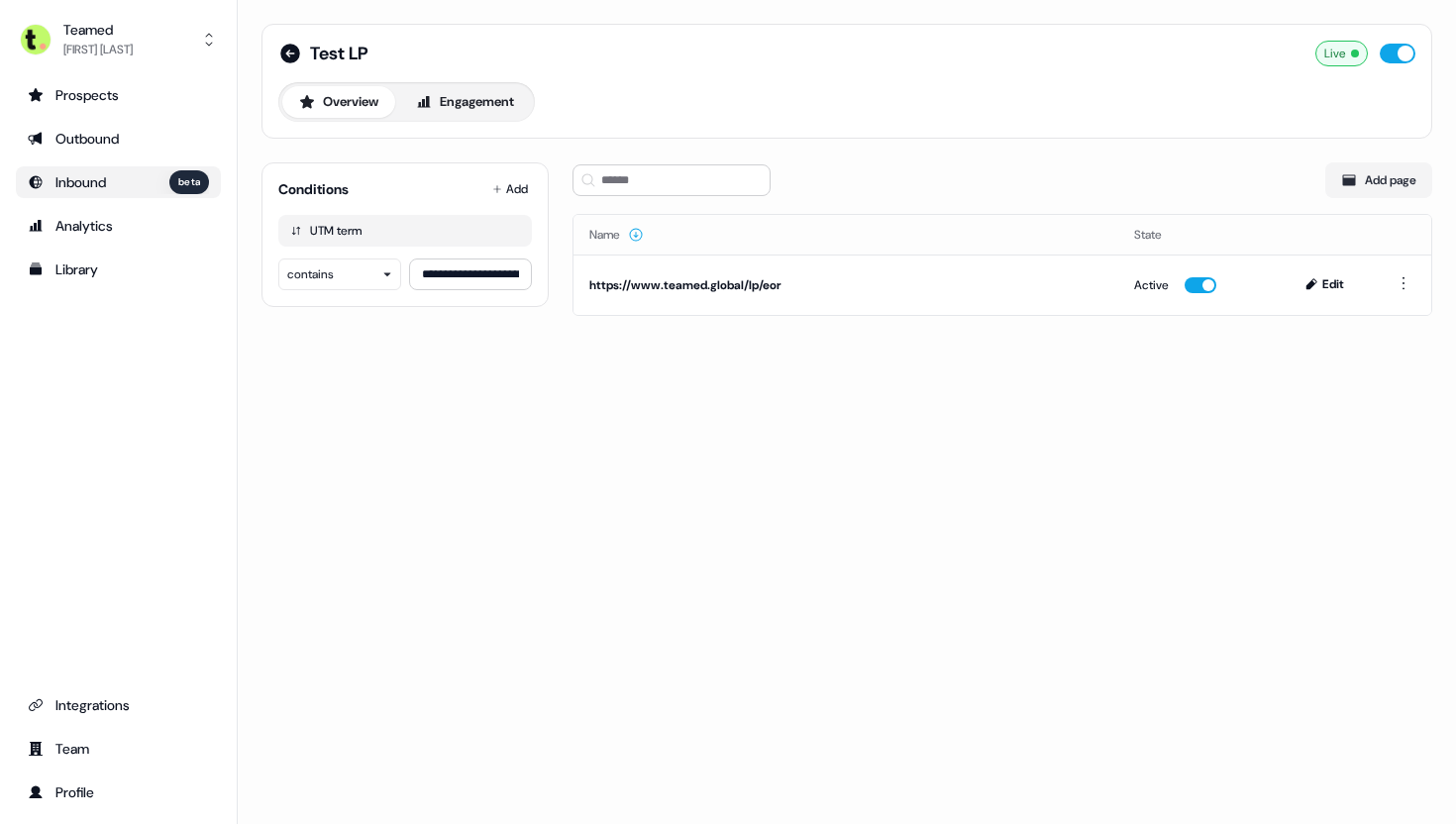 click on "**********" at bounding box center [847, 412] 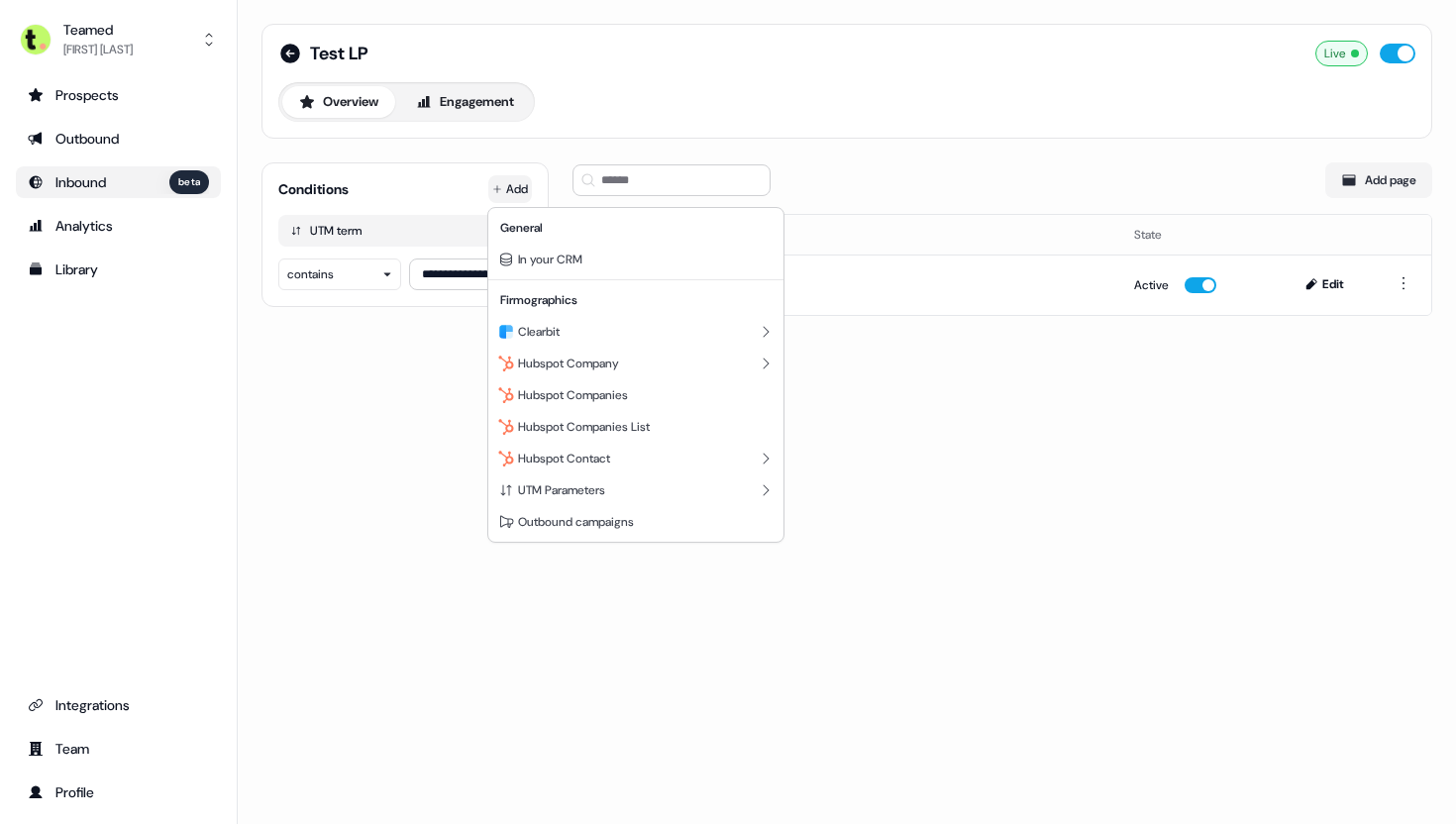 click on "**********" at bounding box center (728, 412) 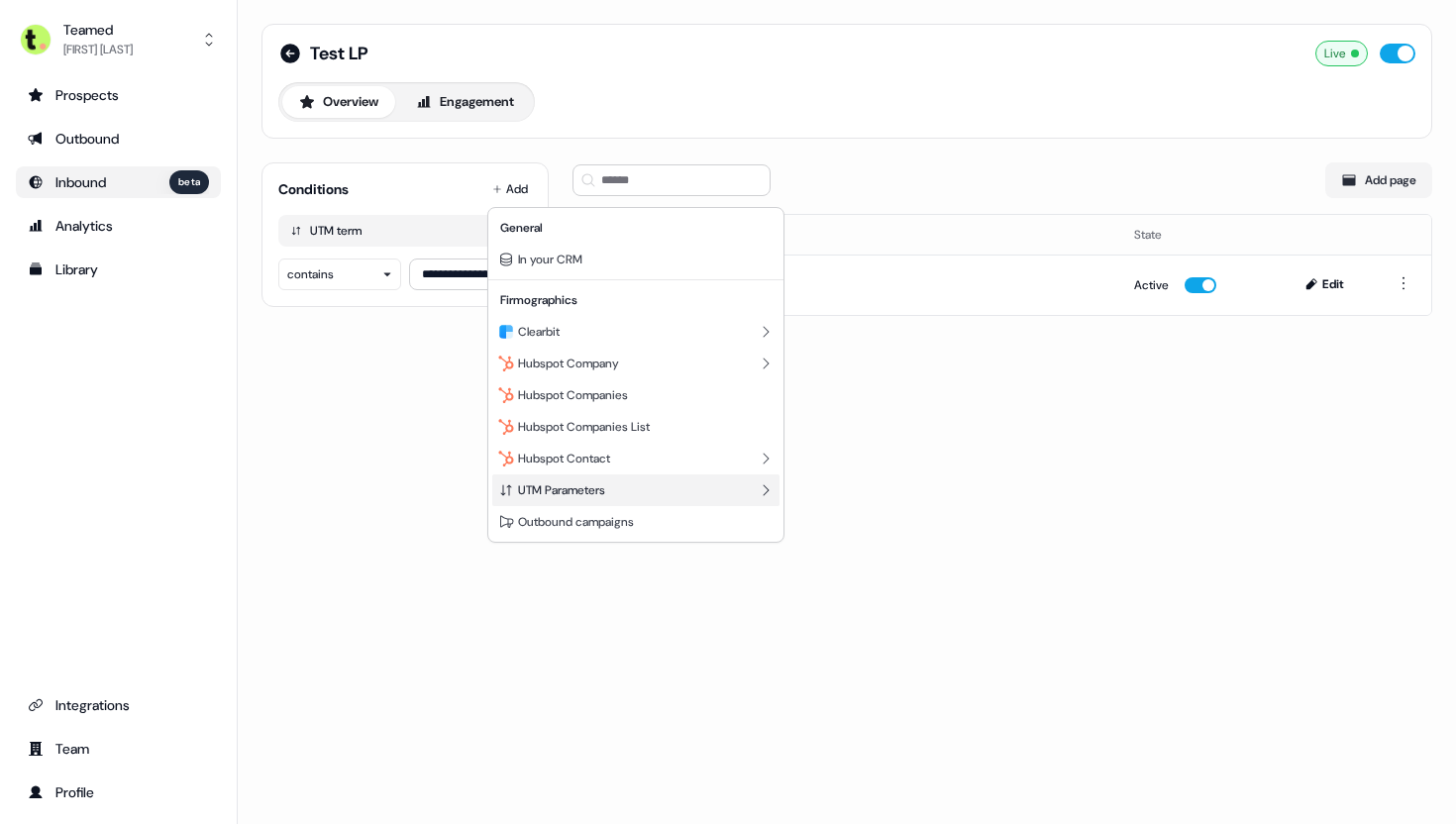 click on "UTM Parameters" at bounding box center [636, 490] 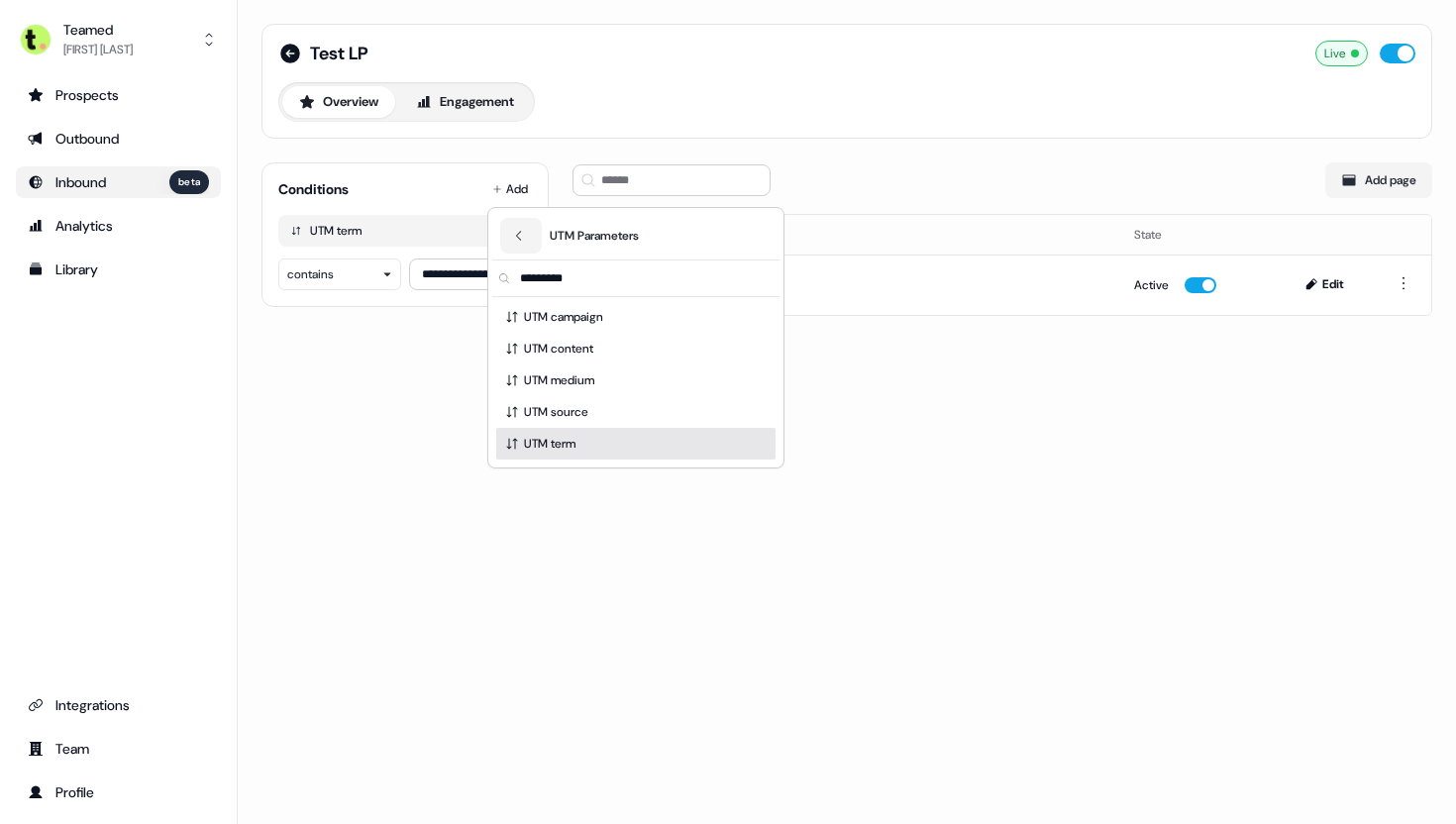 click on "UTM term" at bounding box center [636, 444] 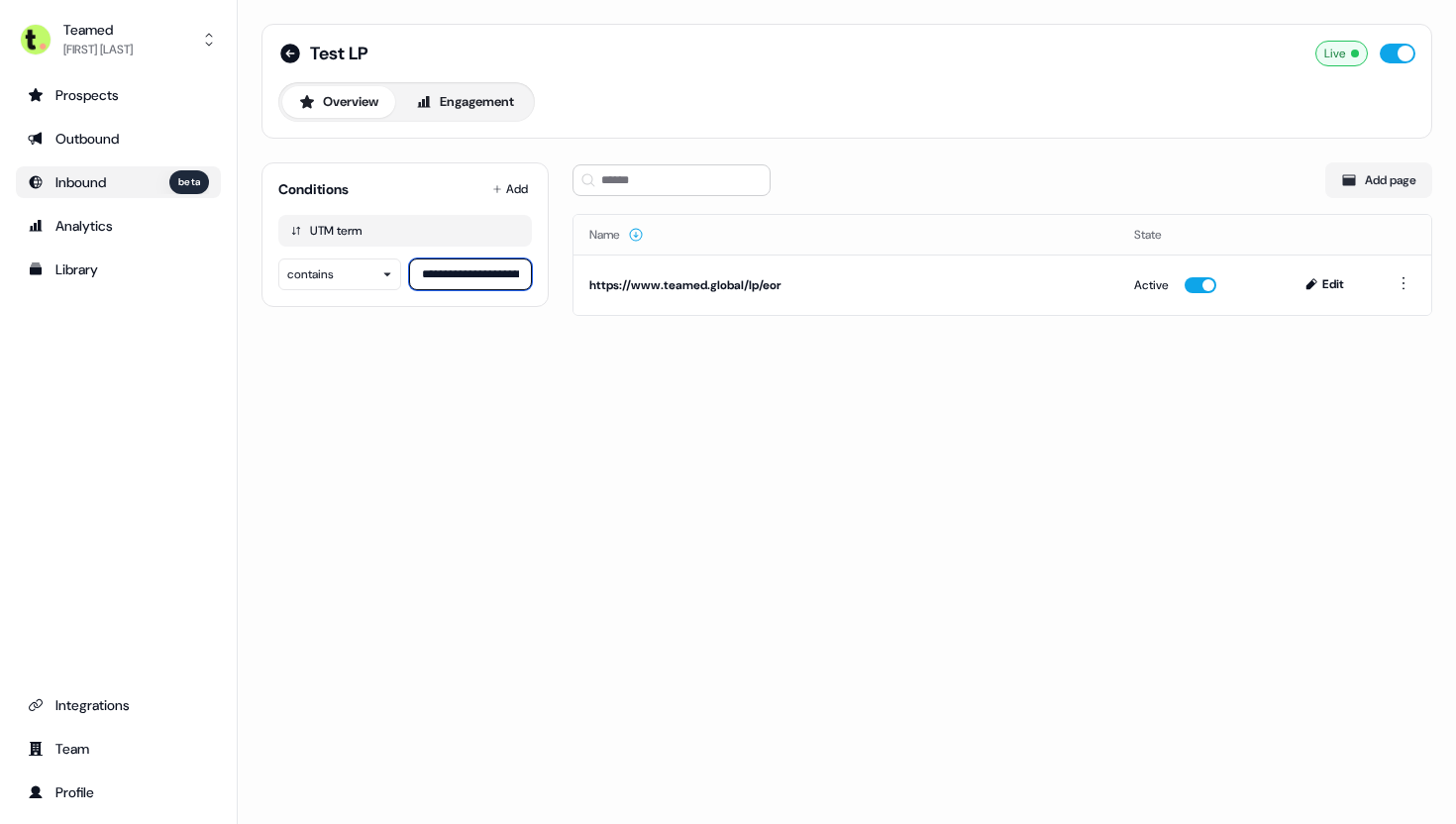 click on "**********" at bounding box center [470, 274] 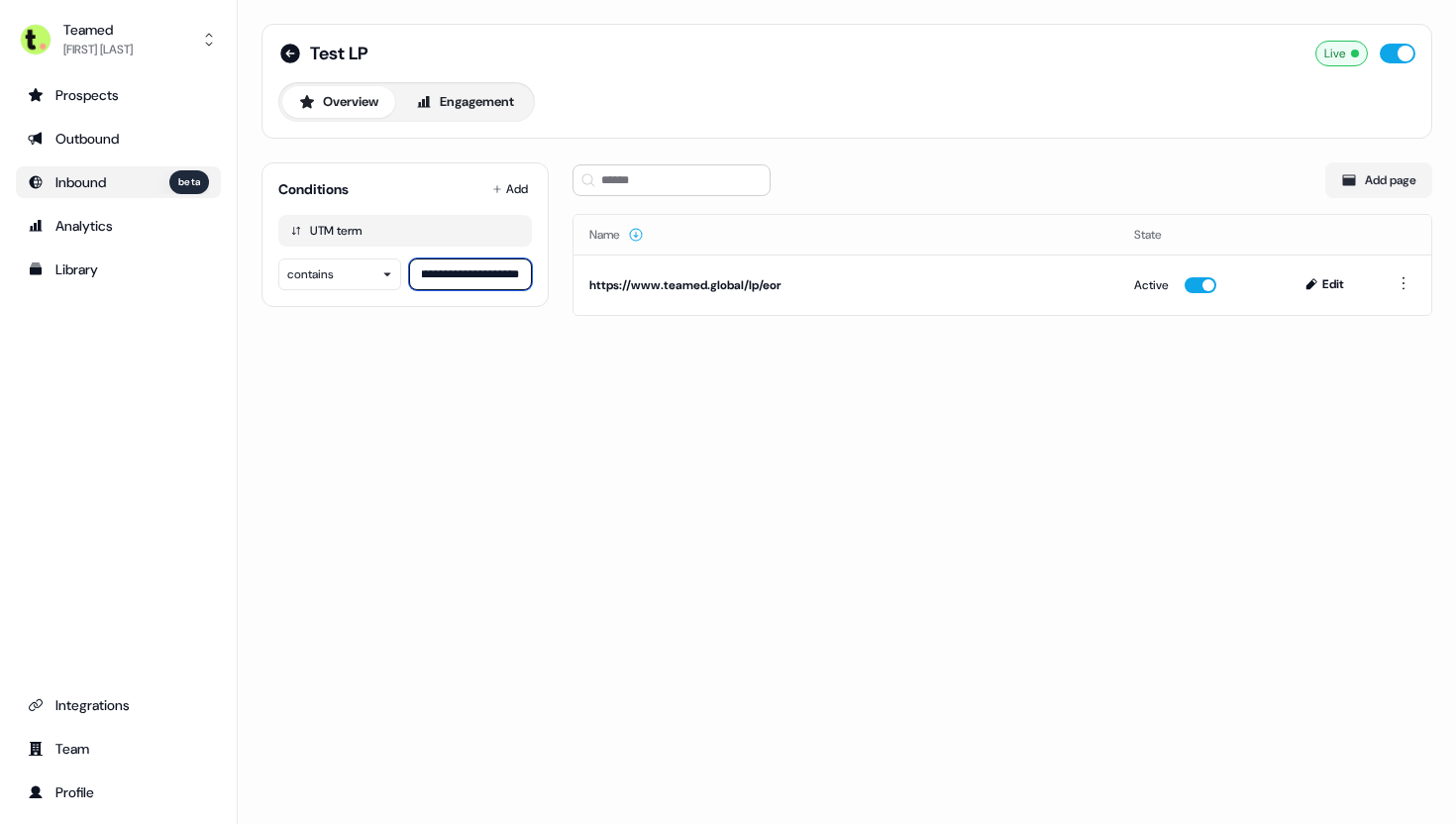 scroll, scrollTop: 0, scrollLeft: 0, axis: both 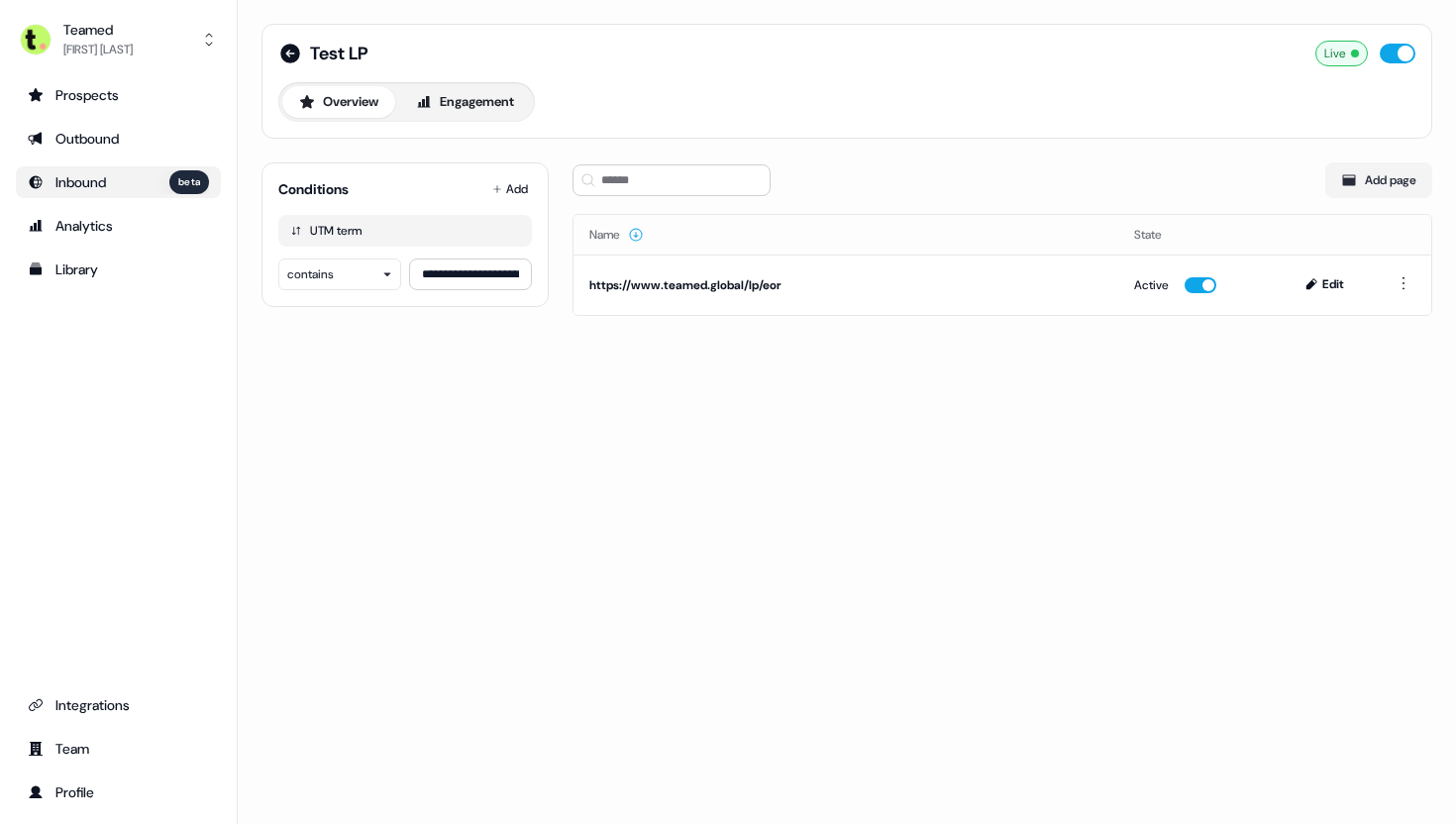 click on "**********" at bounding box center (847, 412) 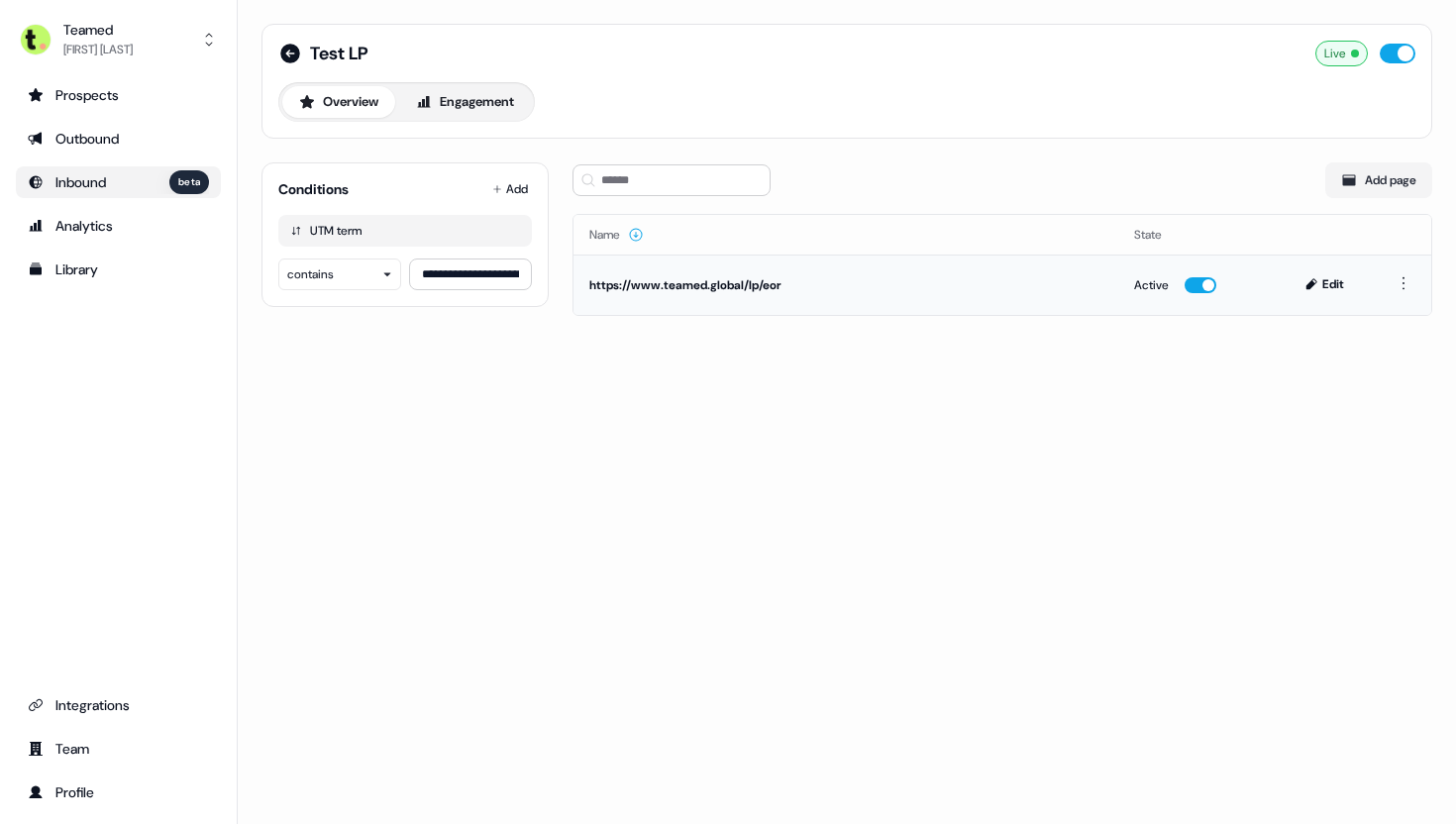 click on "Edit" at bounding box center [1326, 284] 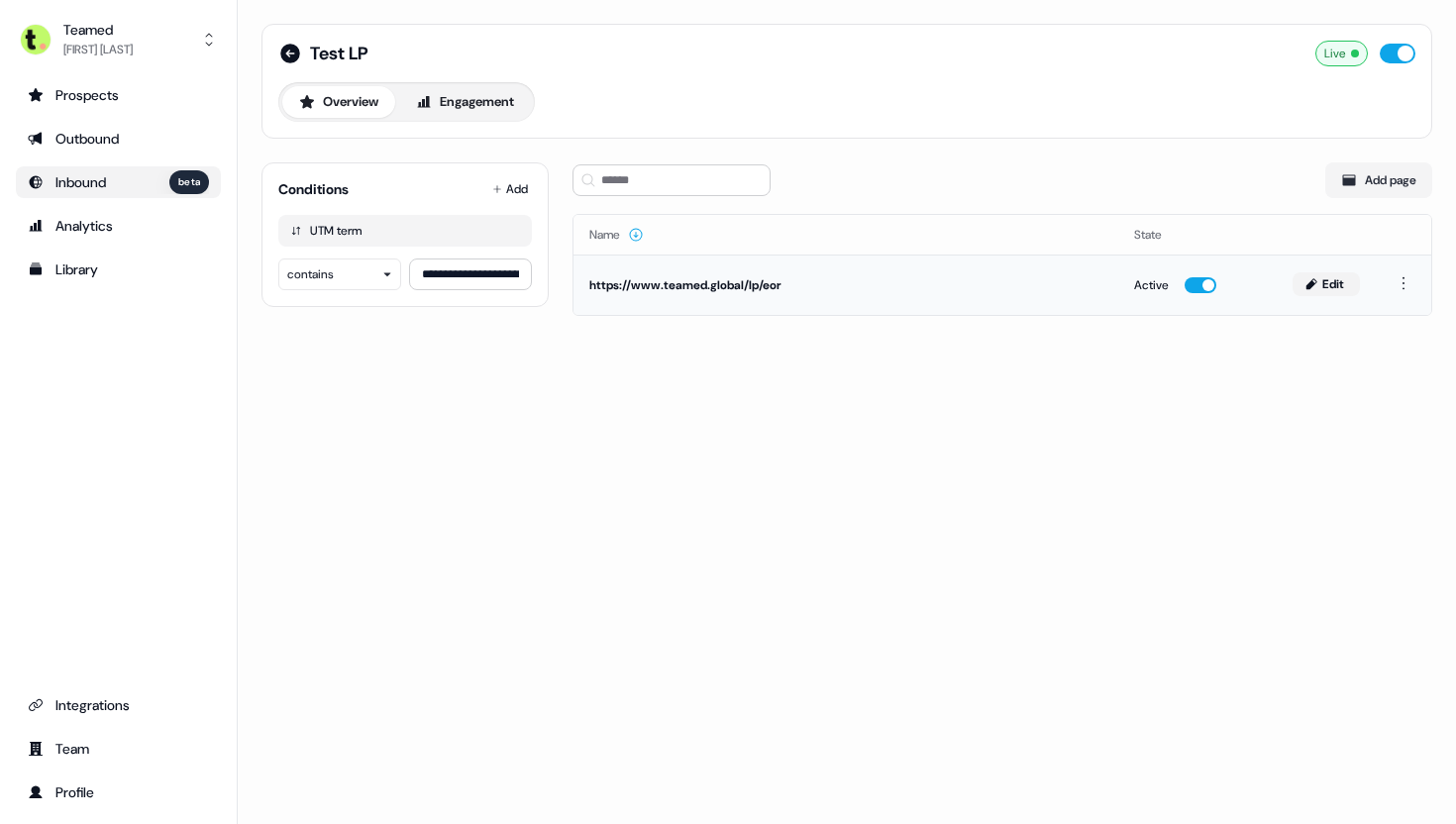 click on "Edit" at bounding box center (1326, 284) 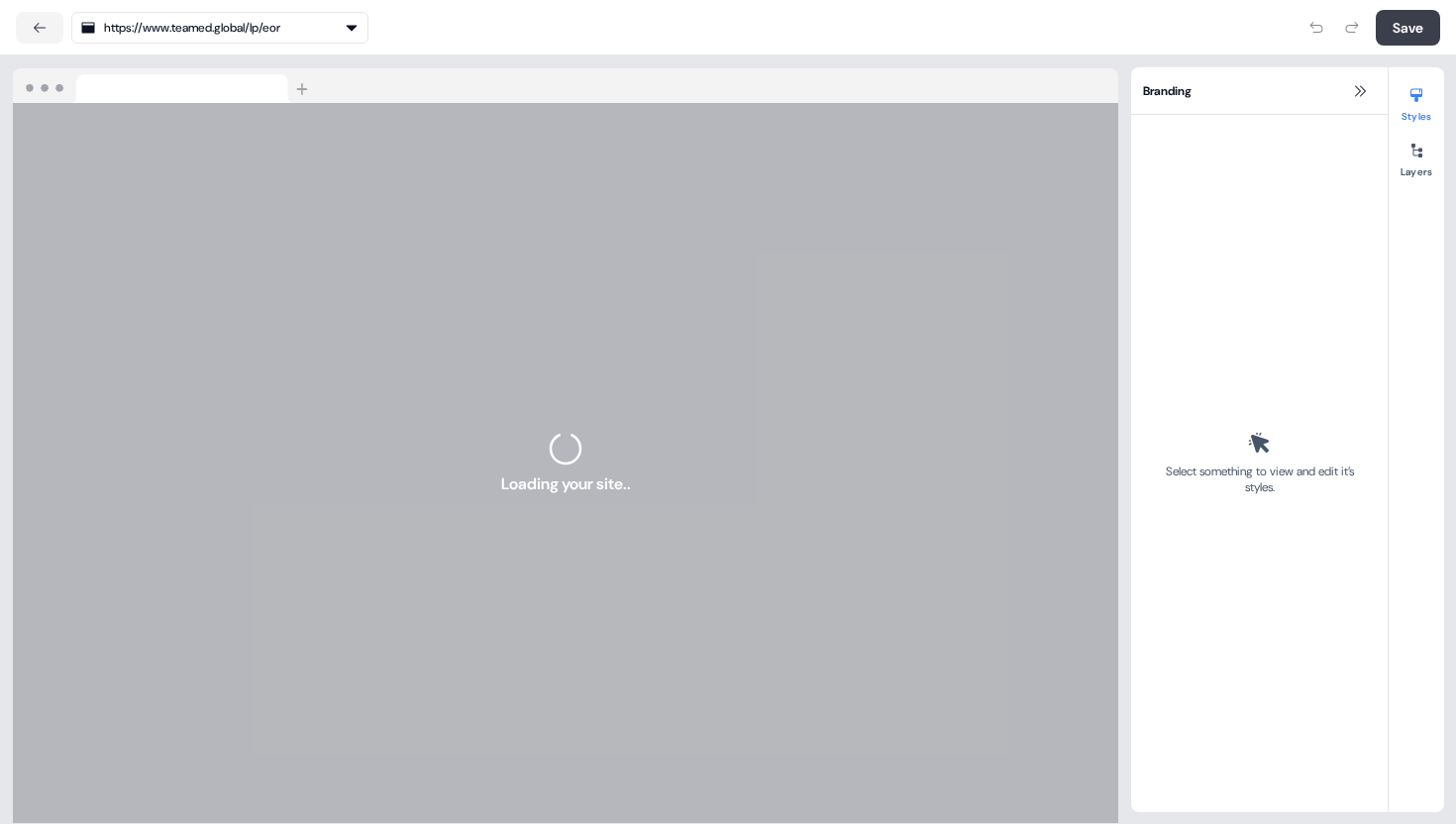 click on "Save" at bounding box center [1407, 28] 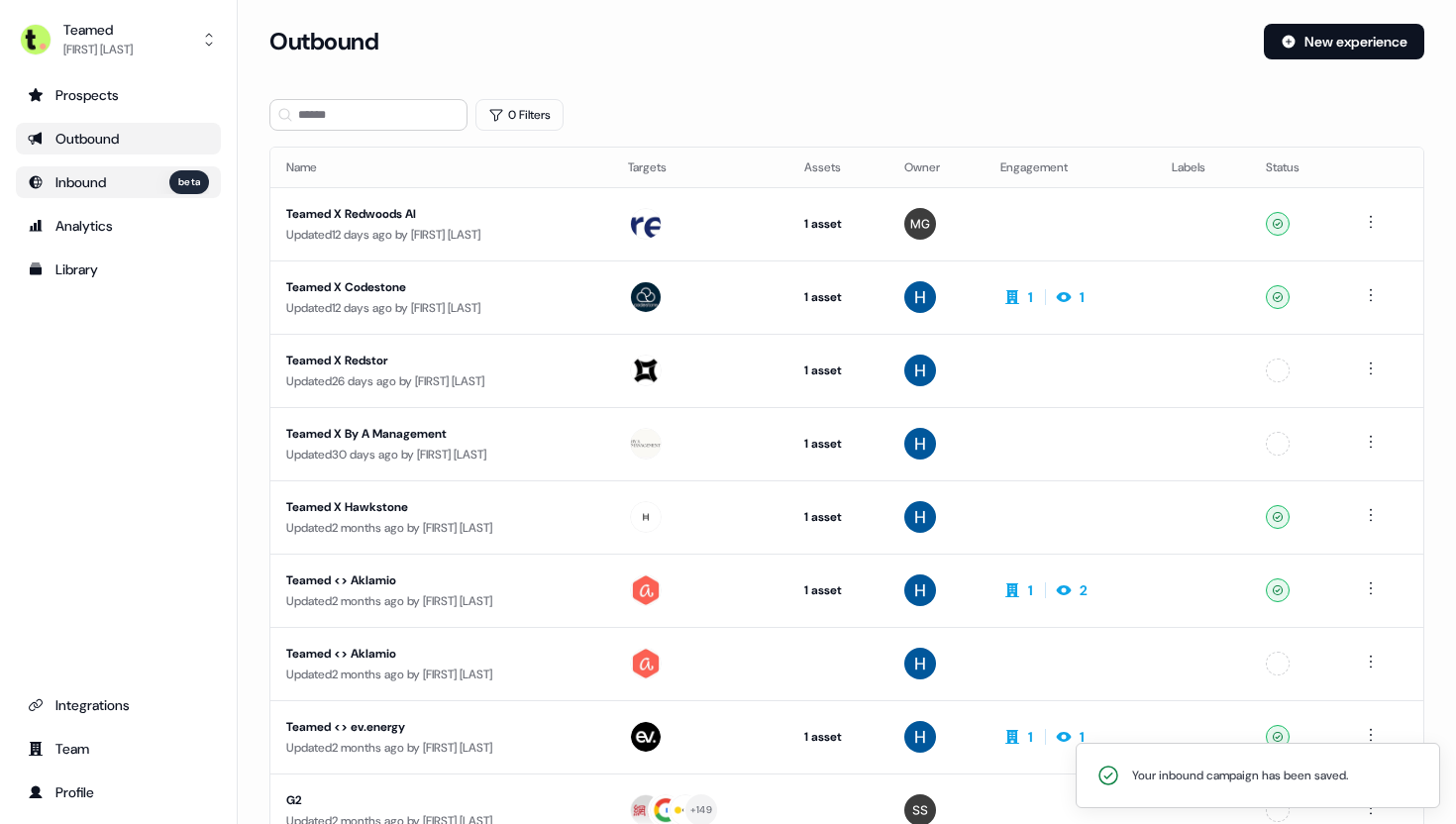 click on "Inbound beta" at bounding box center [132, 182] 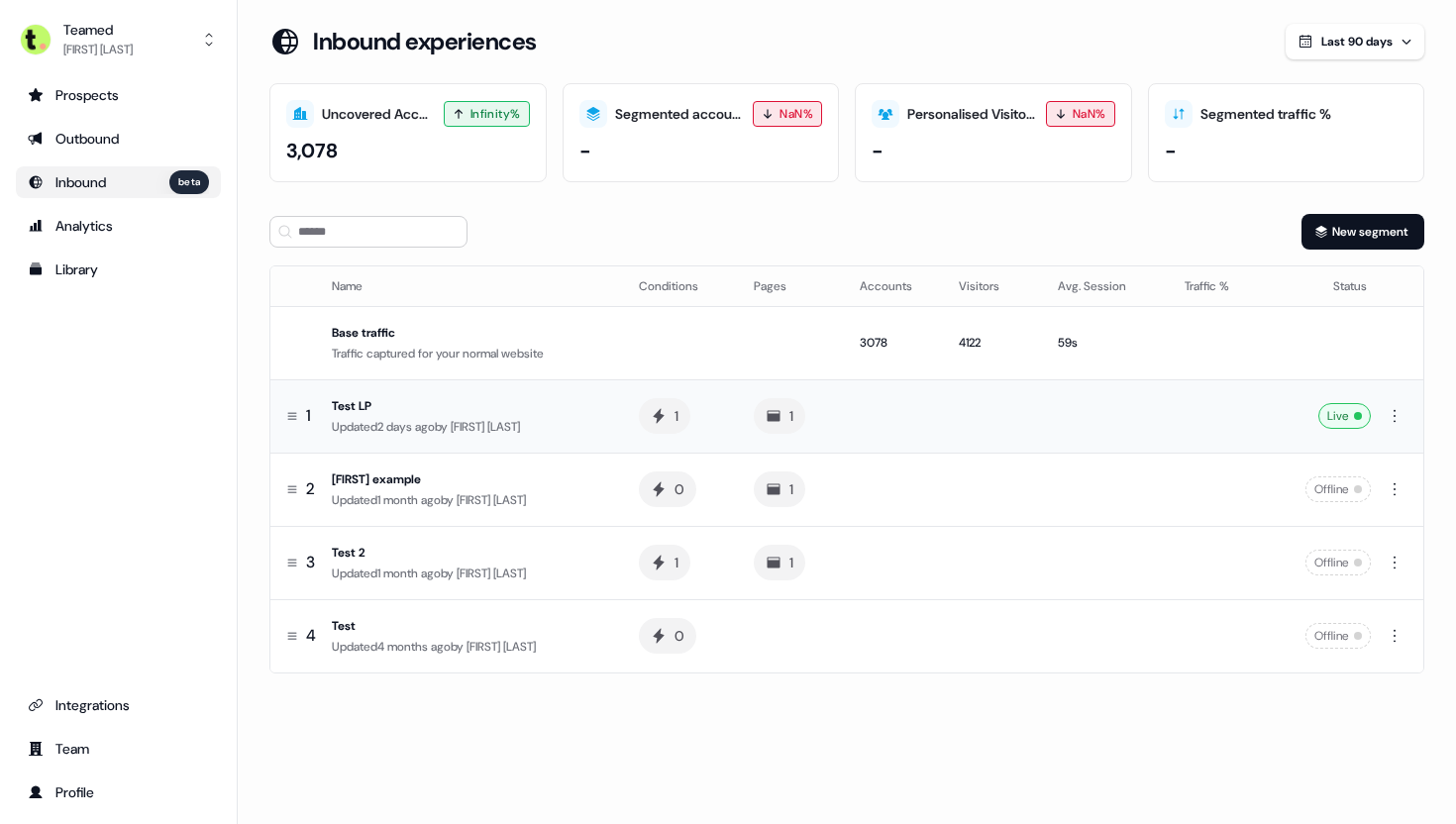 click at bounding box center [992, 416] 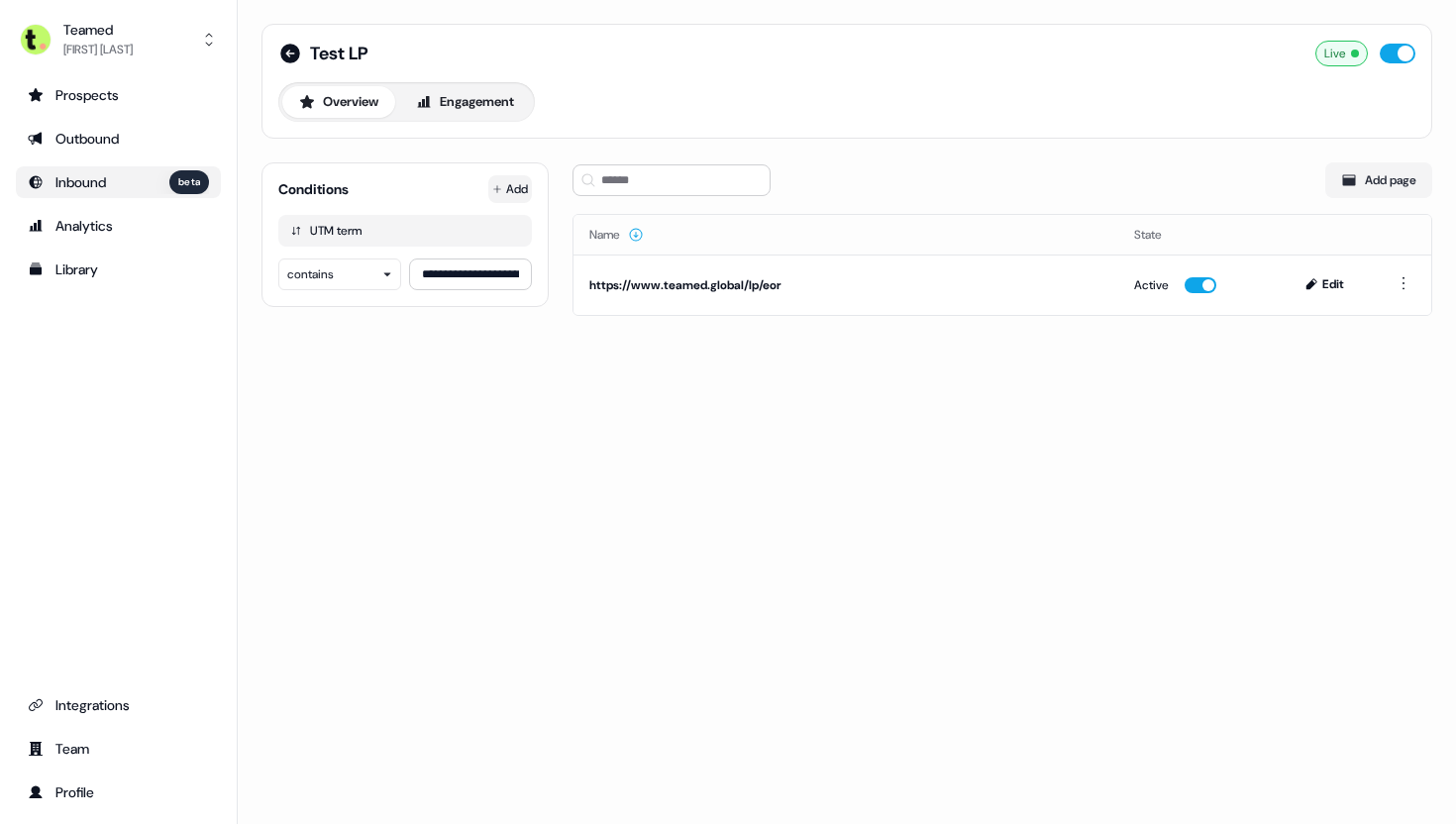 click on "**********" at bounding box center [728, 412] 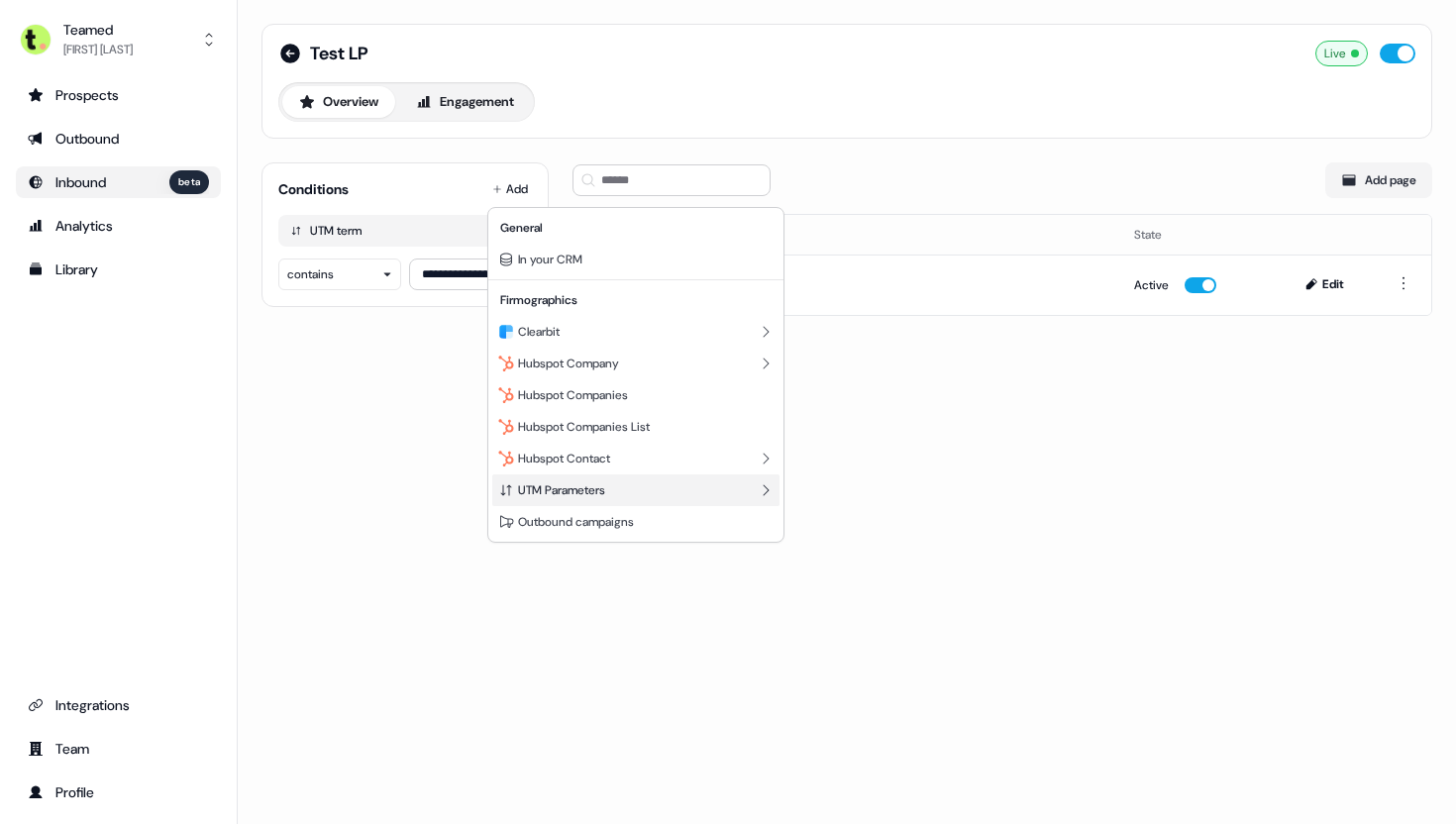 click on "UTM Parameters" at bounding box center [562, 490] 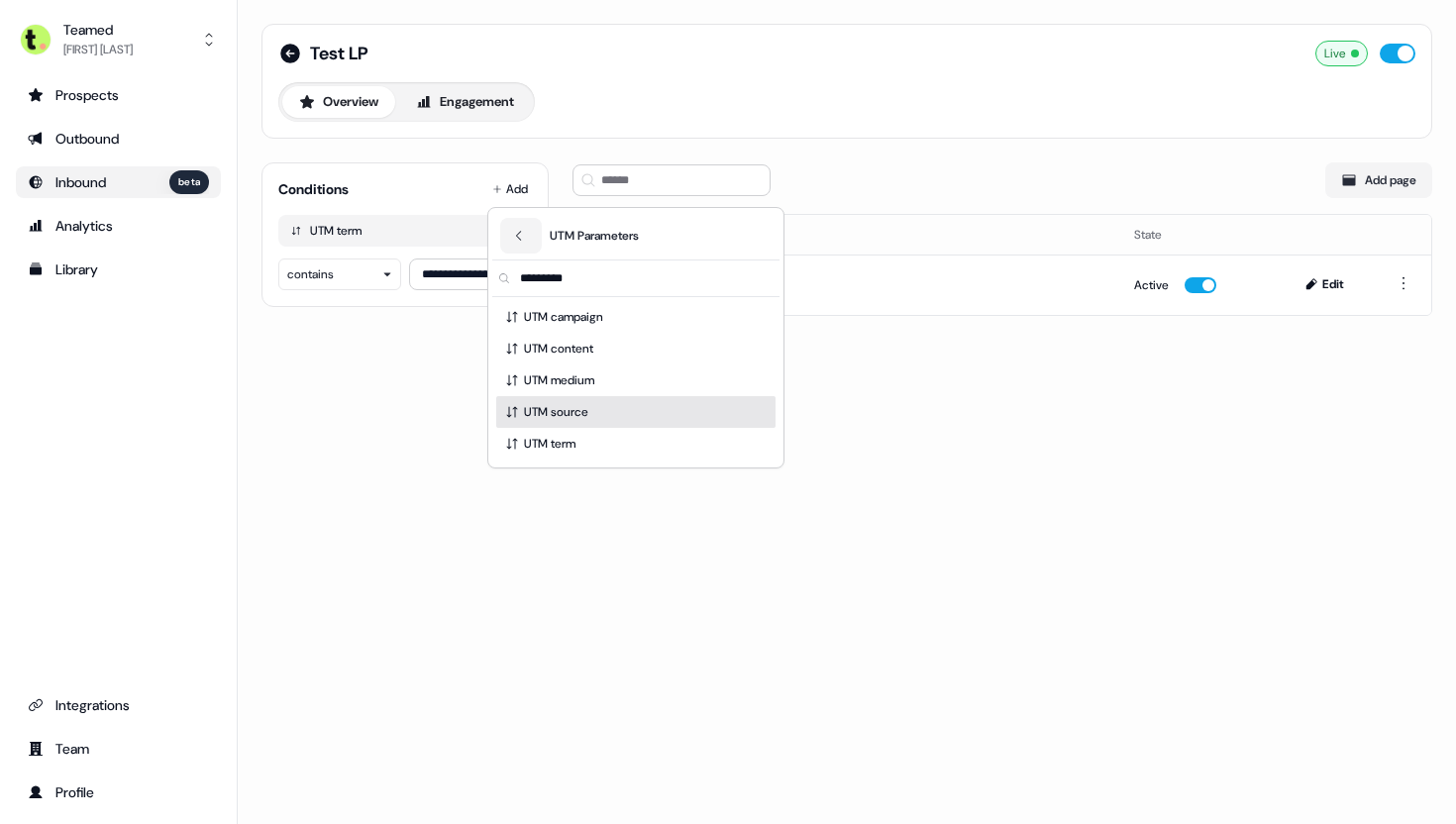 click on "UTM source" at bounding box center (636, 412) 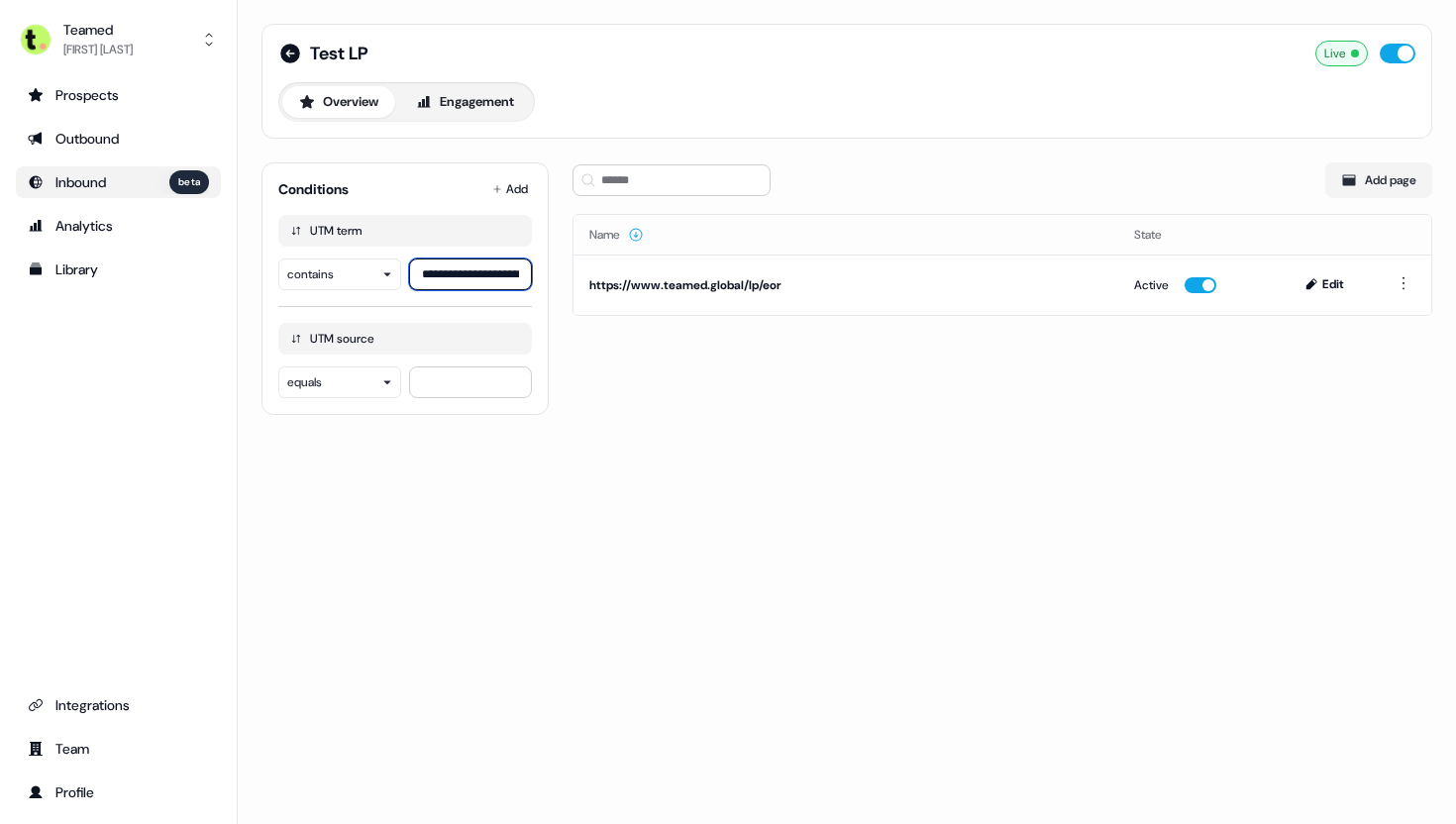 click on "**********" at bounding box center [470, 274] 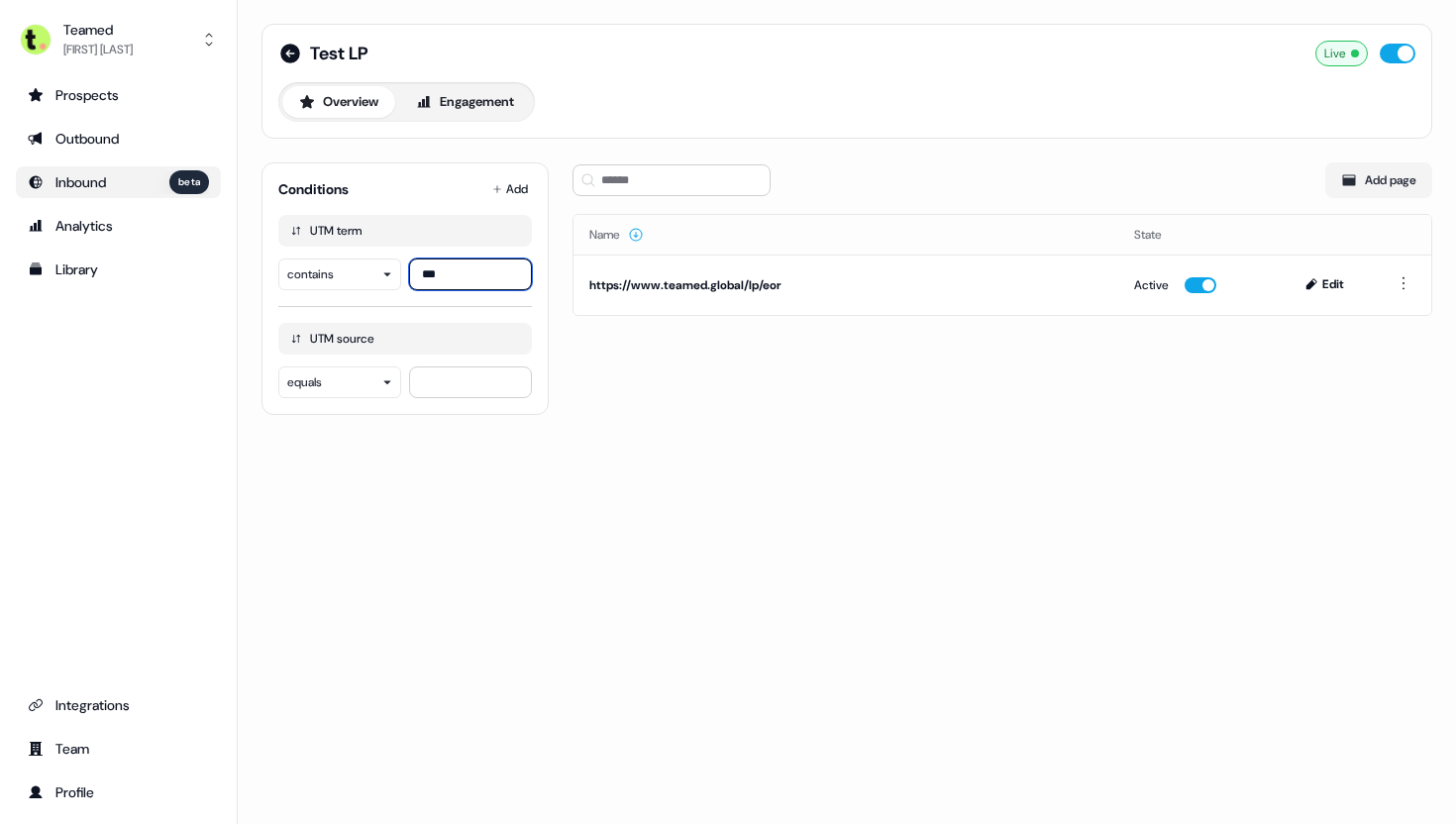scroll, scrollTop: 0, scrollLeft: 0, axis: both 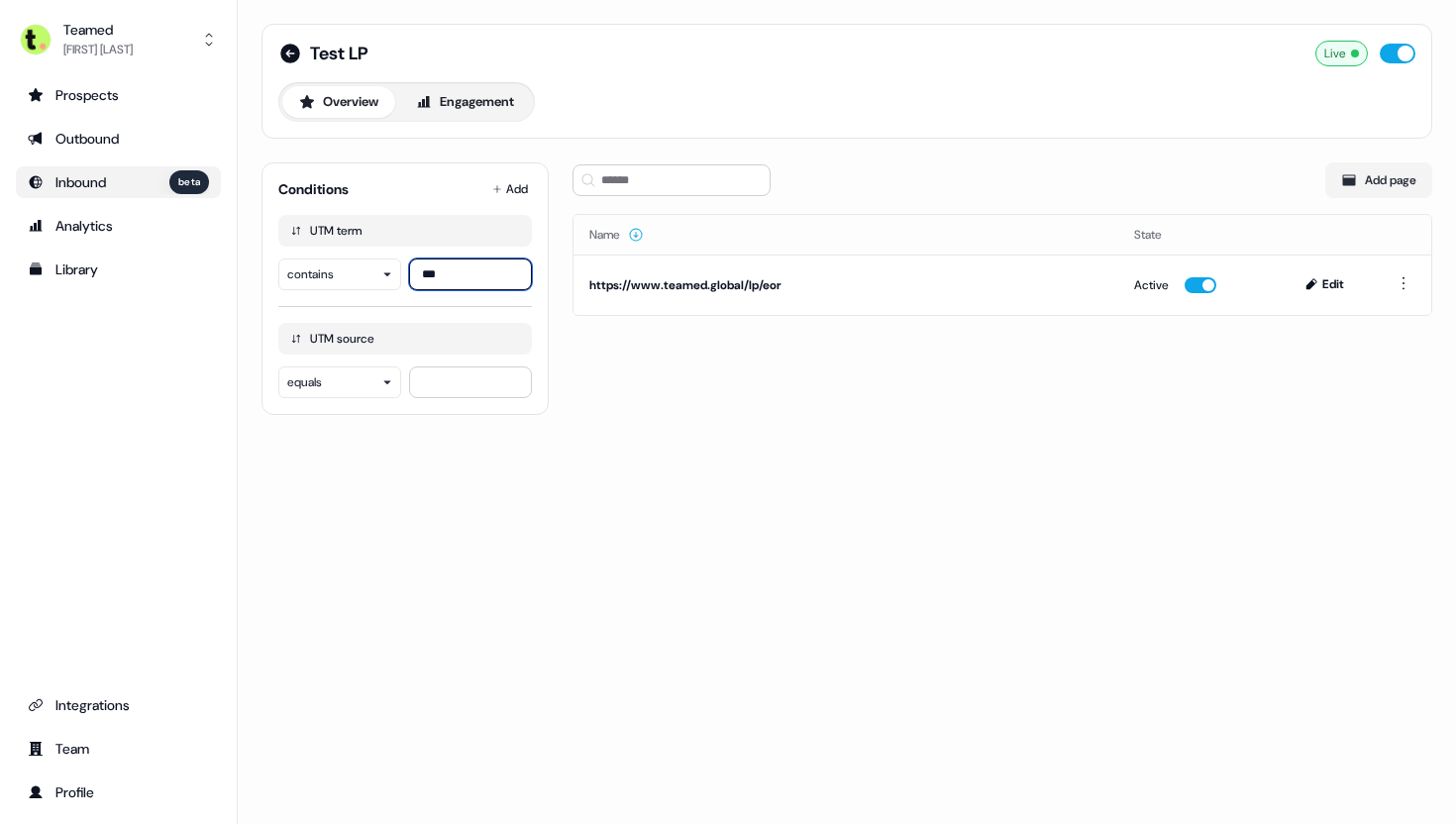 type on "***" 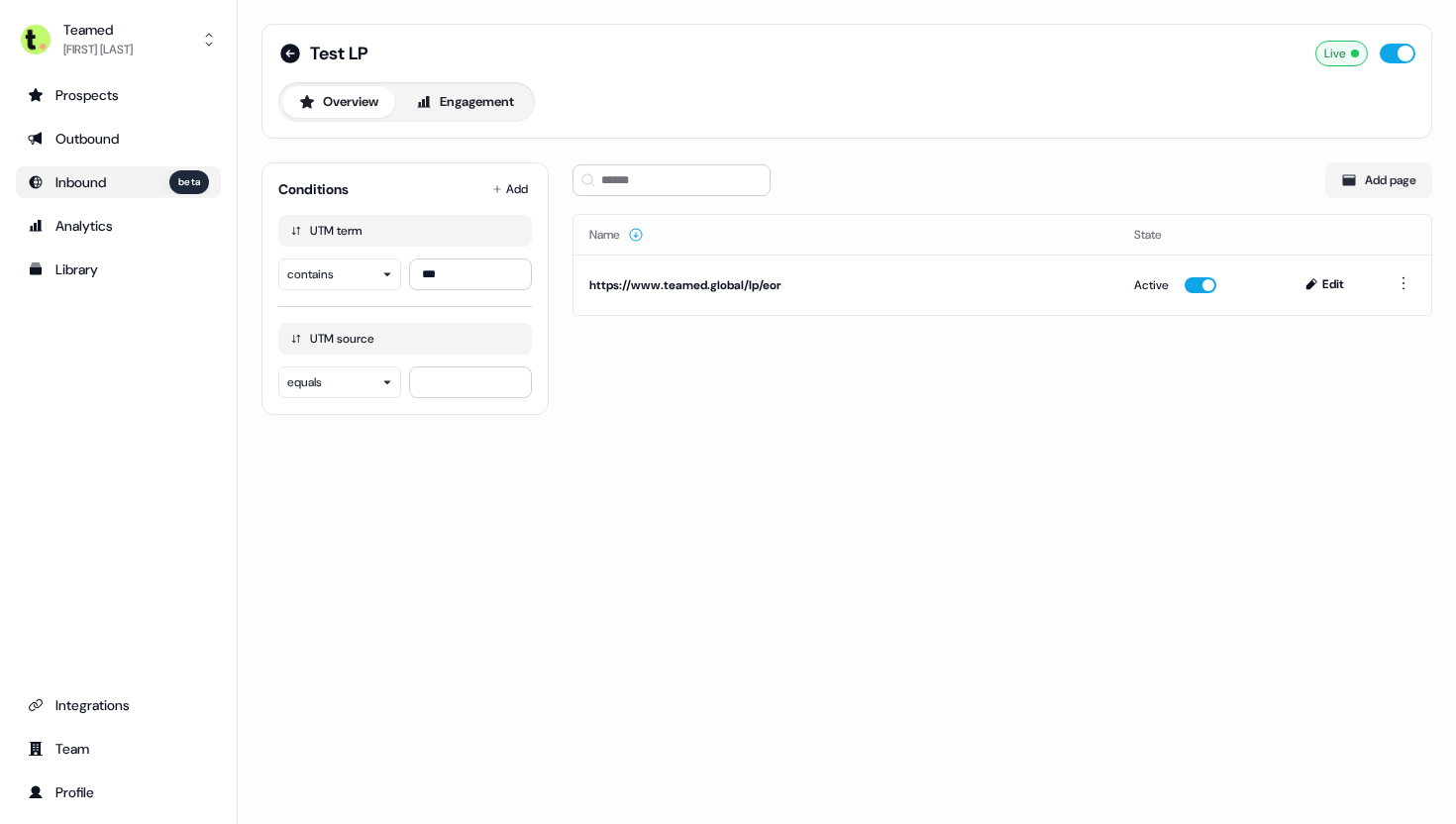 click on "Test LP Live Overview Engagement Conditions Add UTM term contains *** UTM source equals Add page Name State https://www.teamed.global/lp/eor Active Edit" at bounding box center [847, 412] 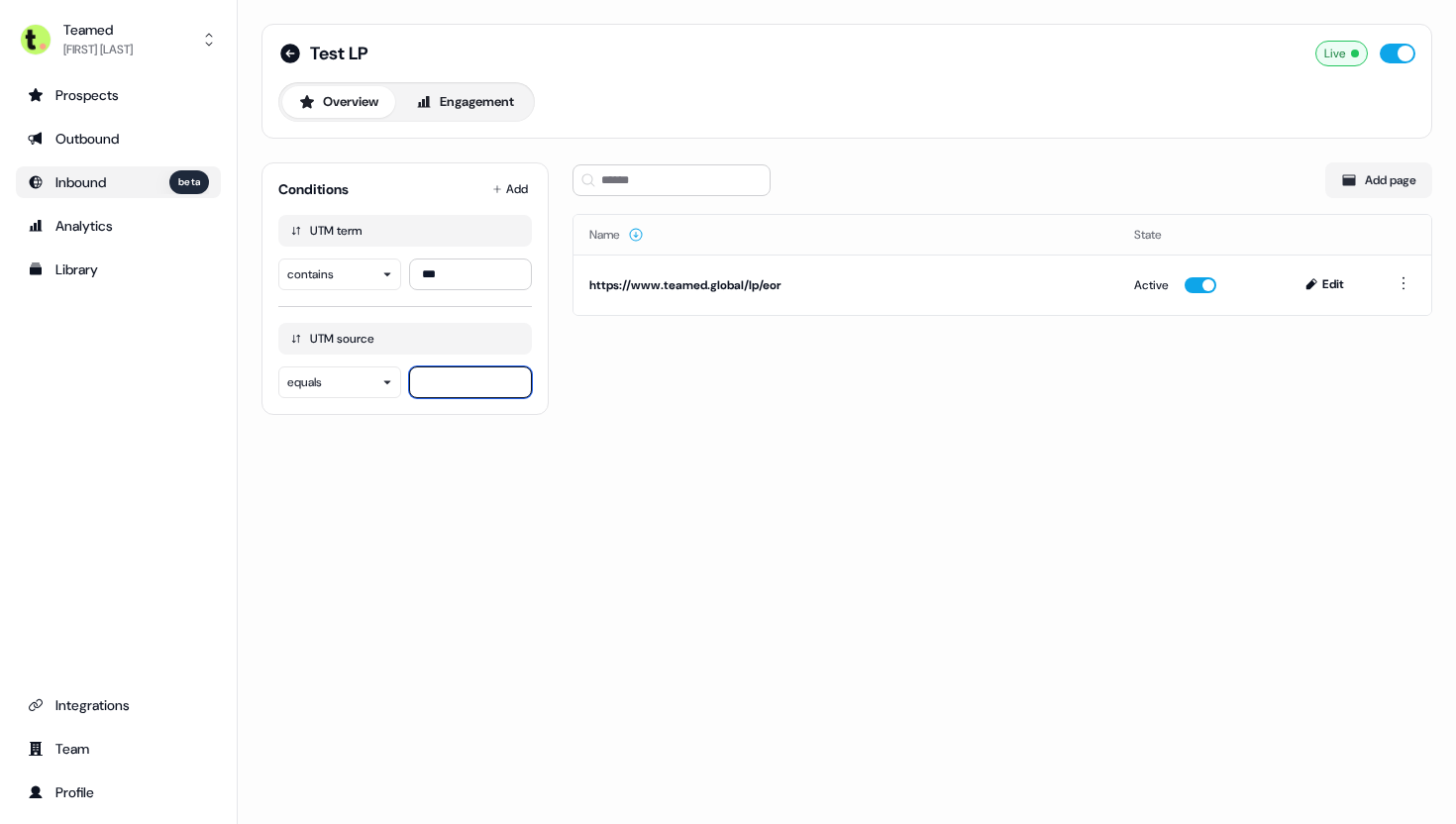 click at bounding box center (470, 382) 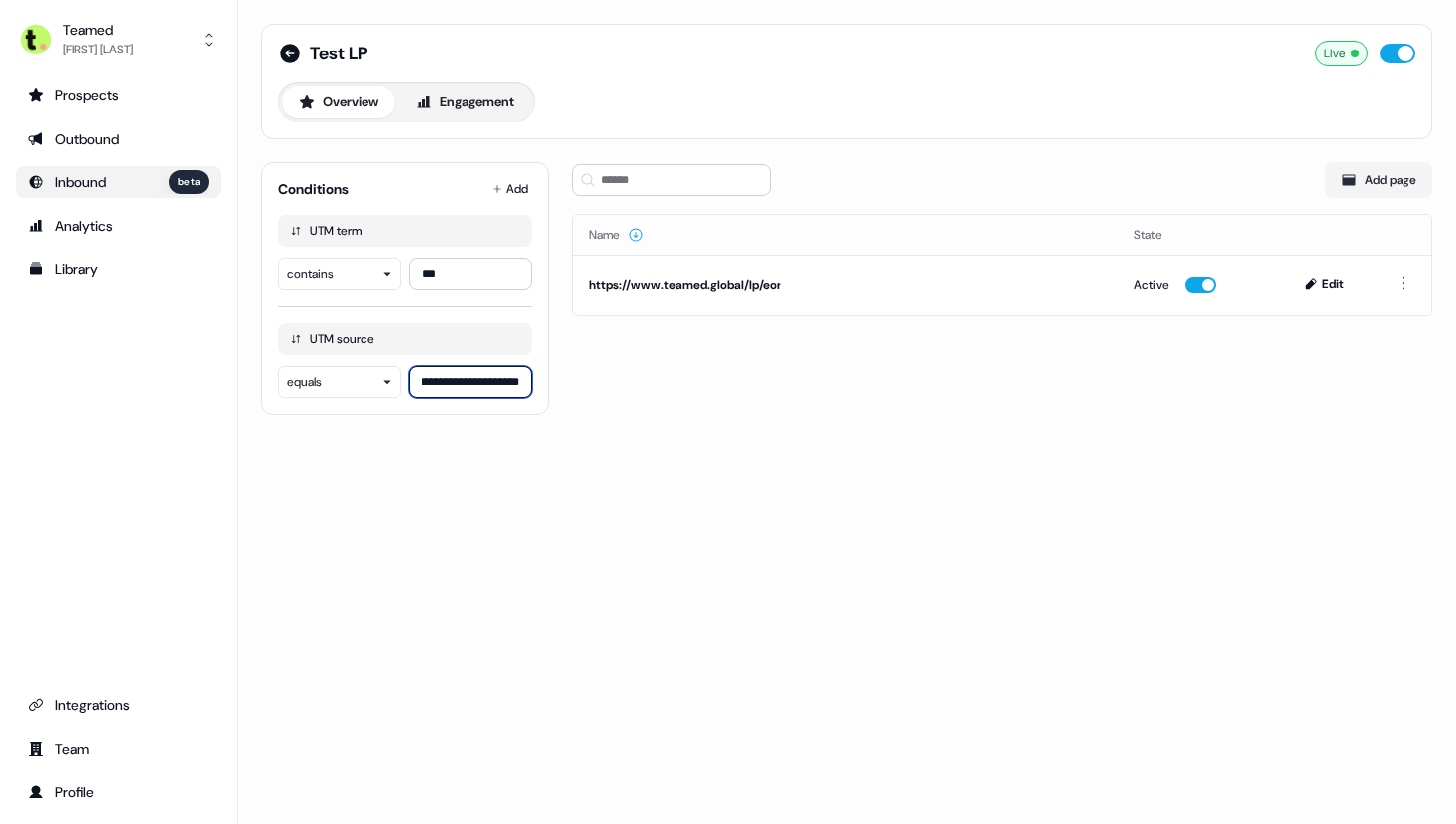 scroll, scrollTop: 0, scrollLeft: 99, axis: horizontal 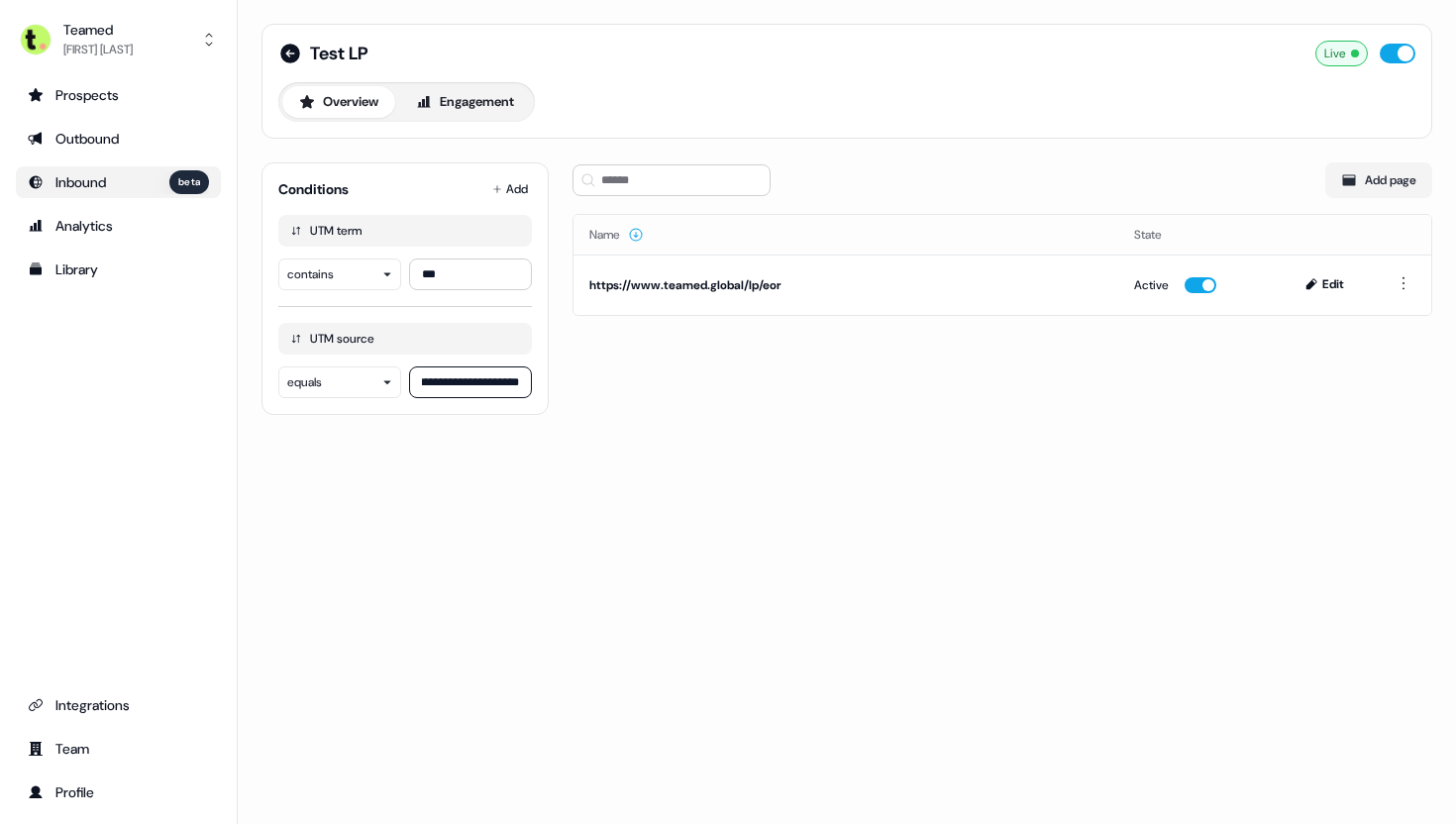 click on "**********" at bounding box center [847, 412] 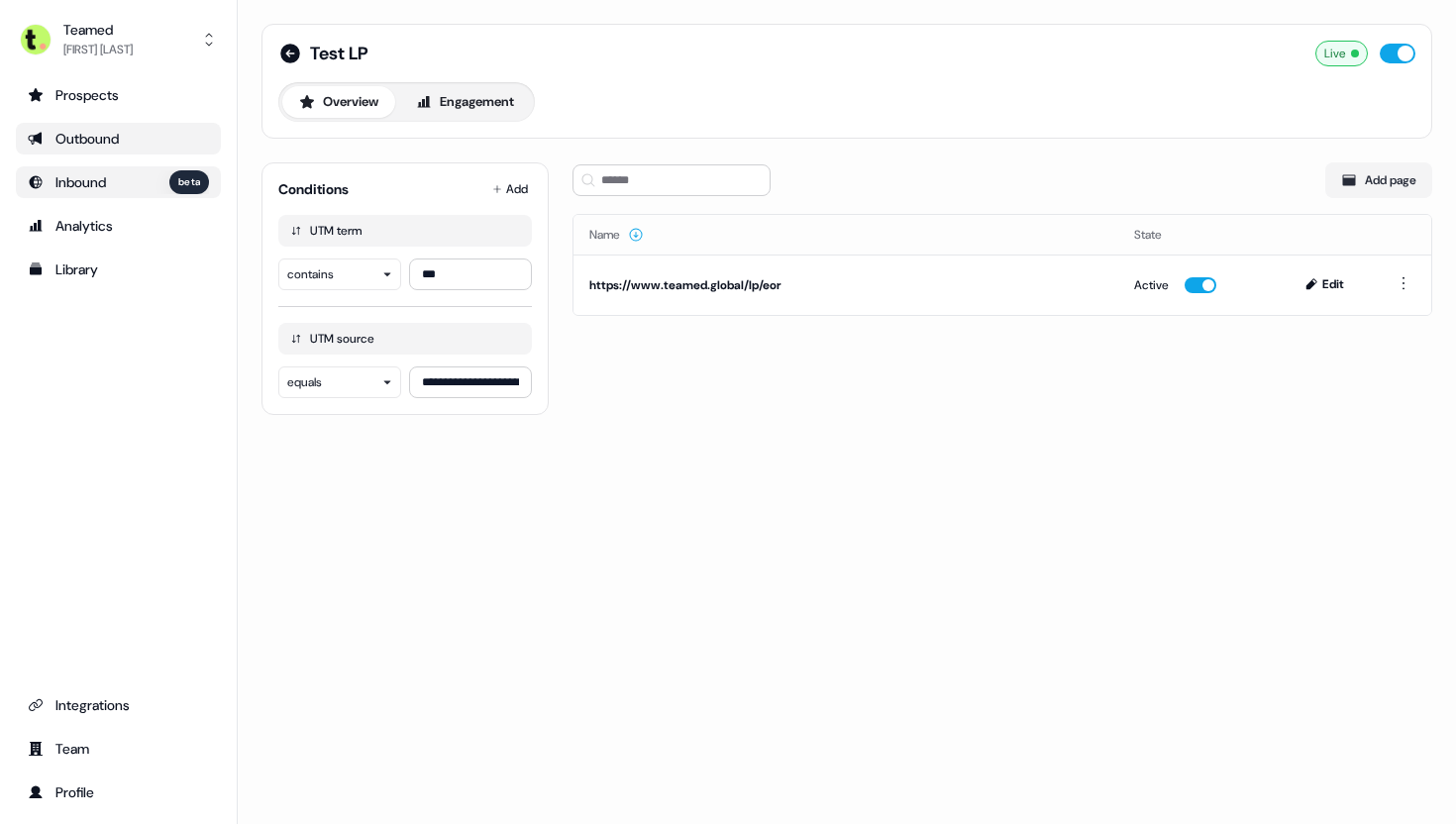 click on "Outbound" at bounding box center [118, 139] 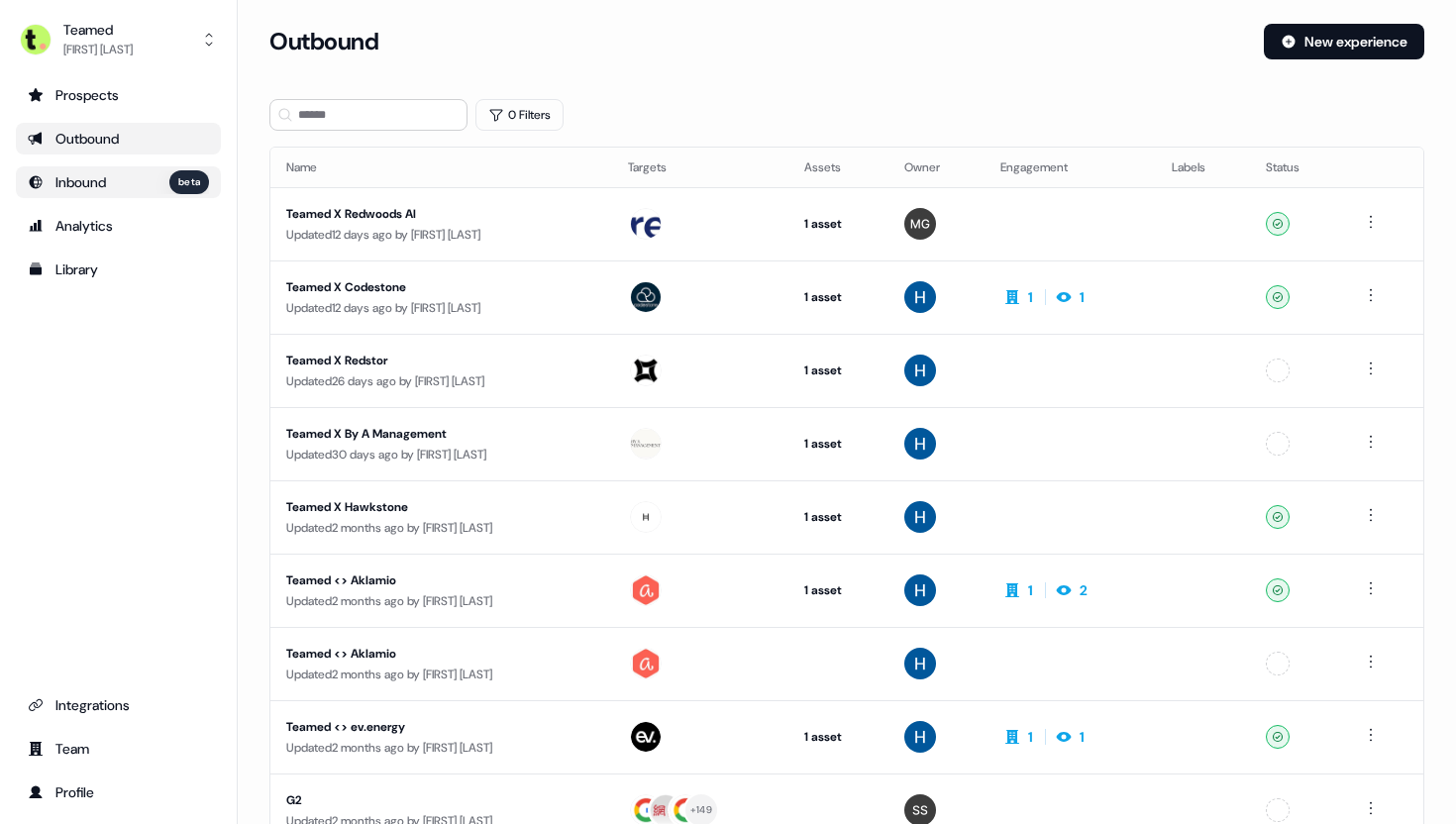 click on "Inbound beta" at bounding box center [132, 182] 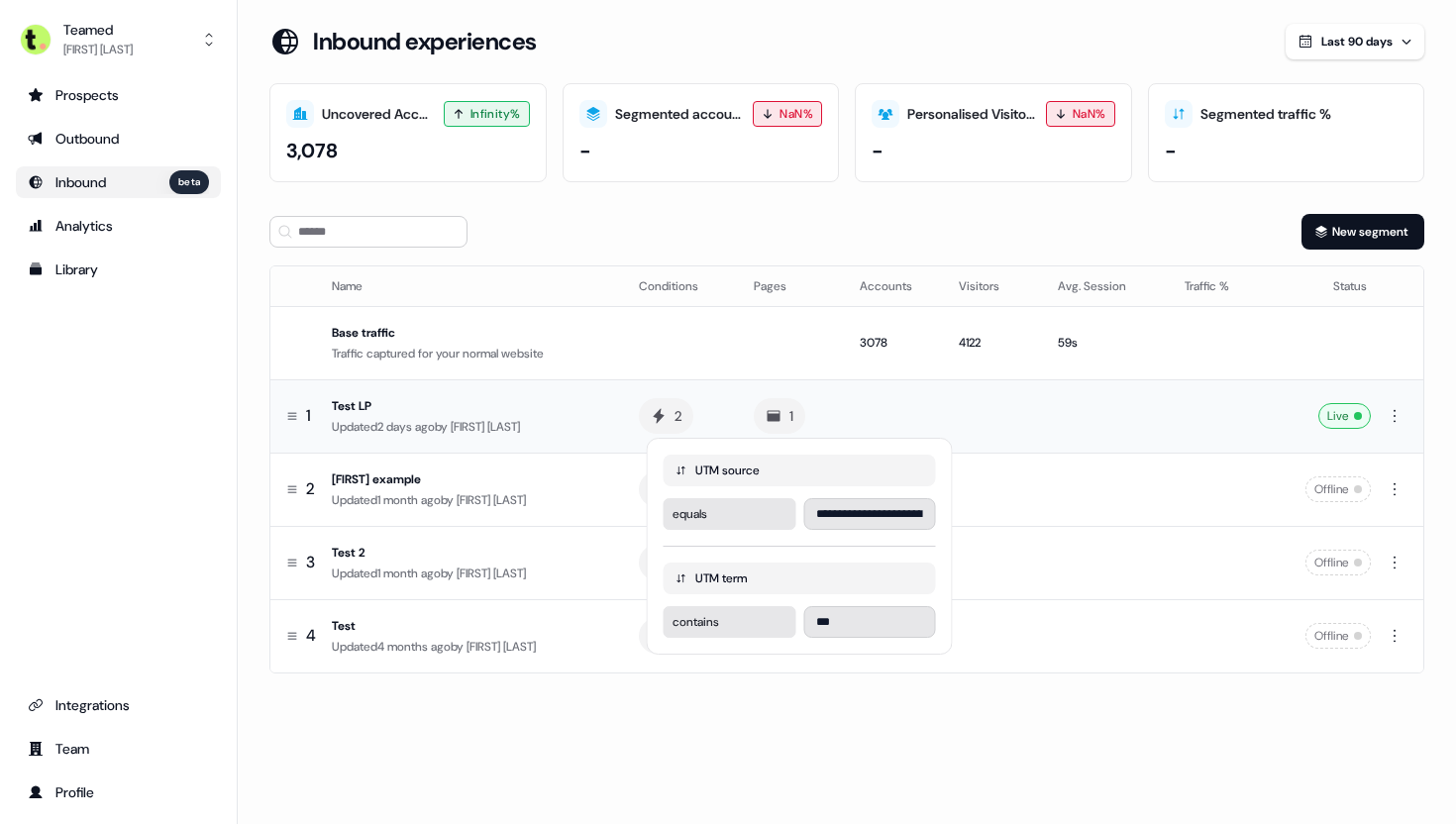 click on "**********" at bounding box center (799, 514) 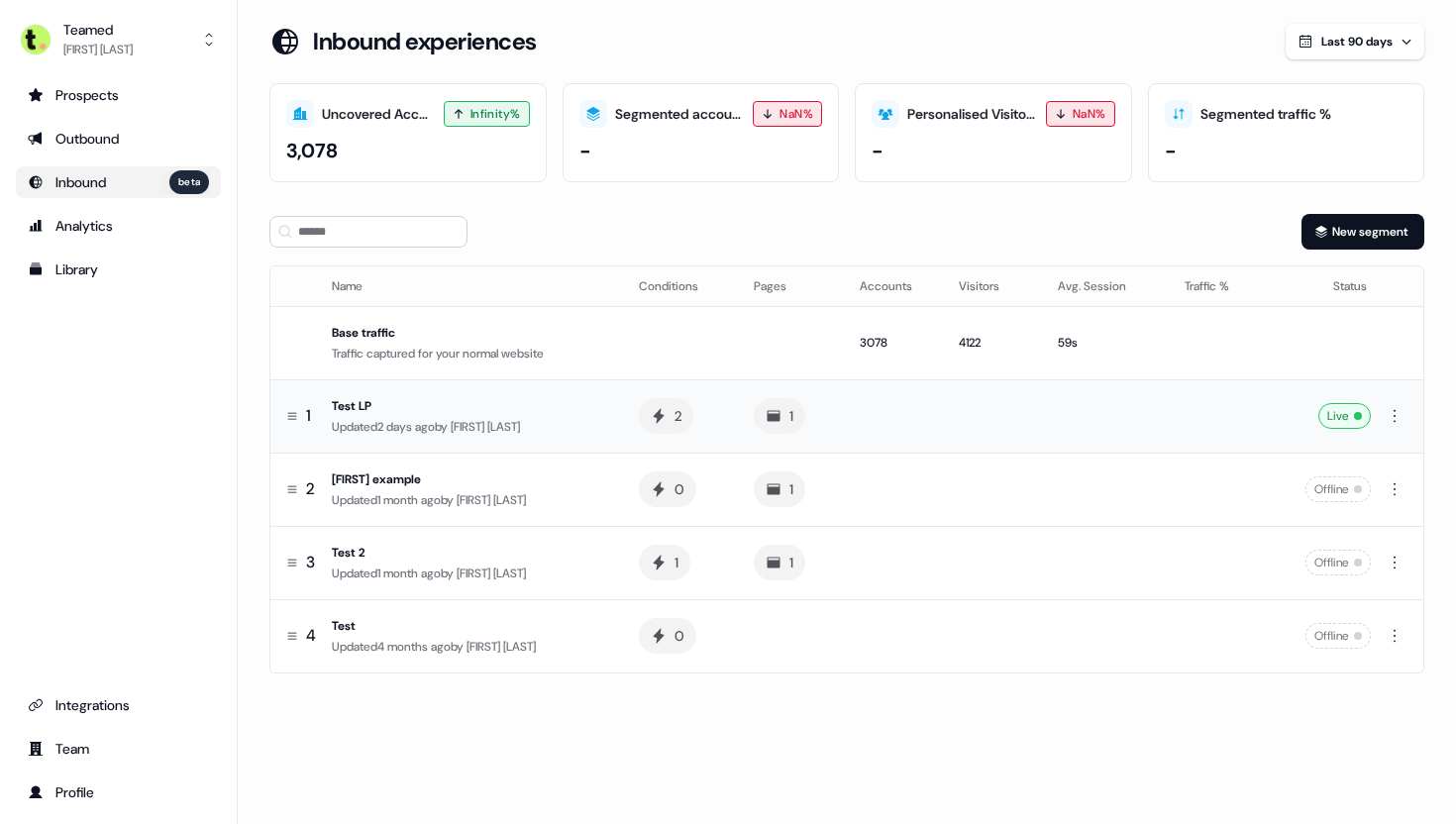 click at bounding box center [1217, 416] 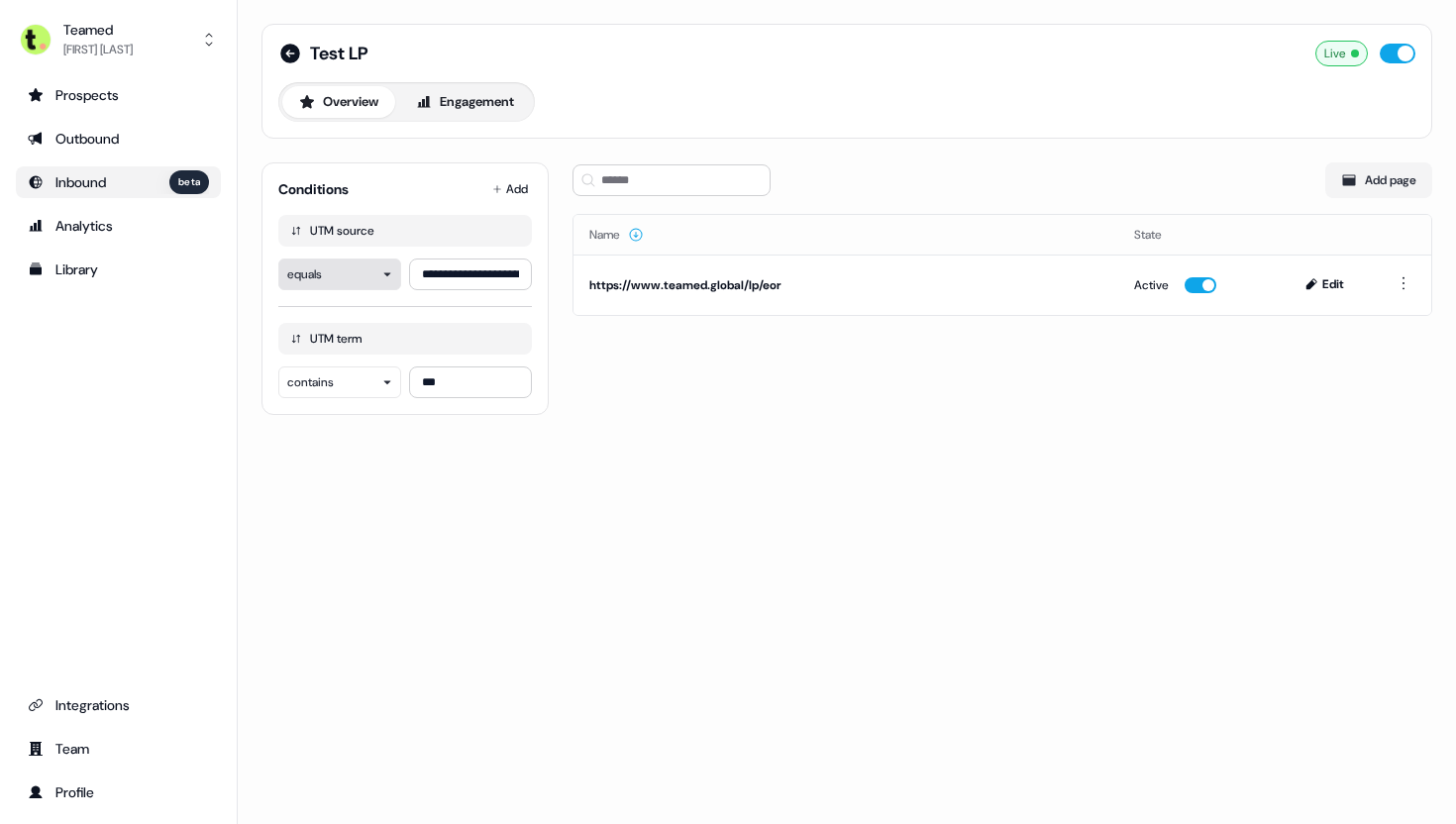 click on "**********" at bounding box center (728, 412) 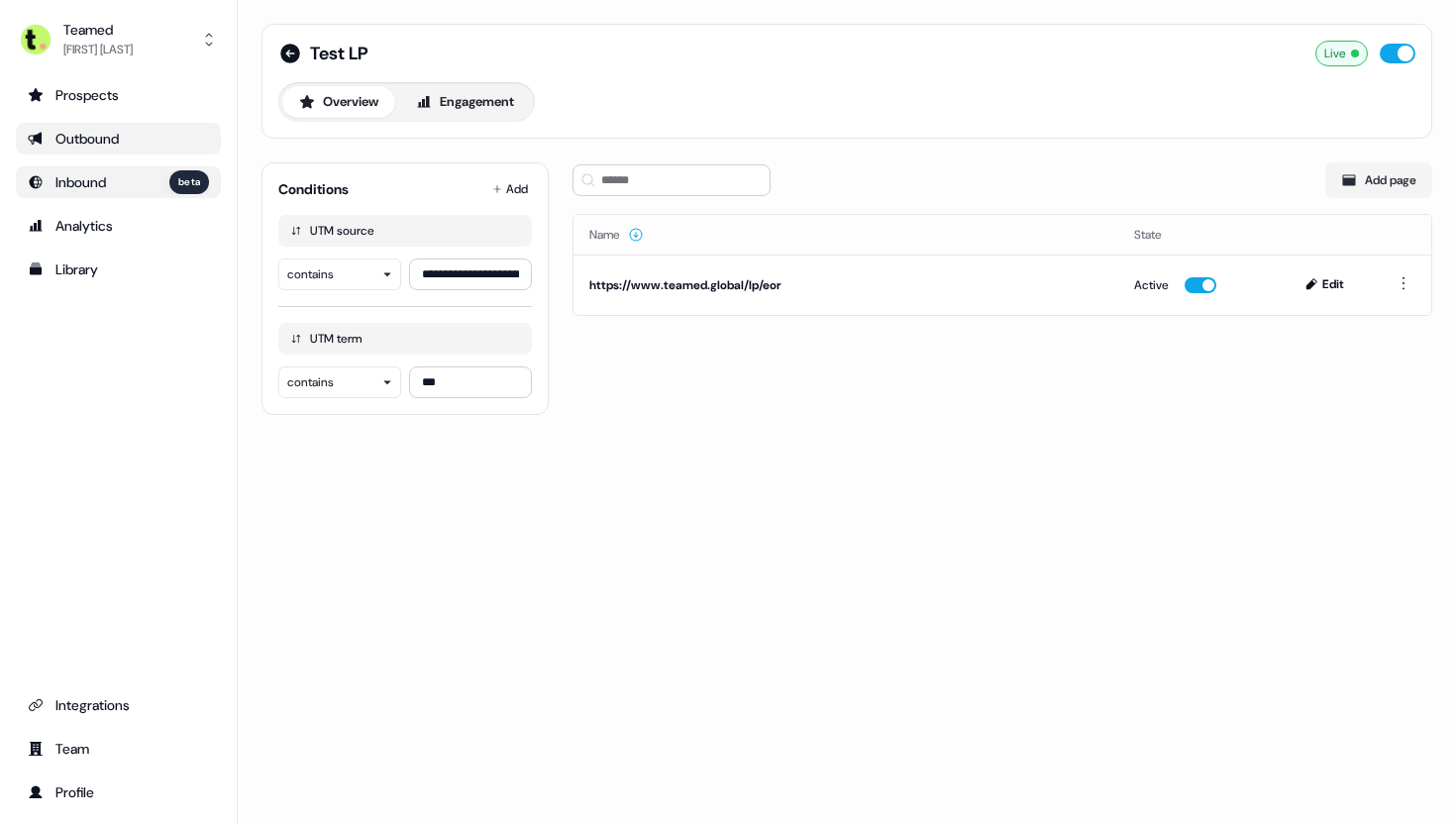 click on "Outbound" at bounding box center (118, 139) 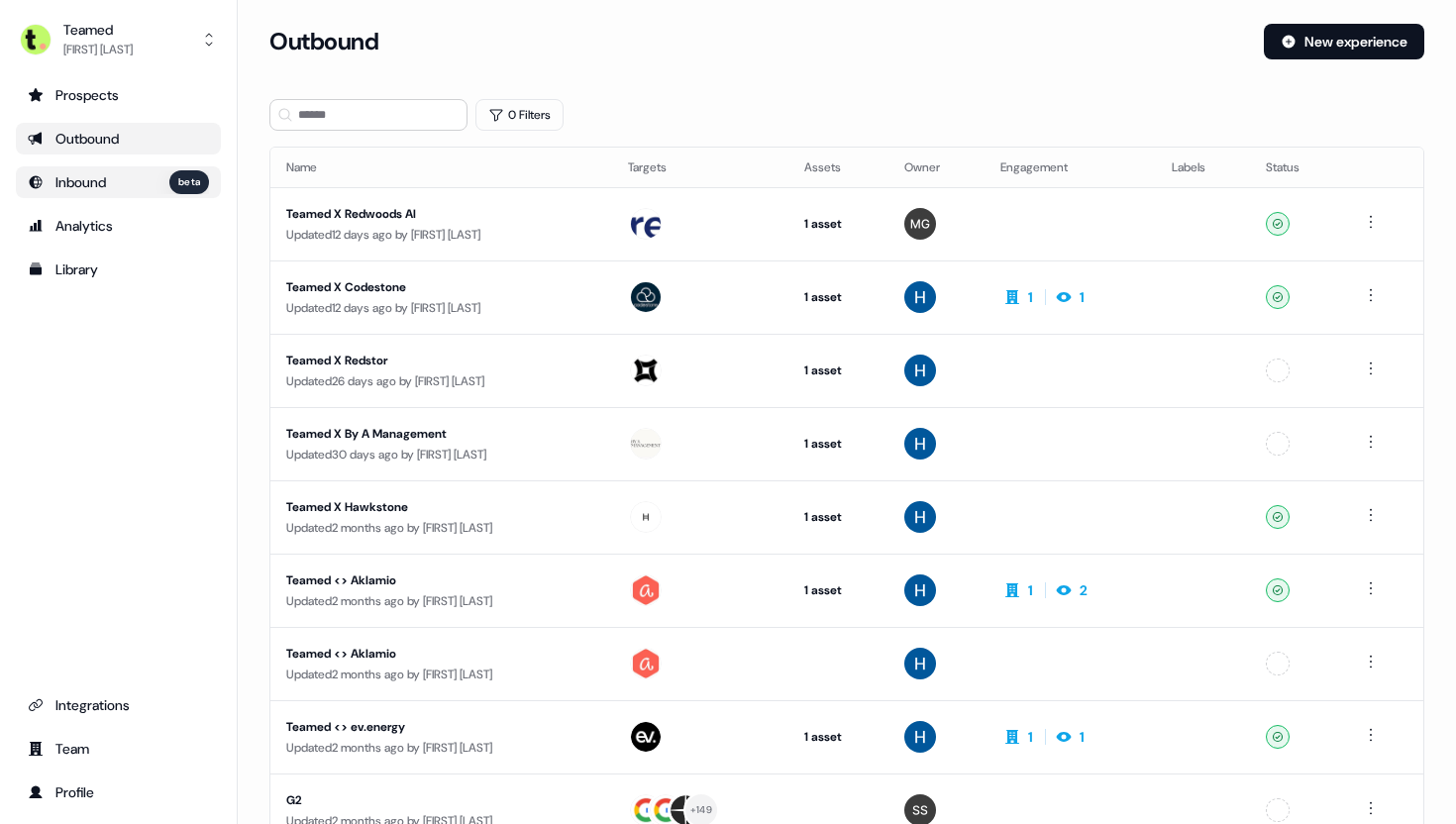 click on "Inbound beta" at bounding box center [132, 182] 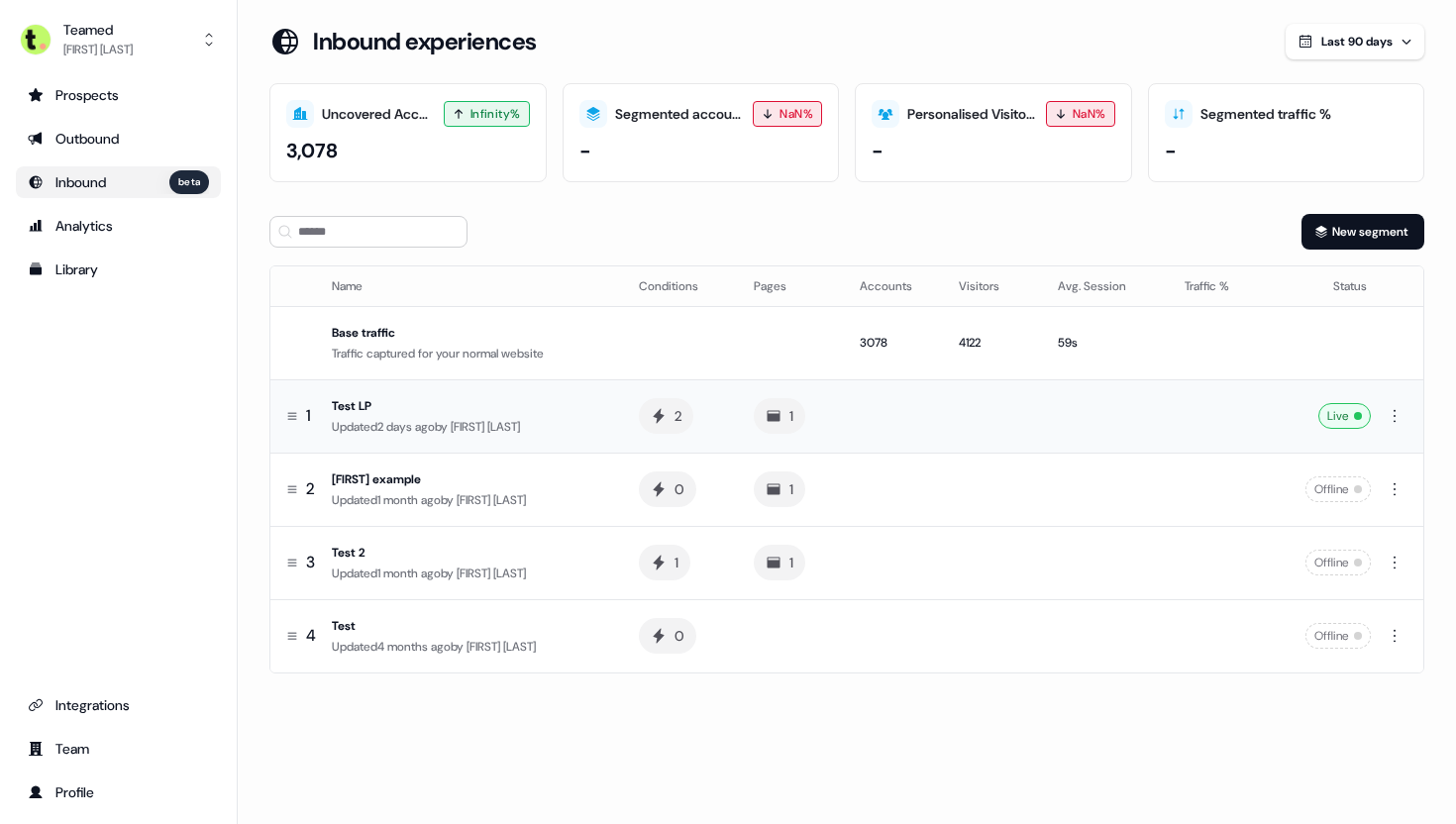 click on "Updated 2 days ago by [FIRST] [LAST]" at bounding box center (469, 427) 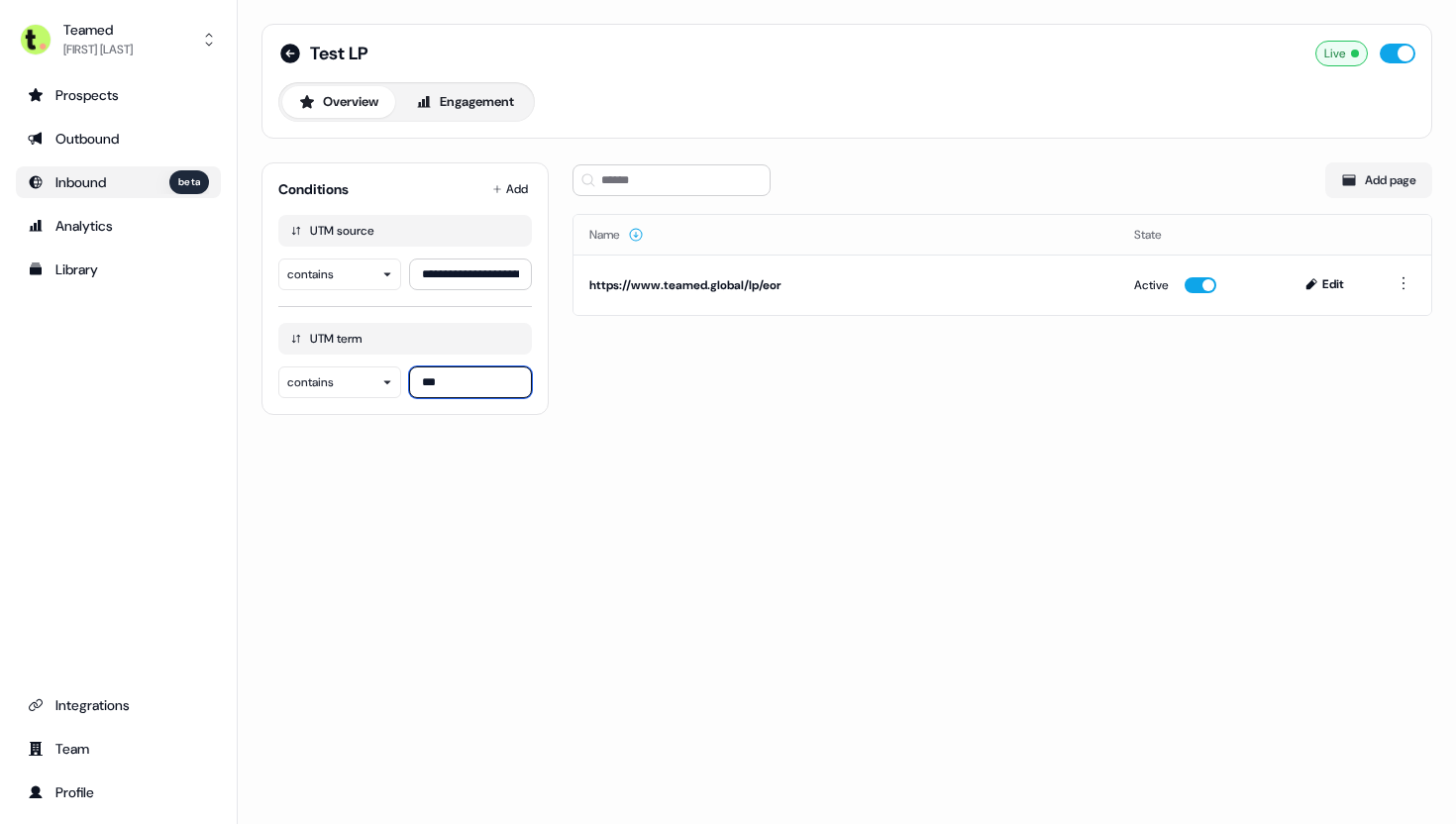 click on "***" at bounding box center (470, 382) 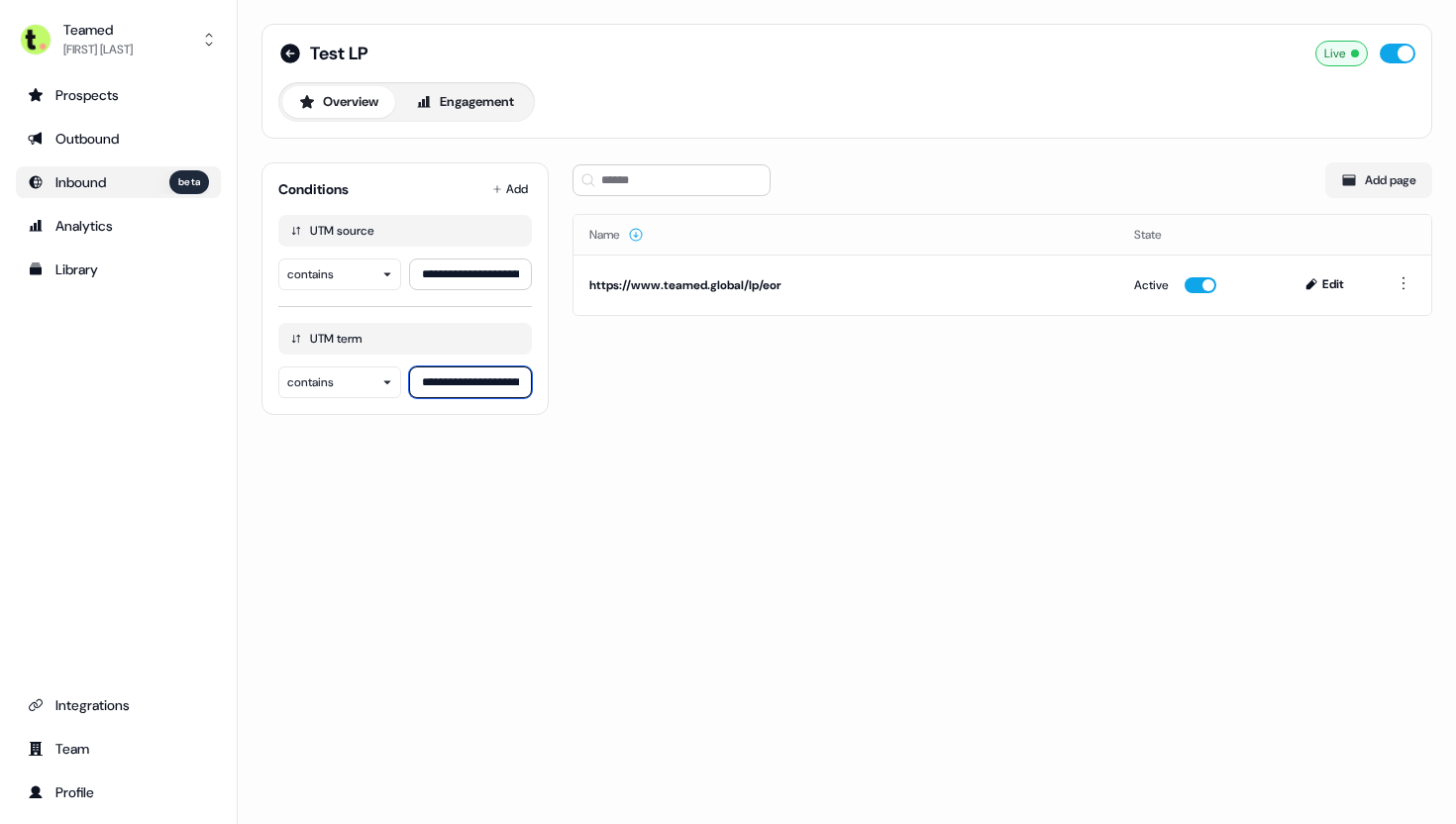 scroll, scrollTop: 0, scrollLeft: 99, axis: horizontal 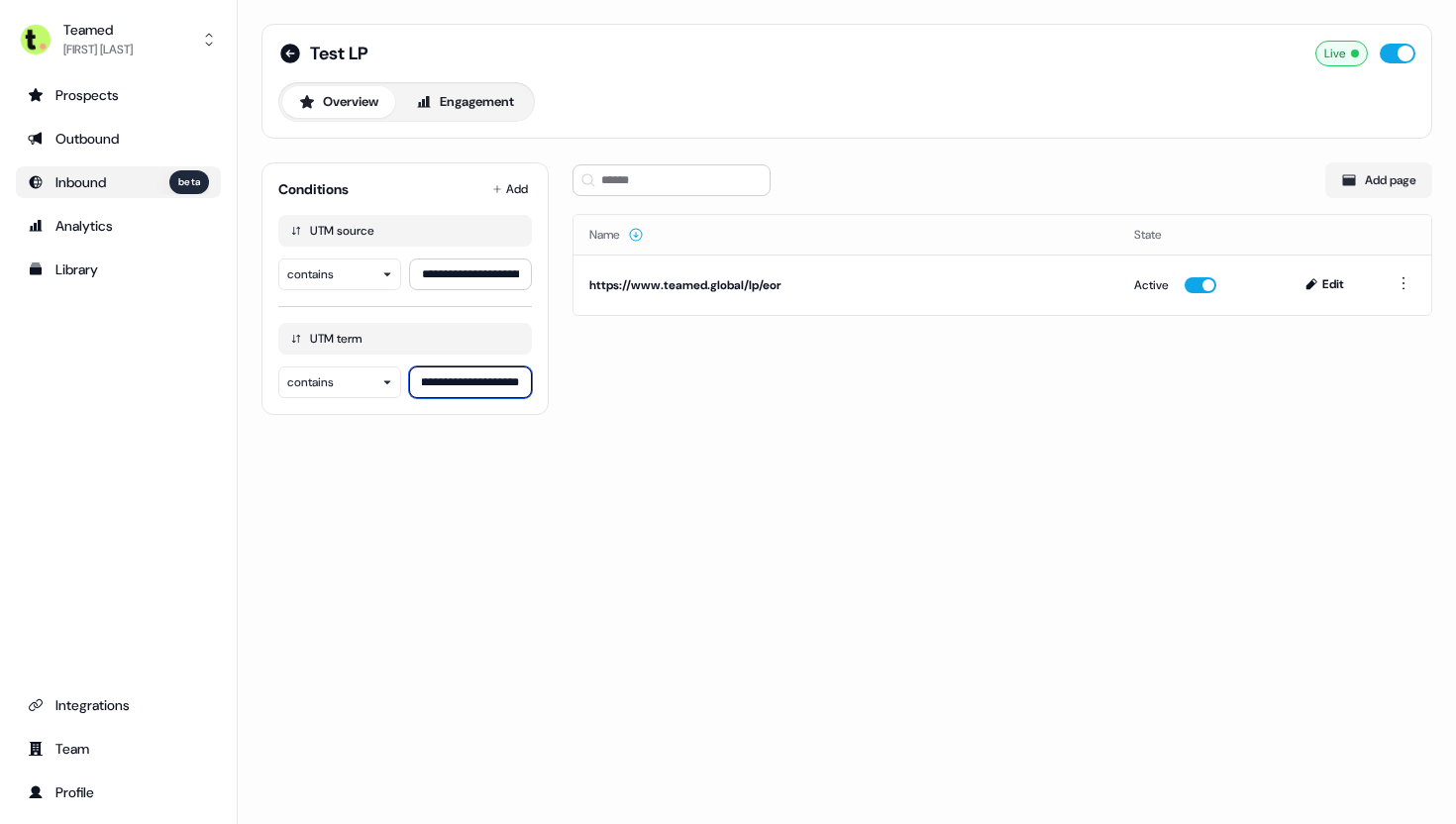 type on "**********" 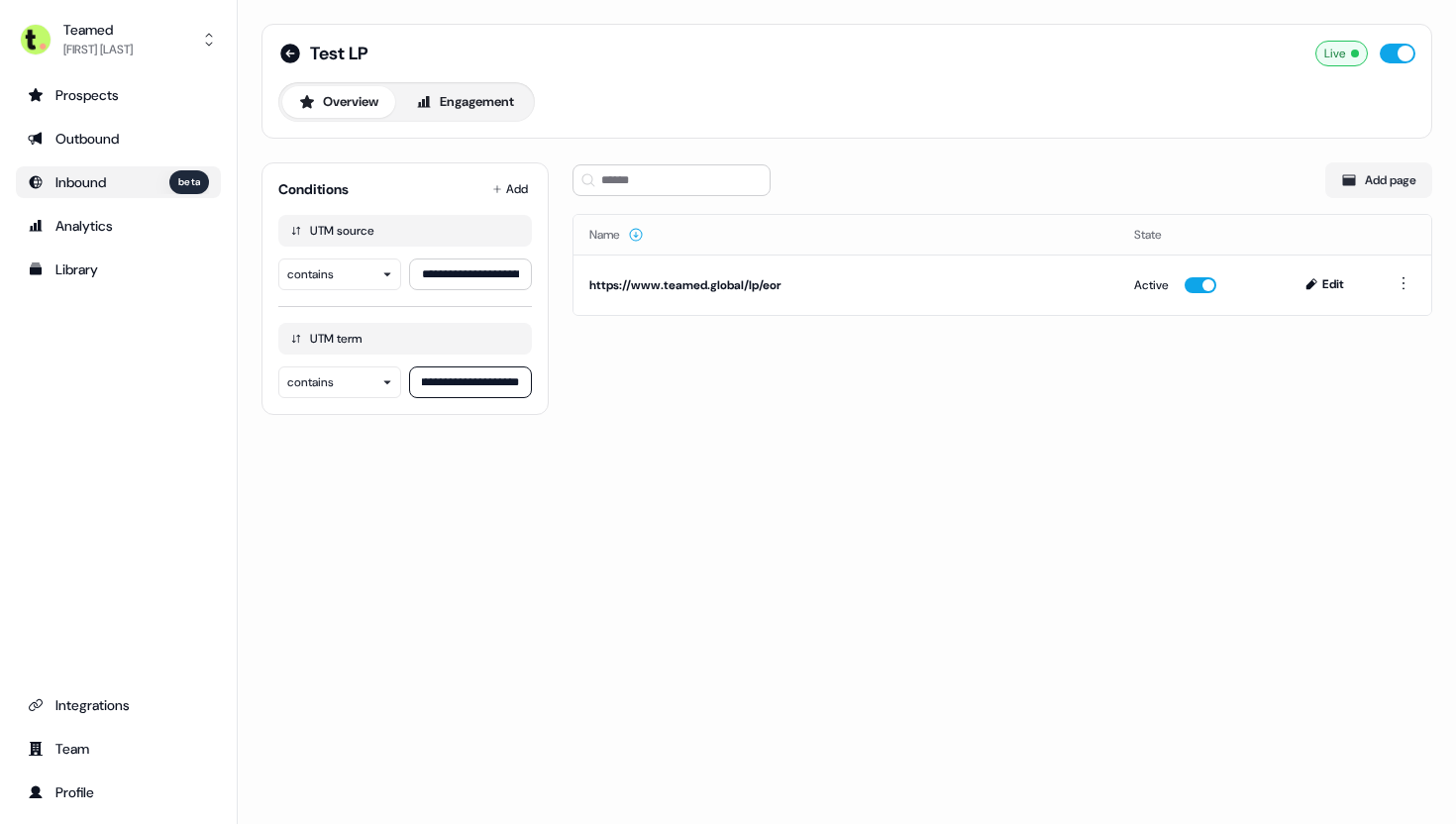 click on "**********" at bounding box center [847, 231] 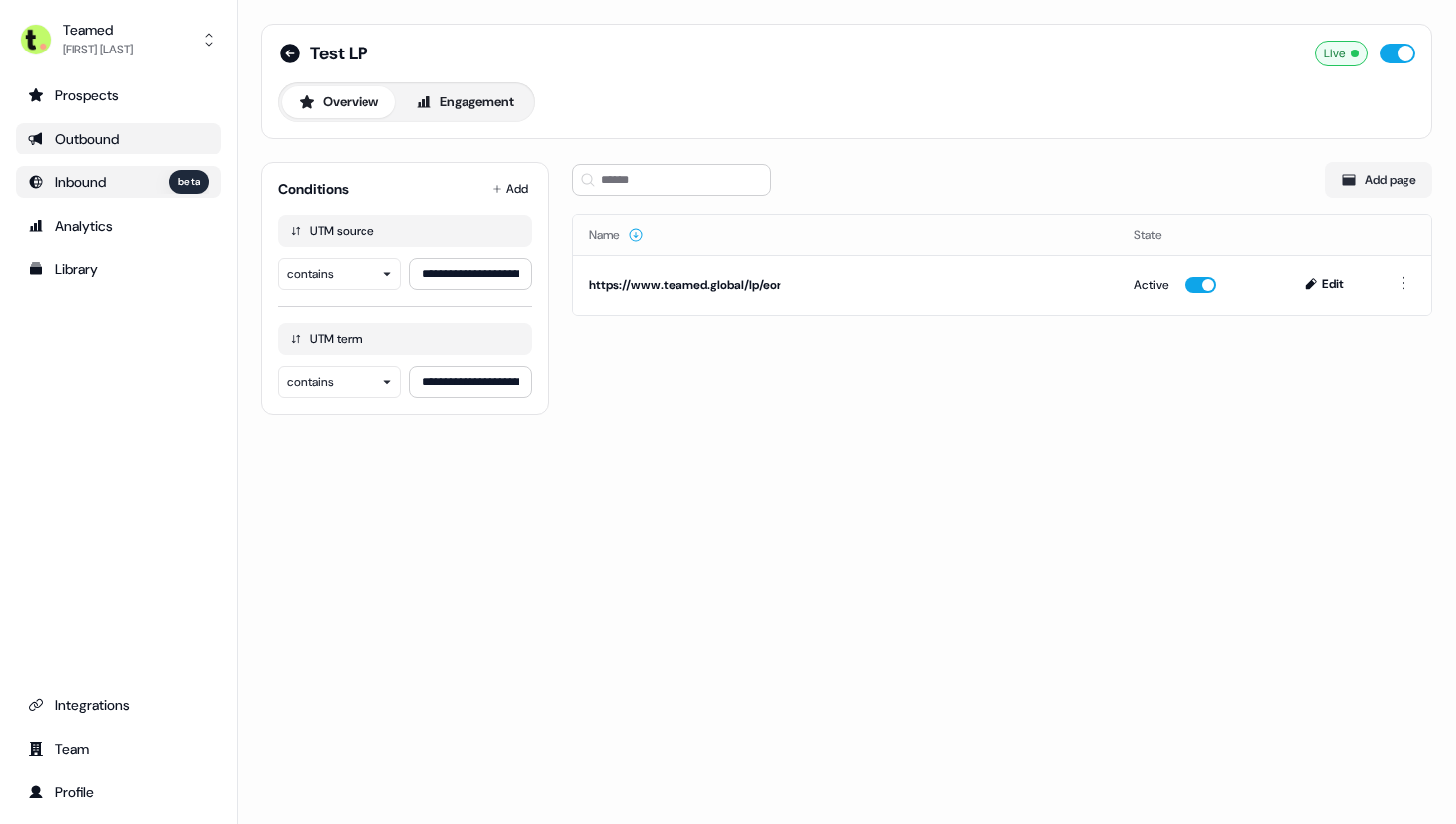 click on "Outbound" at bounding box center [118, 139] 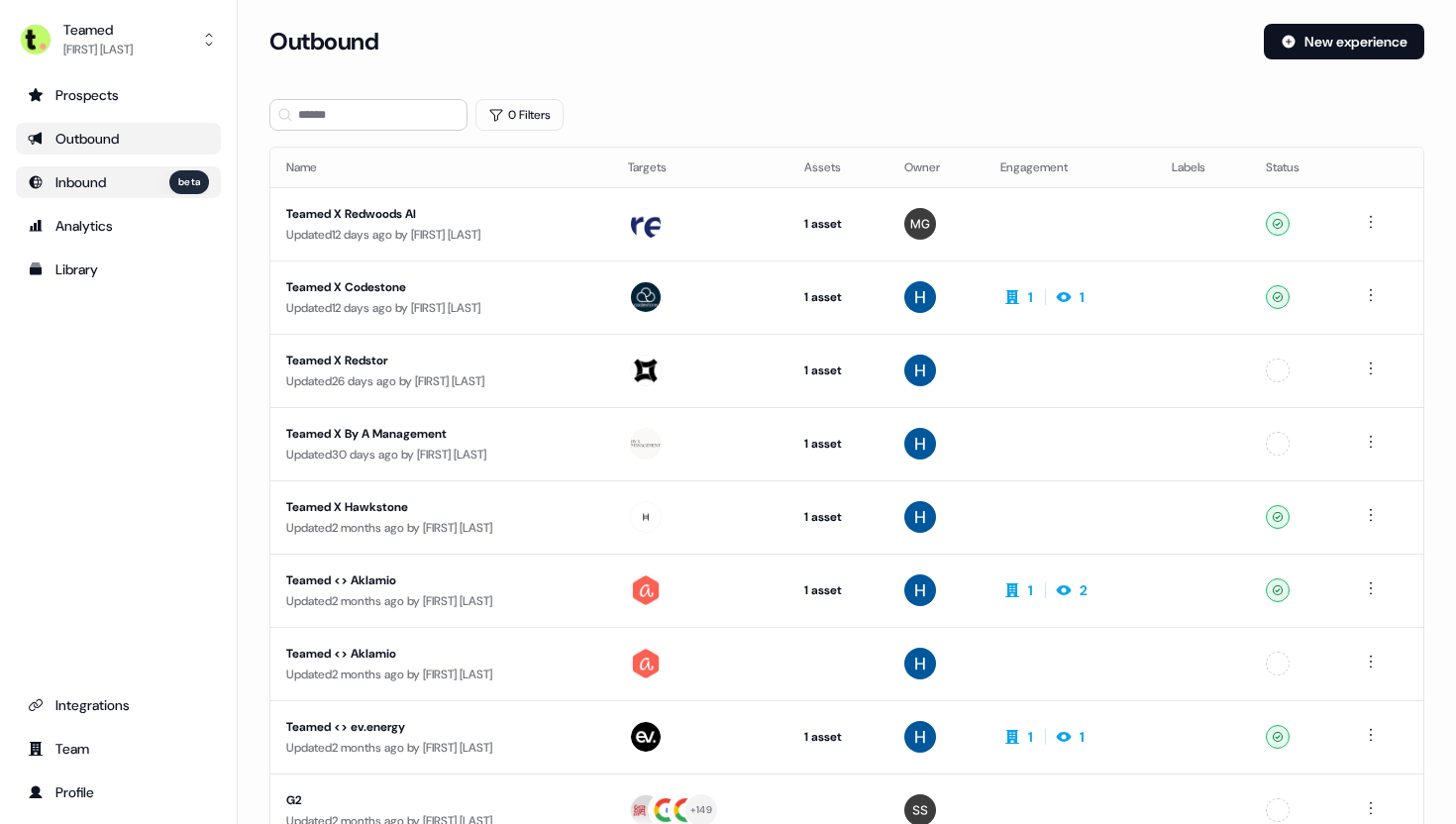 click on "Inbound beta" at bounding box center (132, 182) 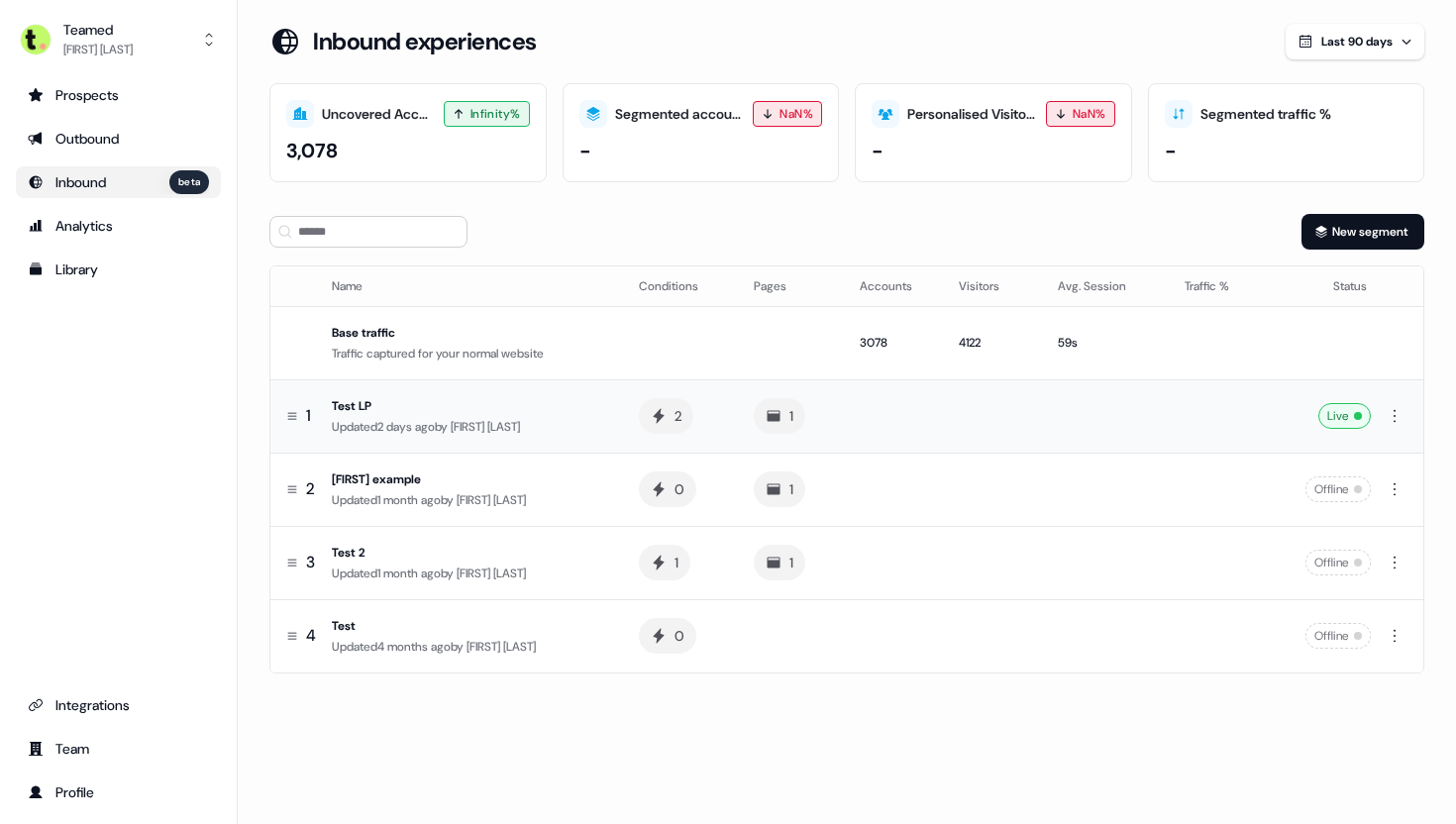 click on "[FIRST] [LAST]" at bounding box center [485, 427] 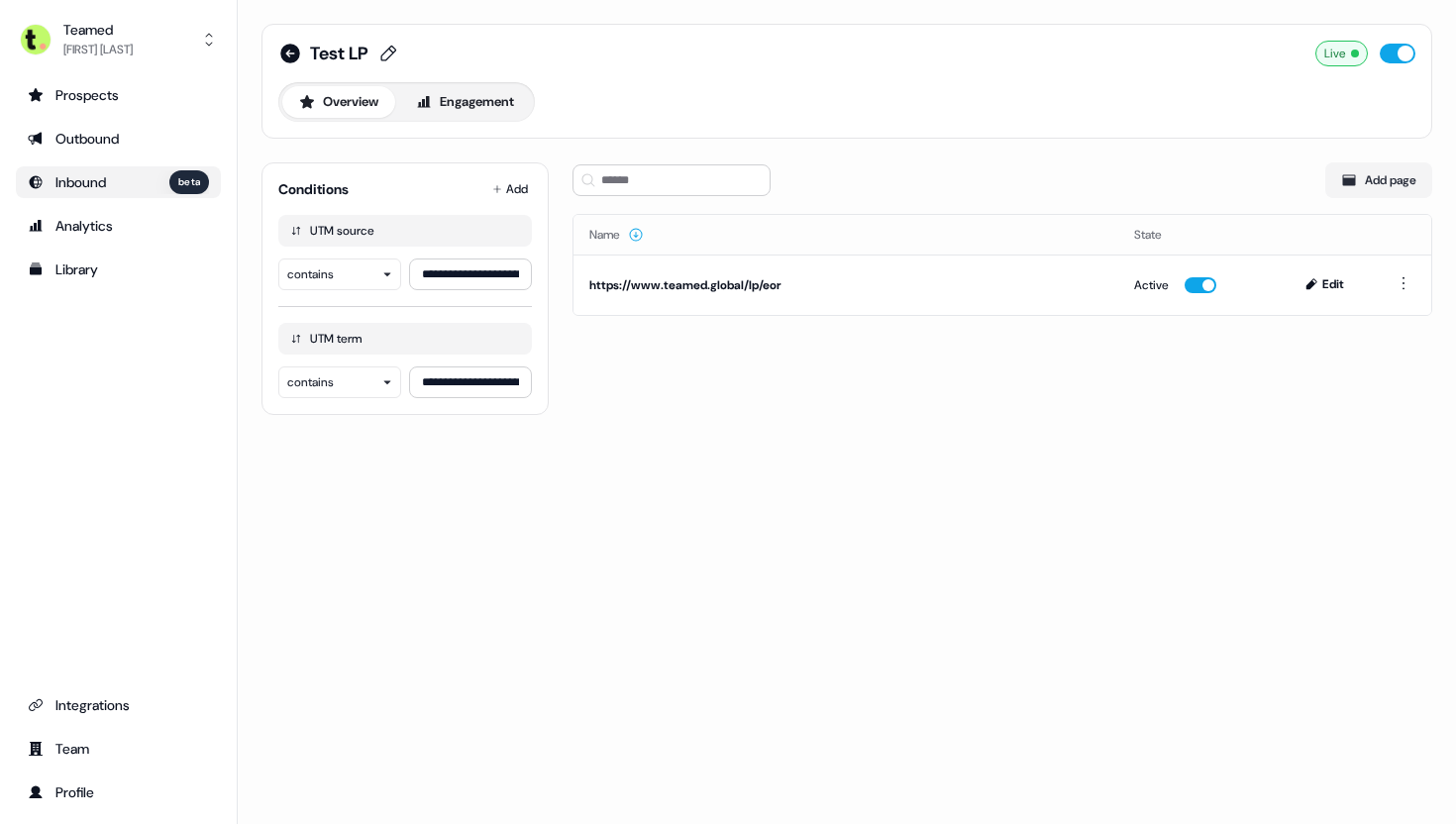 click on "Test LP" at bounding box center (339, 53) 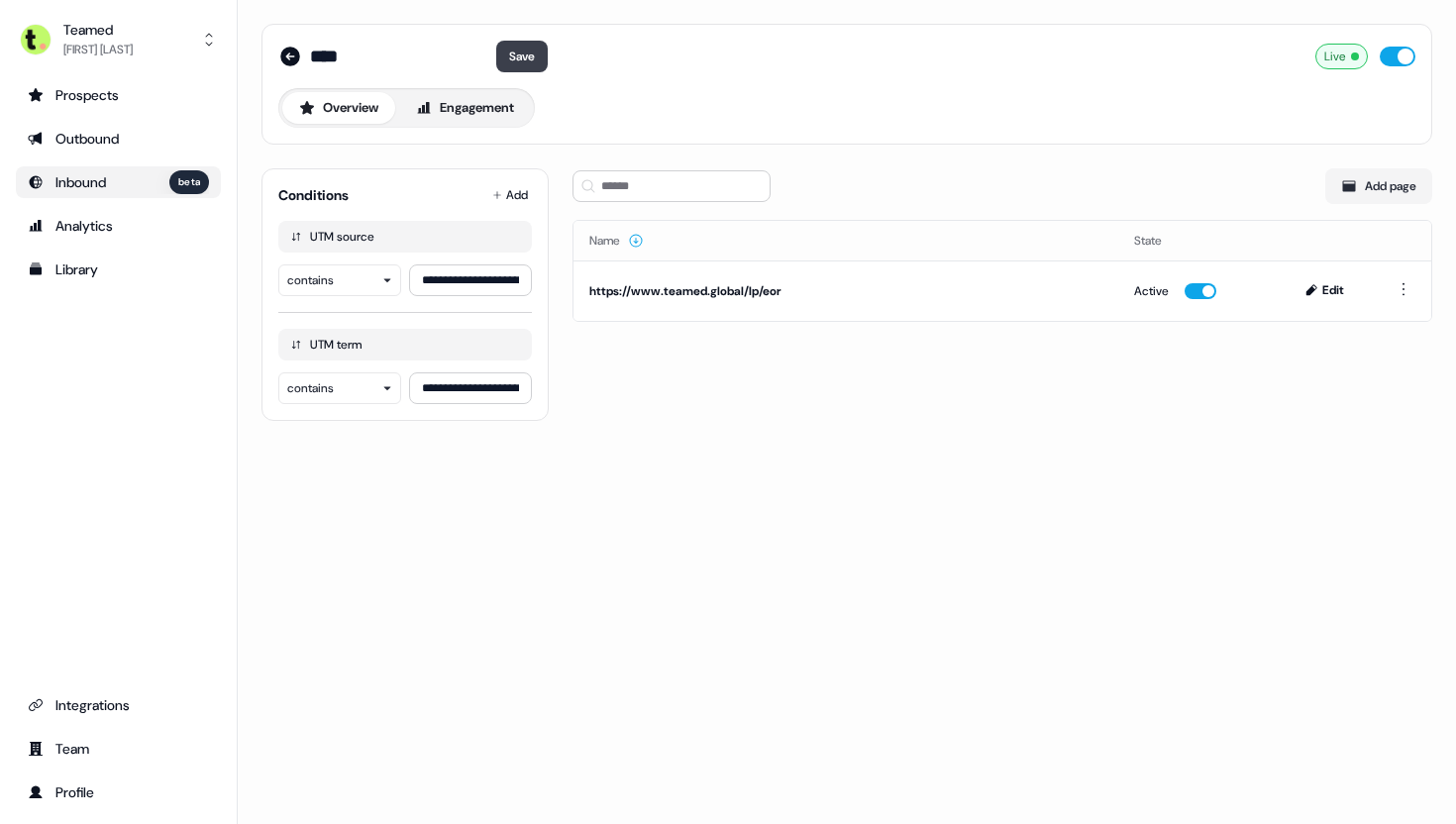 type on "***" 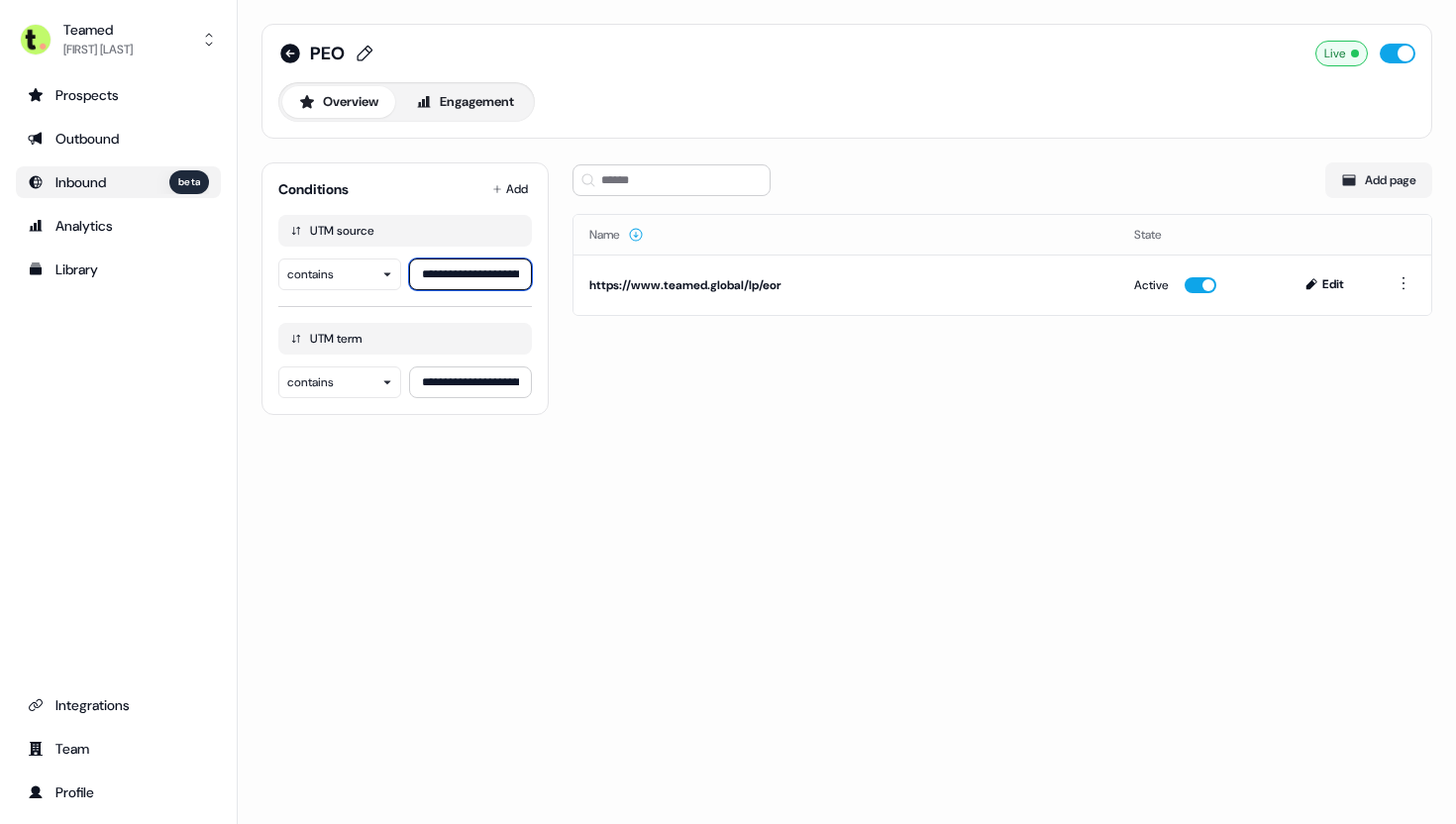 click on "**********" at bounding box center [470, 274] 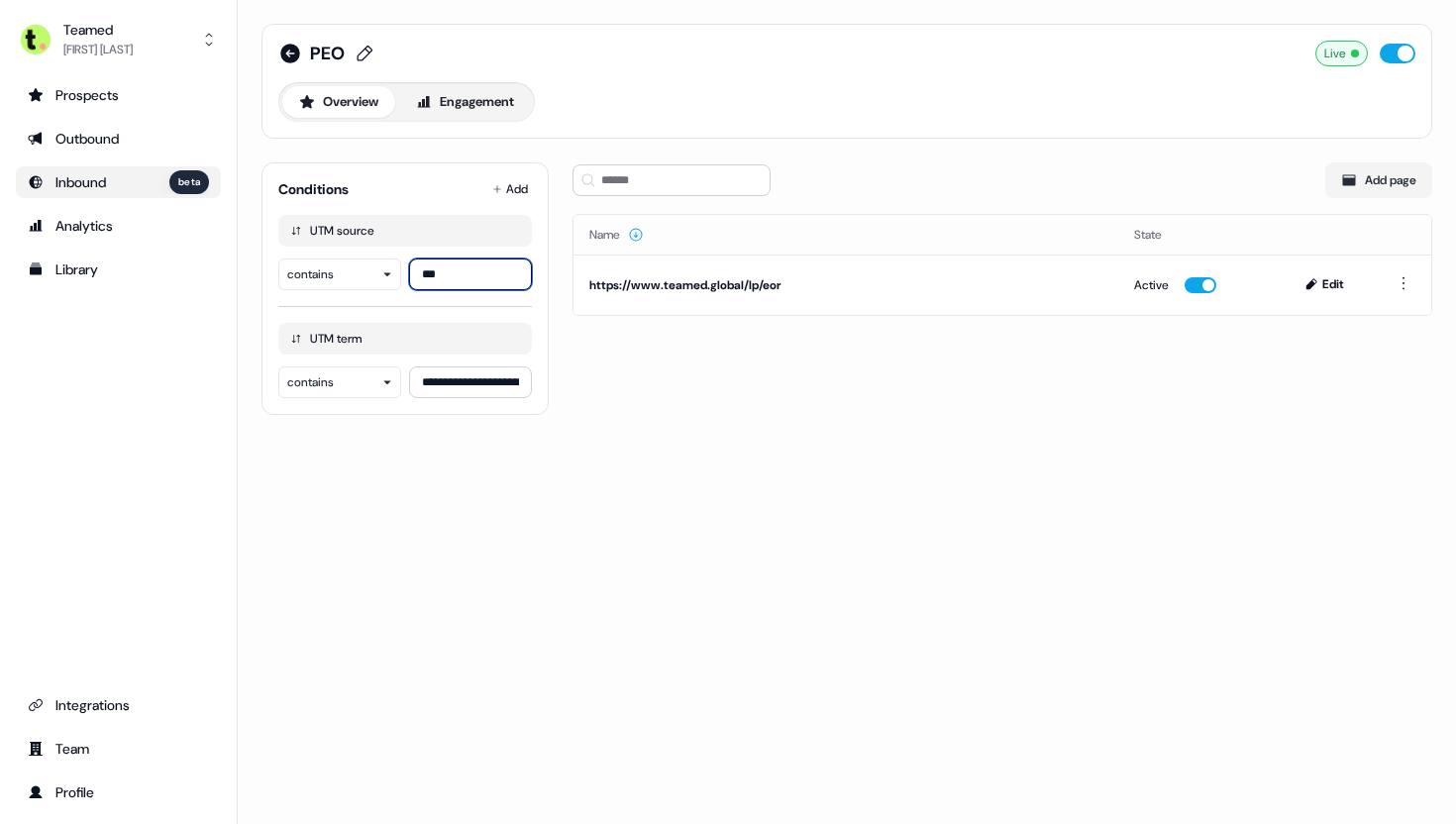 click on "***" at bounding box center (470, 274) 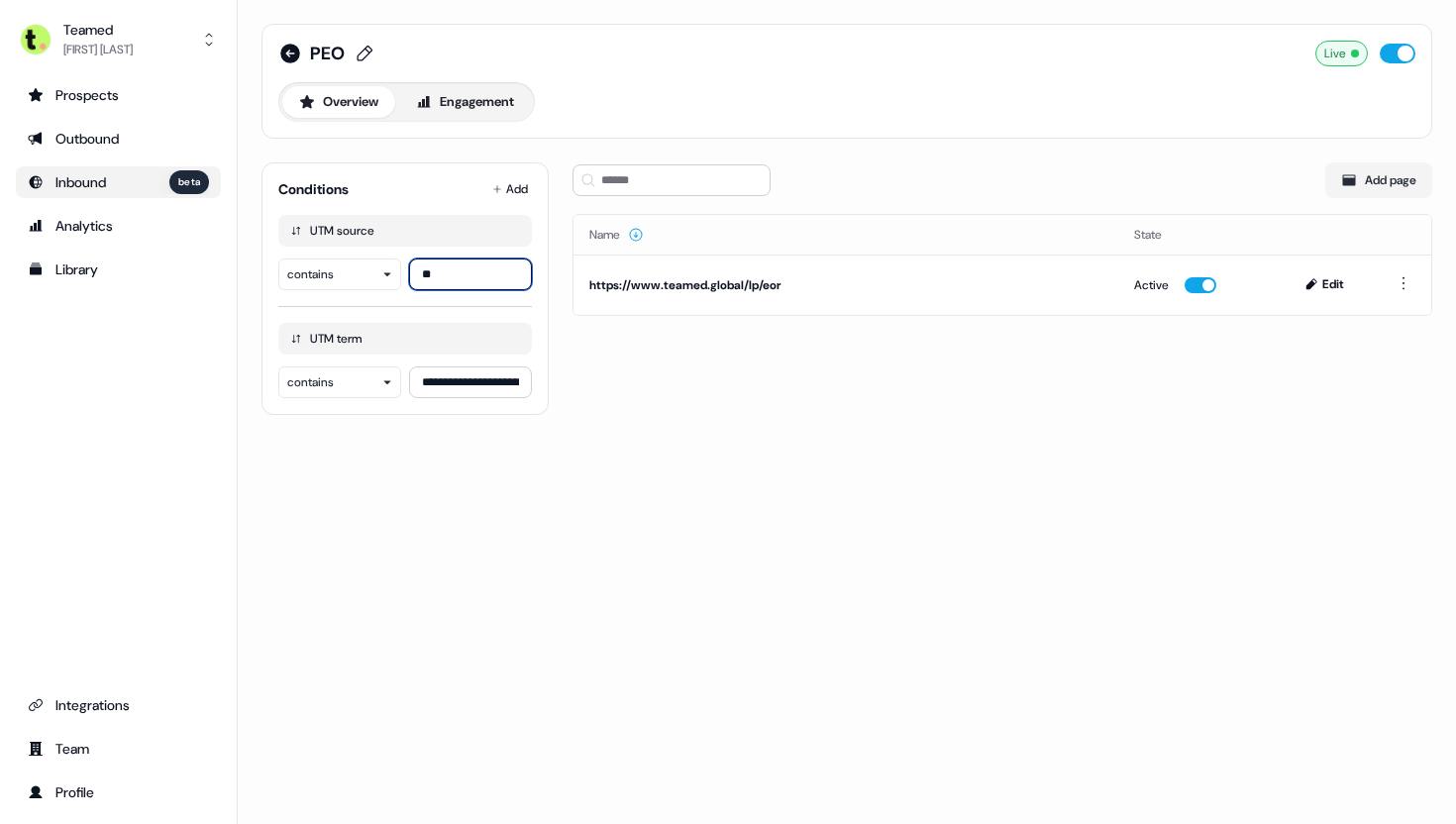 type on "*" 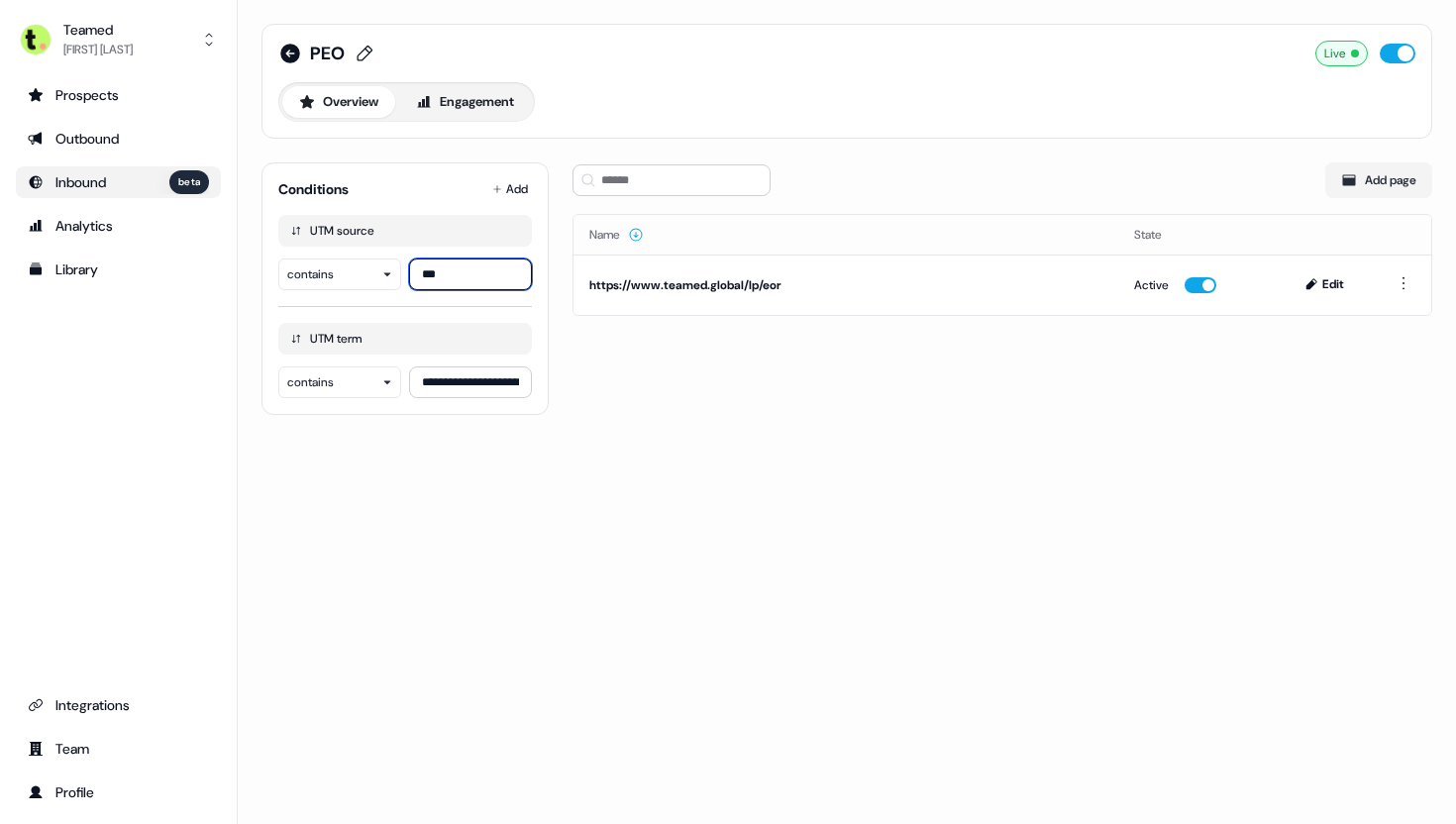 type on "***" 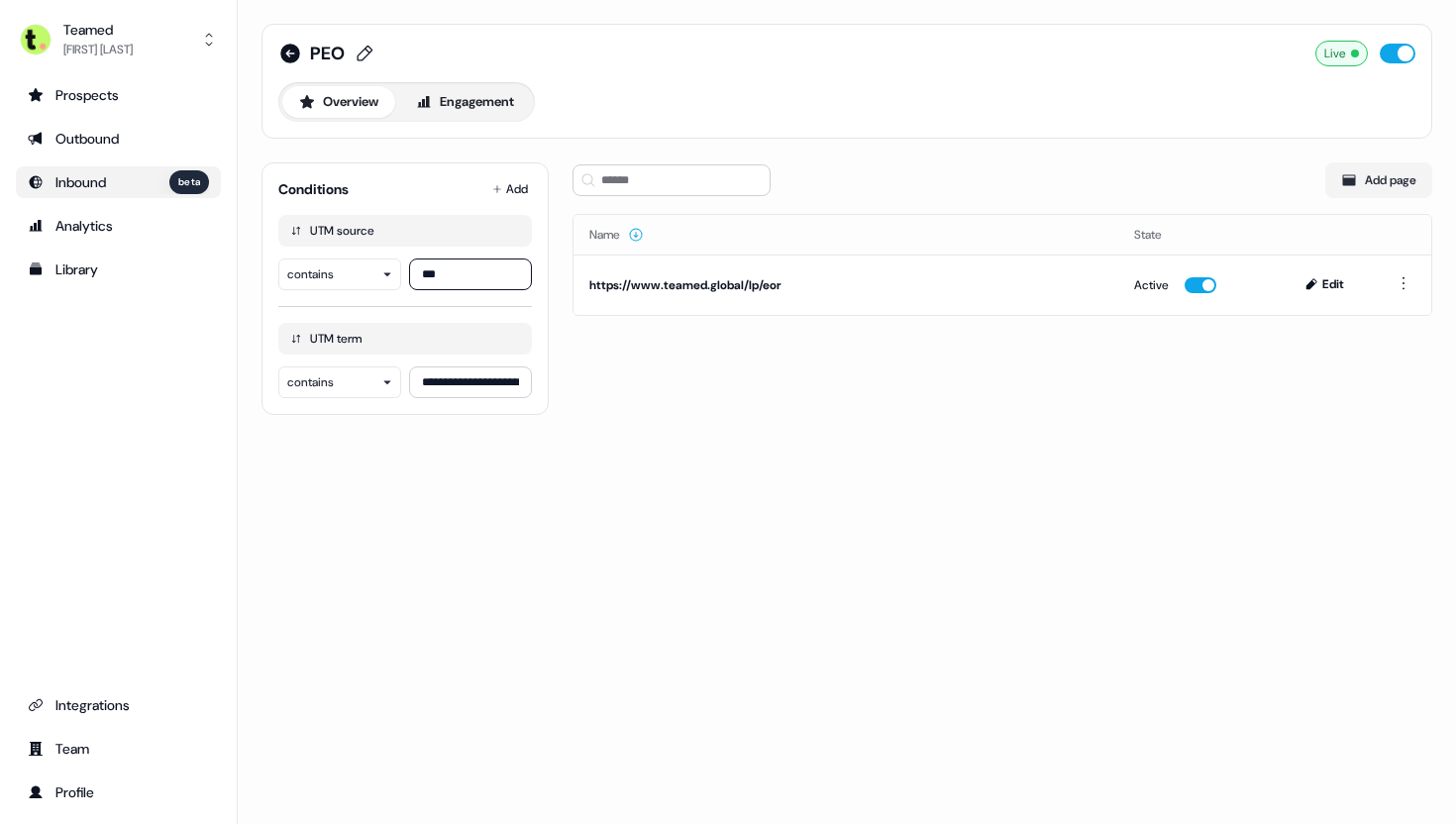 click on "**********" at bounding box center (847, 412) 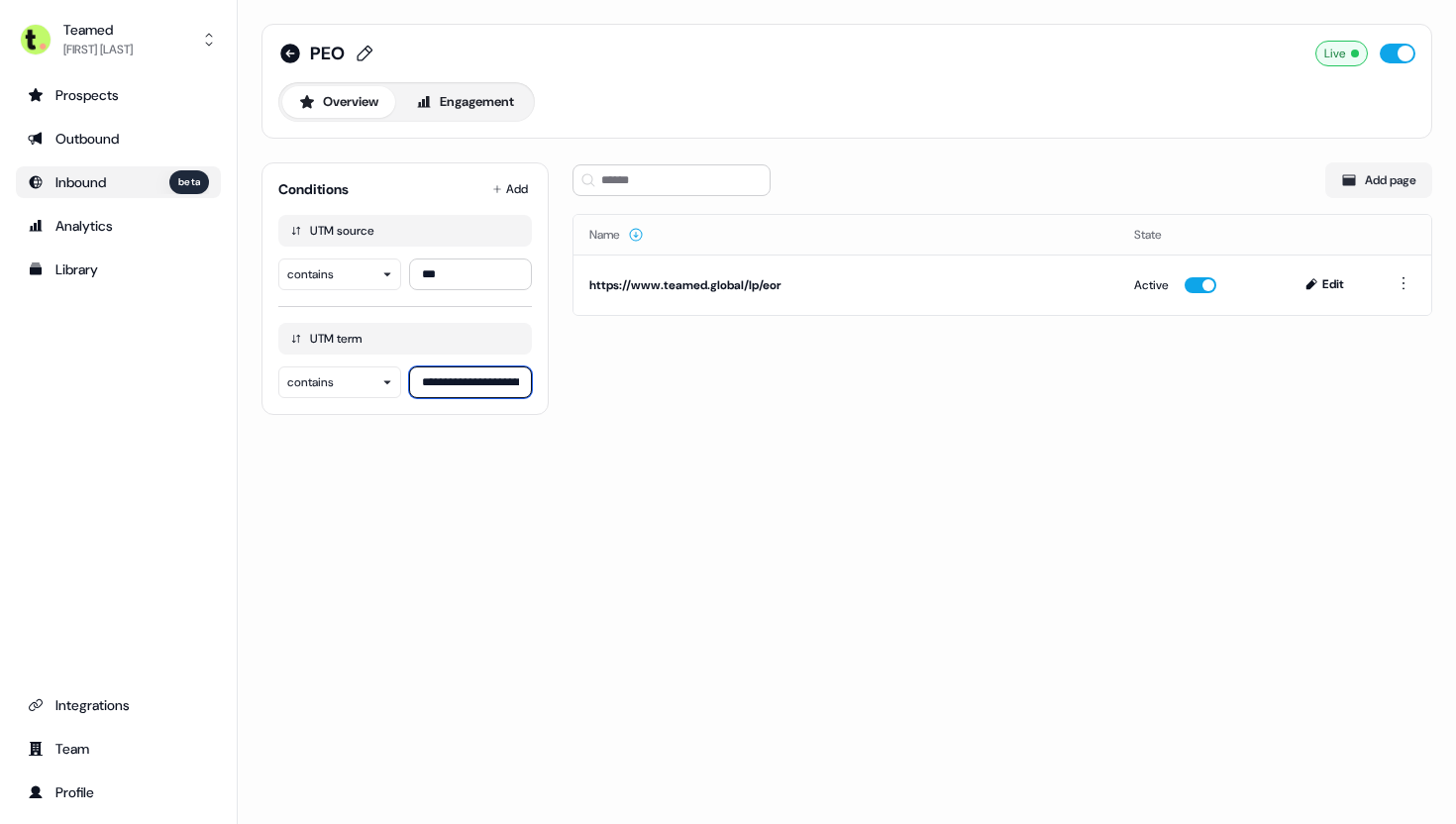 click on "**********" at bounding box center (470, 382) 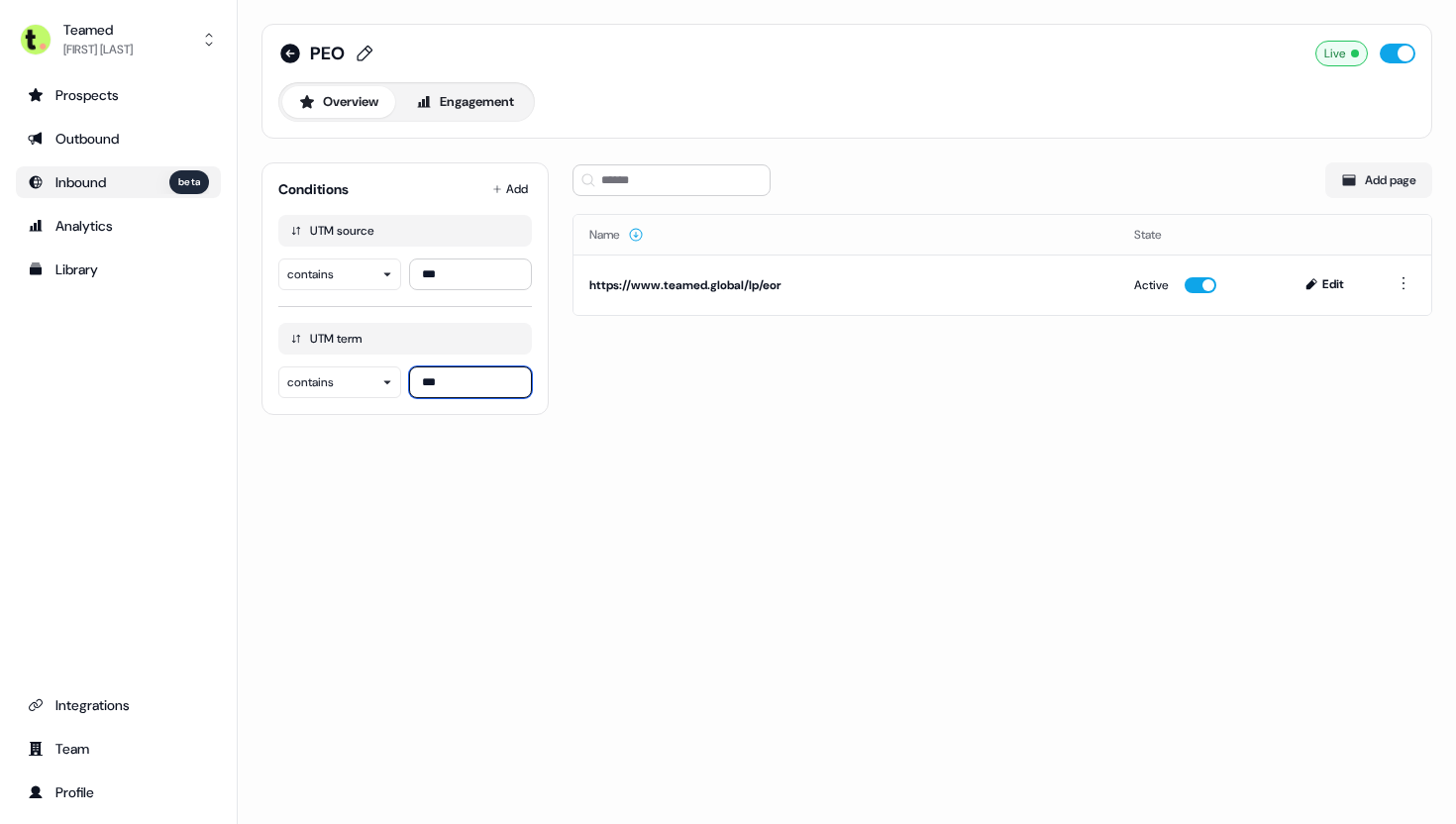 type on "***" 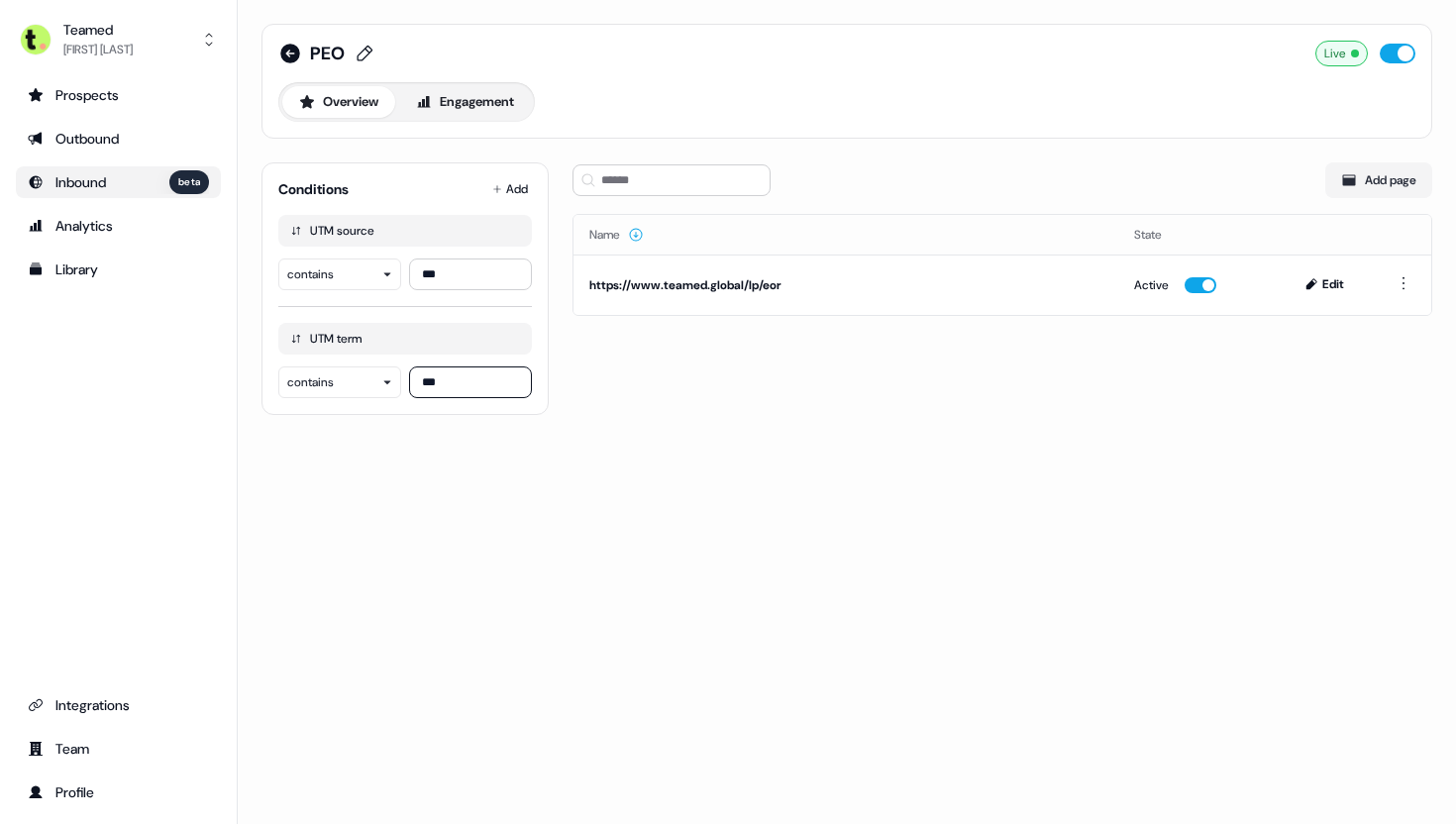 click on "PEO Live Overview Engagement Conditions Add UTM source contains *** UTM term contains *** Add page Name State https://www.teamed.global/lp/eor Active Edit" at bounding box center (847, 412) 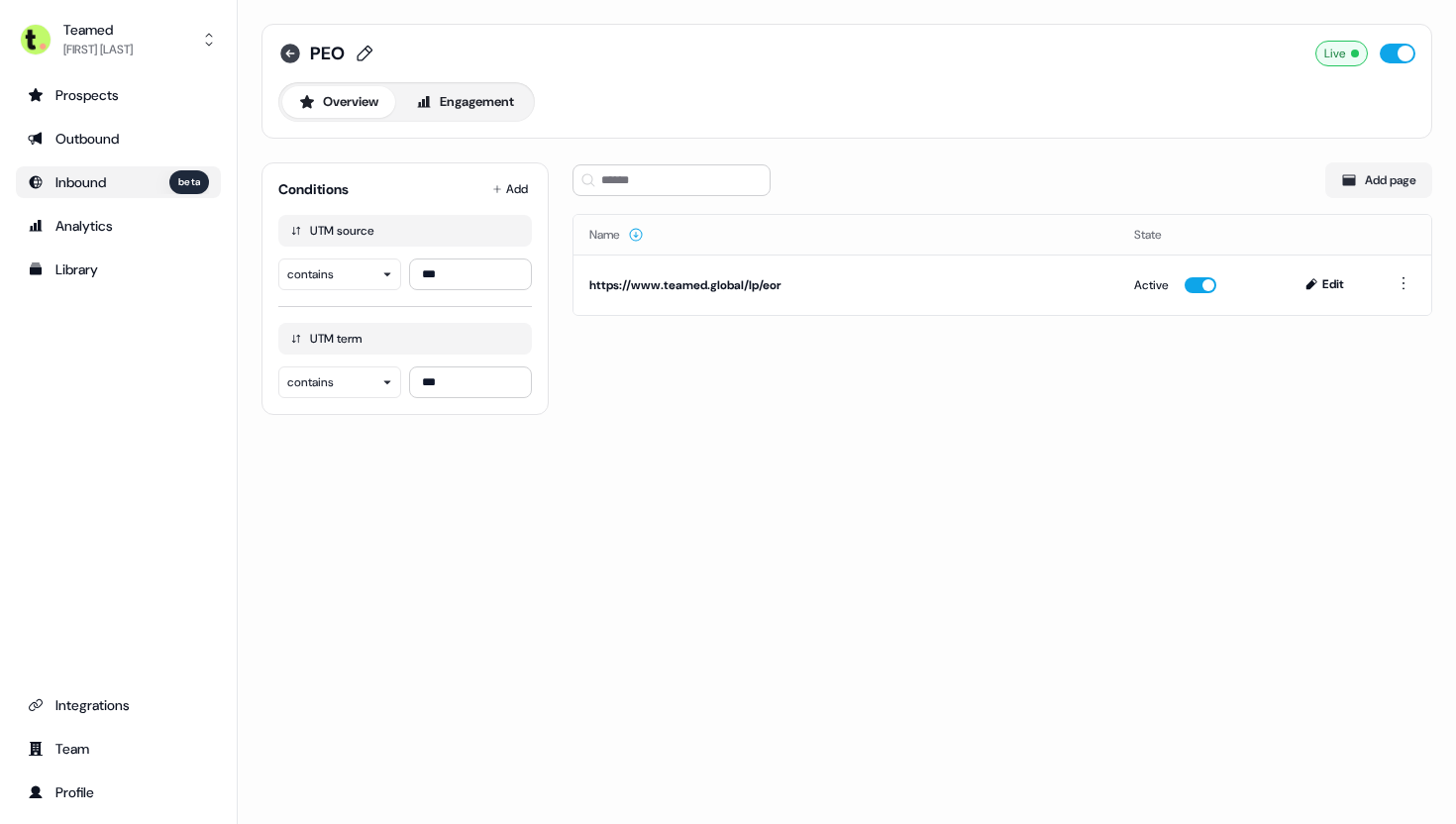 click 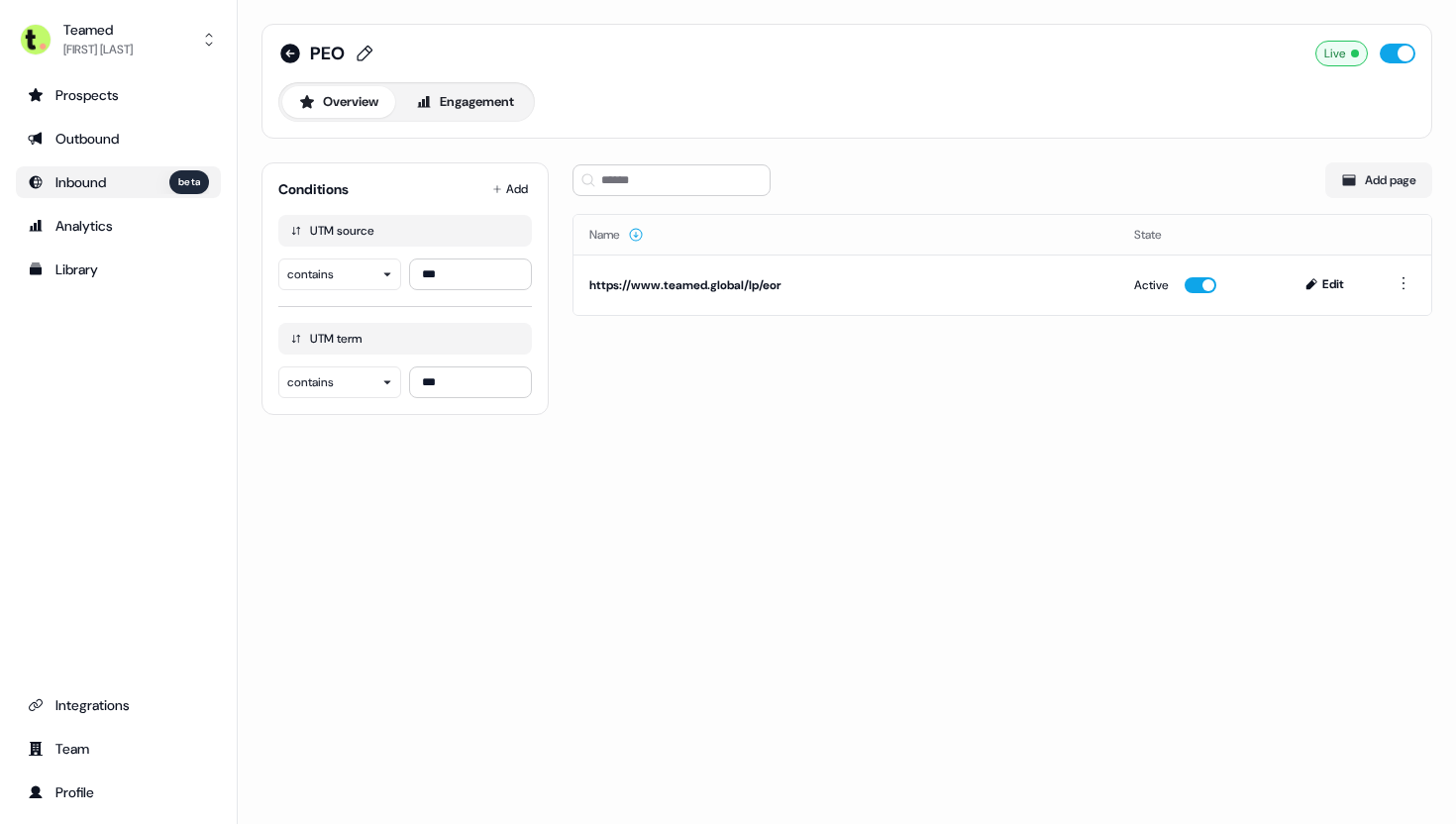 click on "Inbound beta" at bounding box center (132, 182) 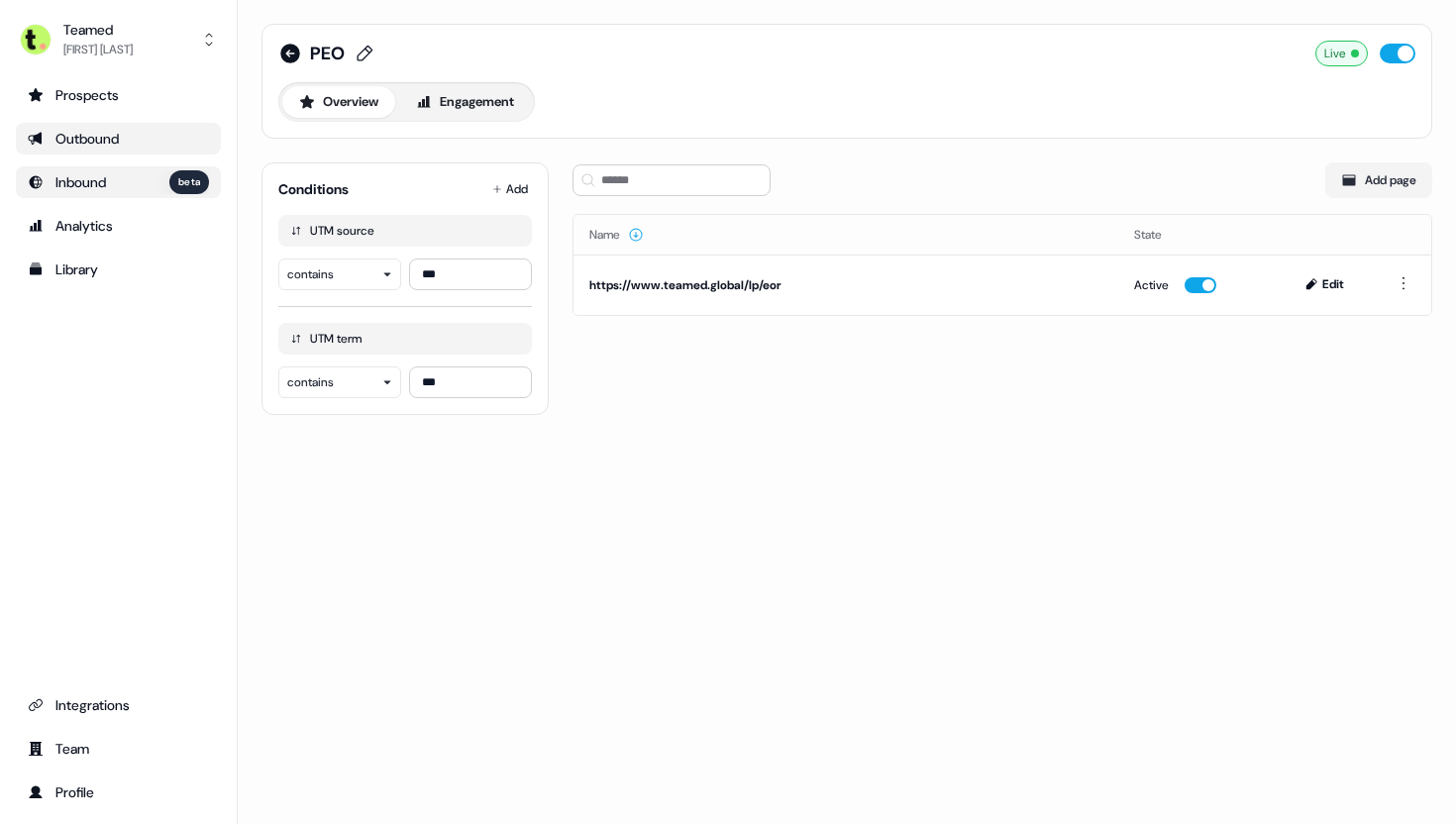 click on "Outbound" at bounding box center (118, 139) 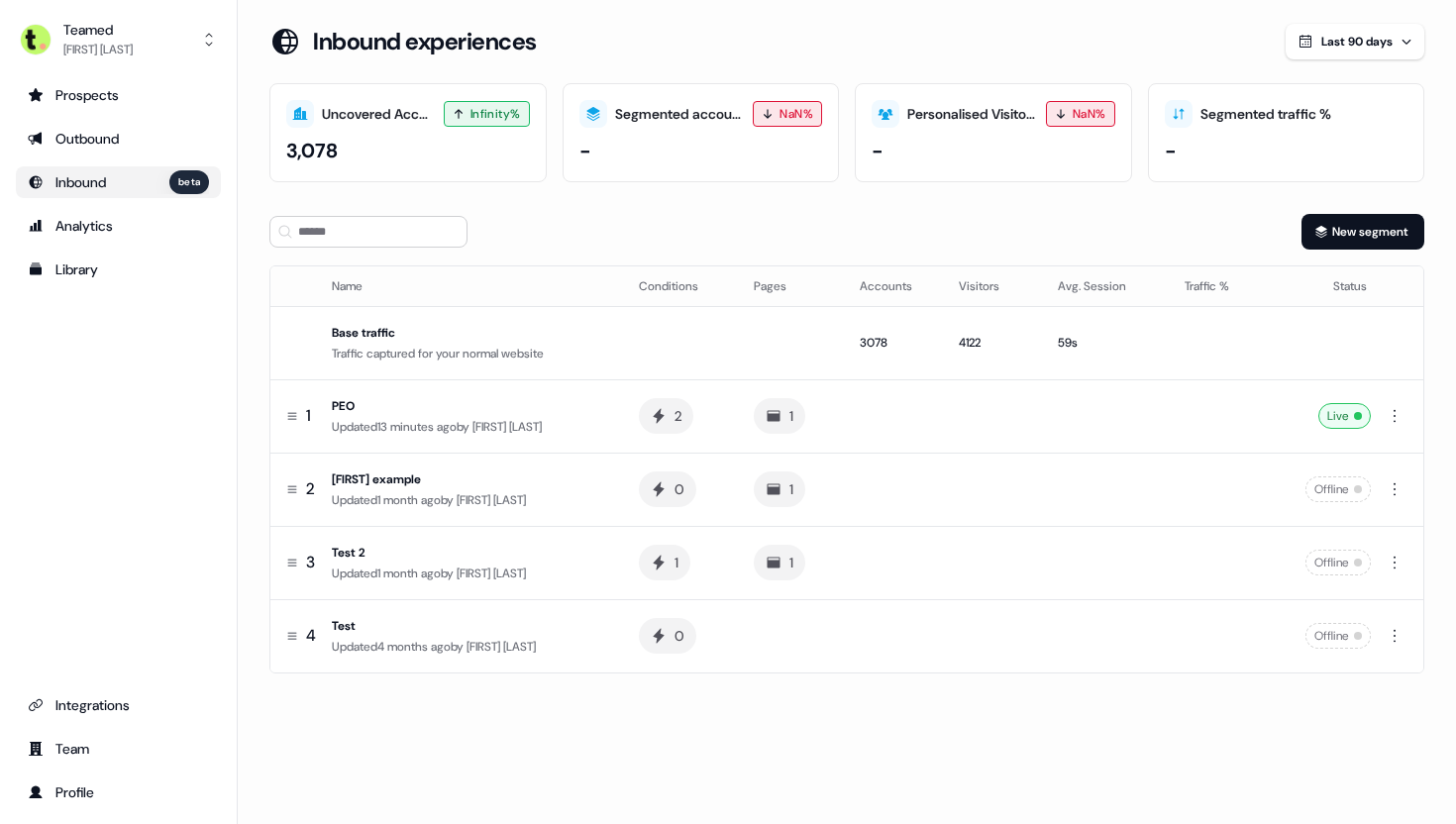 click on "Inbound beta" at bounding box center (132, 182) 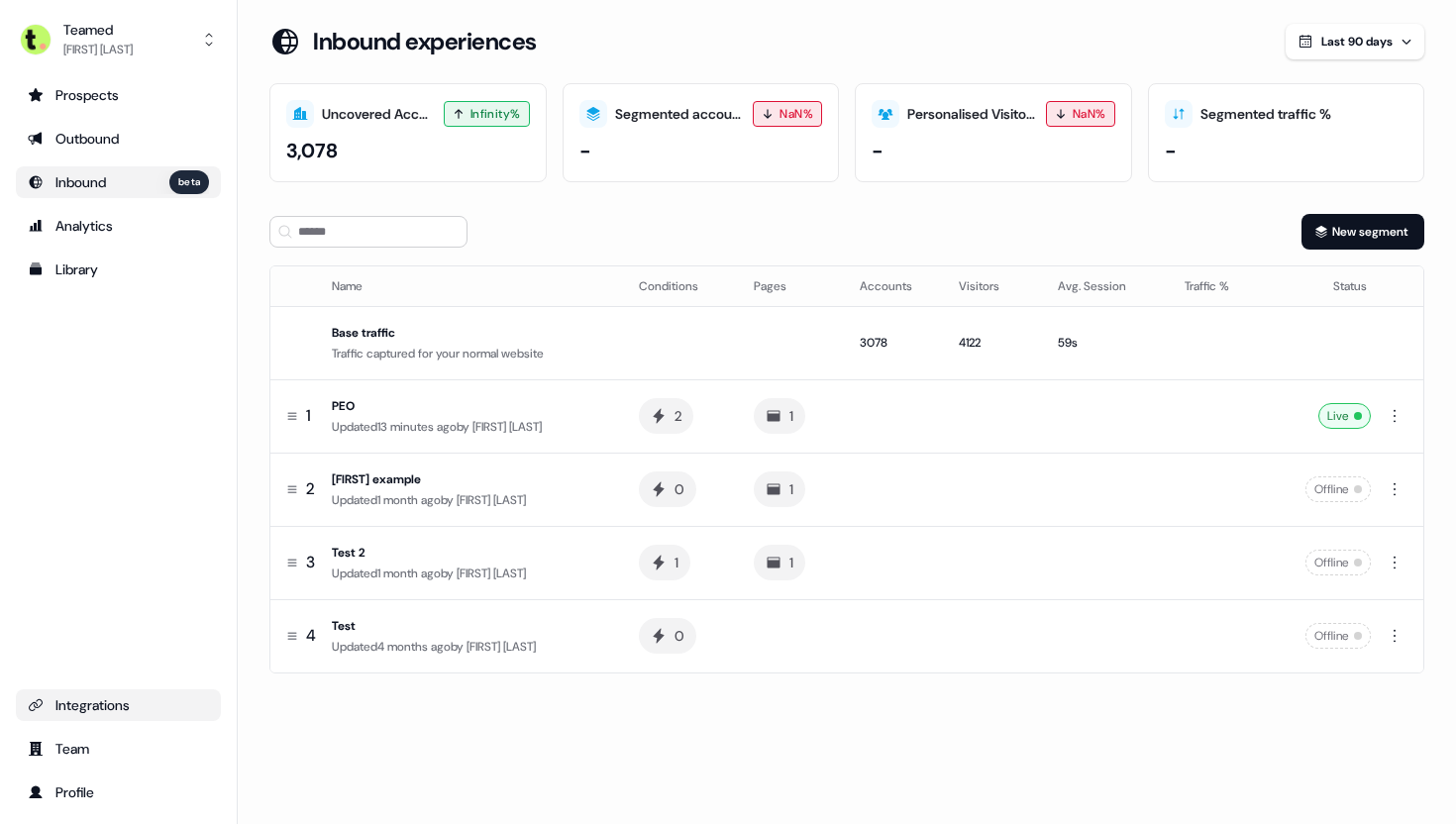 click on "Integrations" at bounding box center [118, 705] 